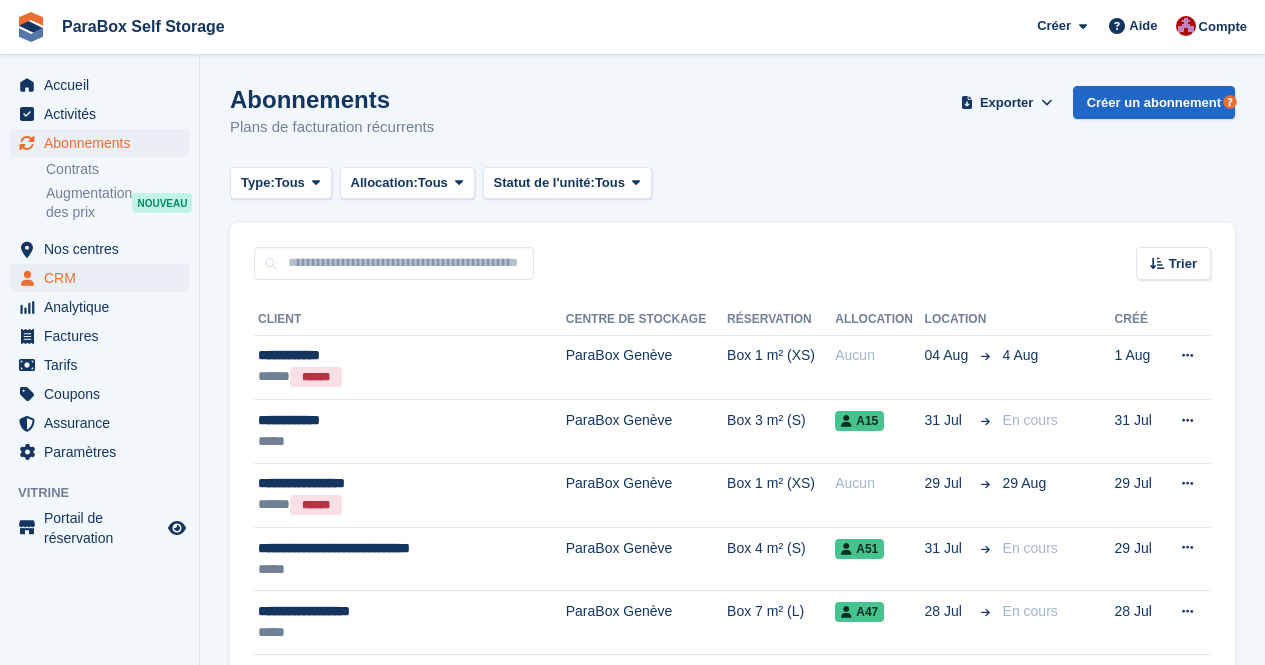 scroll, scrollTop: 0, scrollLeft: 0, axis: both 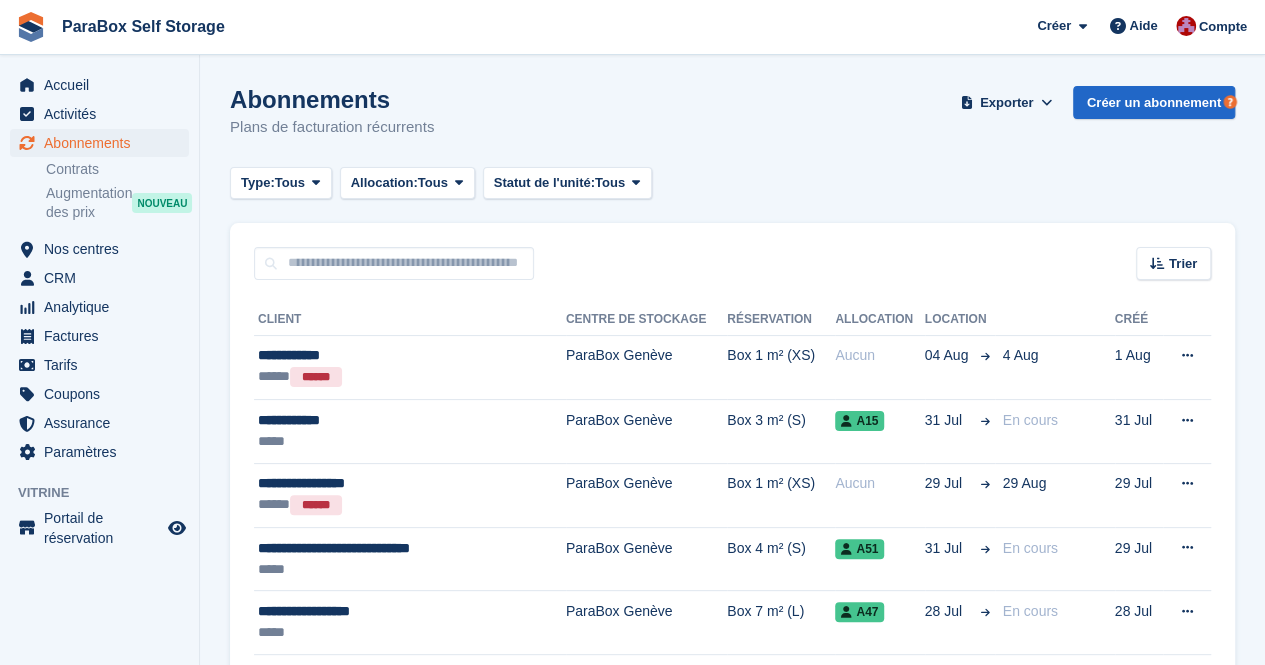 click on "CRM
CRM" at bounding box center [99, 278] 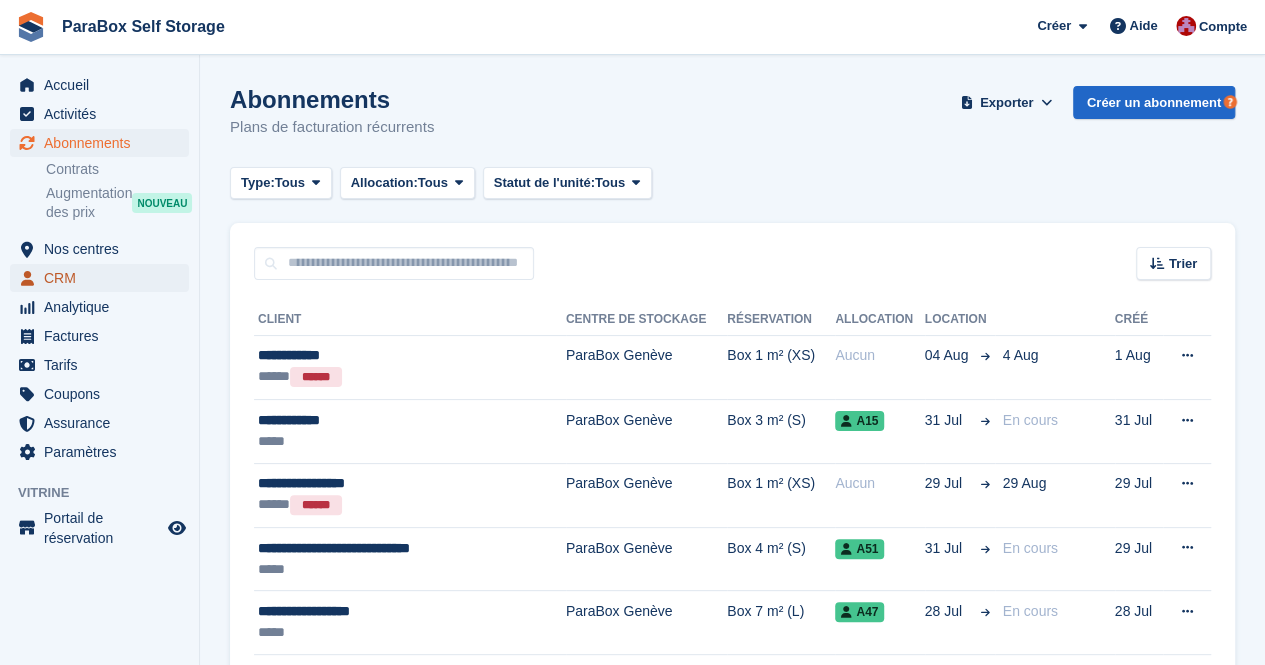 click on "CRM" at bounding box center (104, 278) 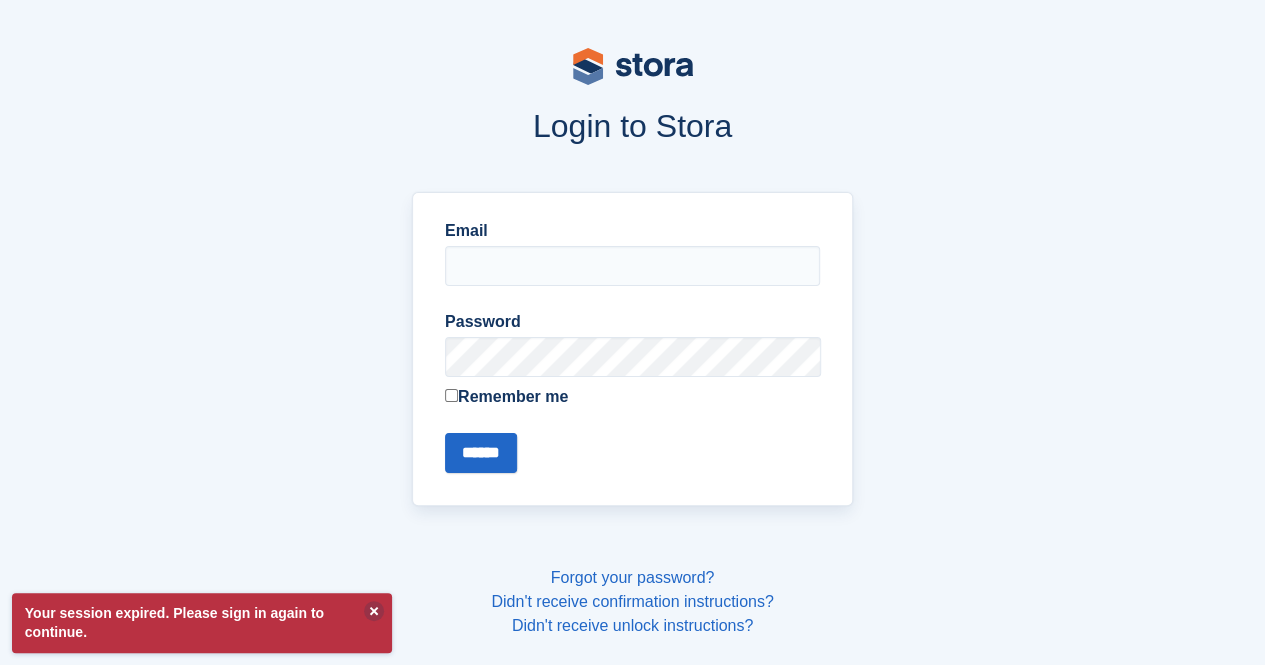 type on "**********" 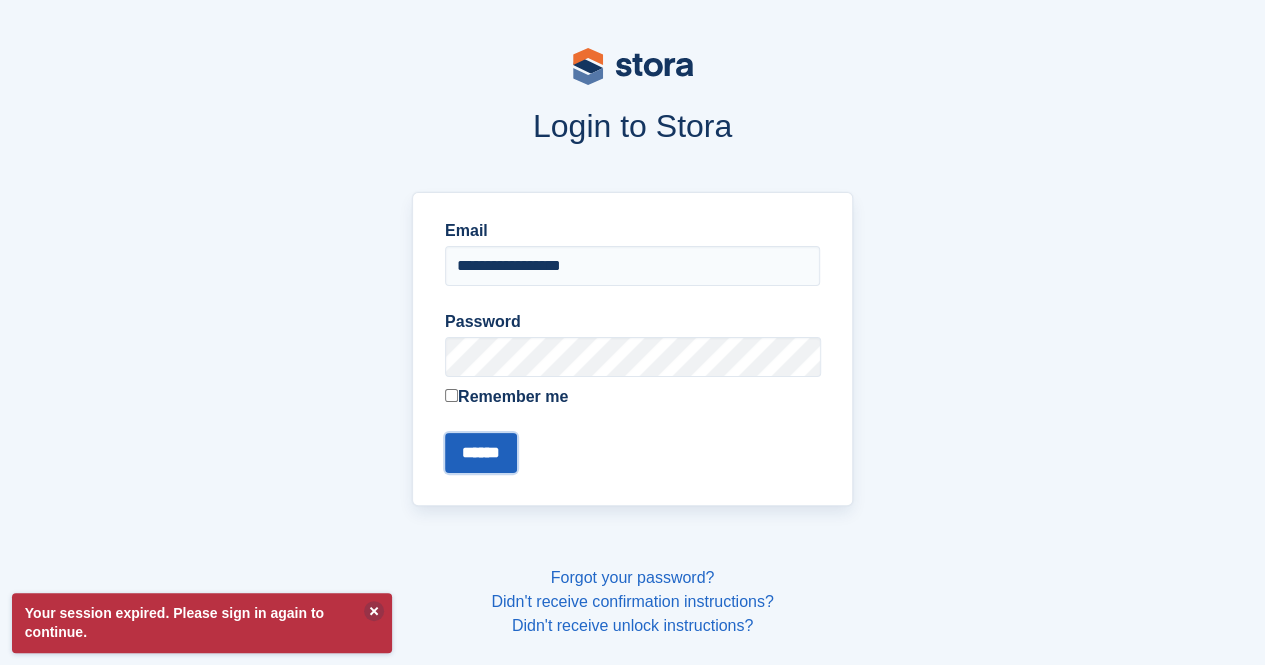 click on "******" at bounding box center [481, 453] 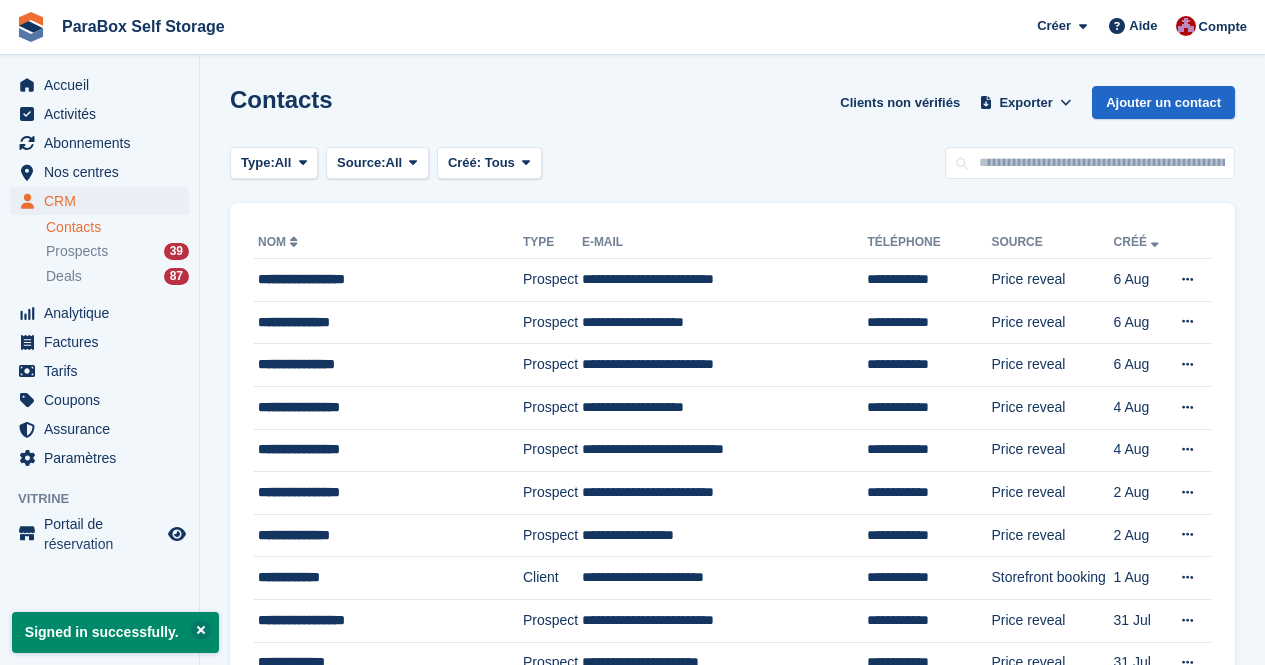 scroll, scrollTop: 0, scrollLeft: 0, axis: both 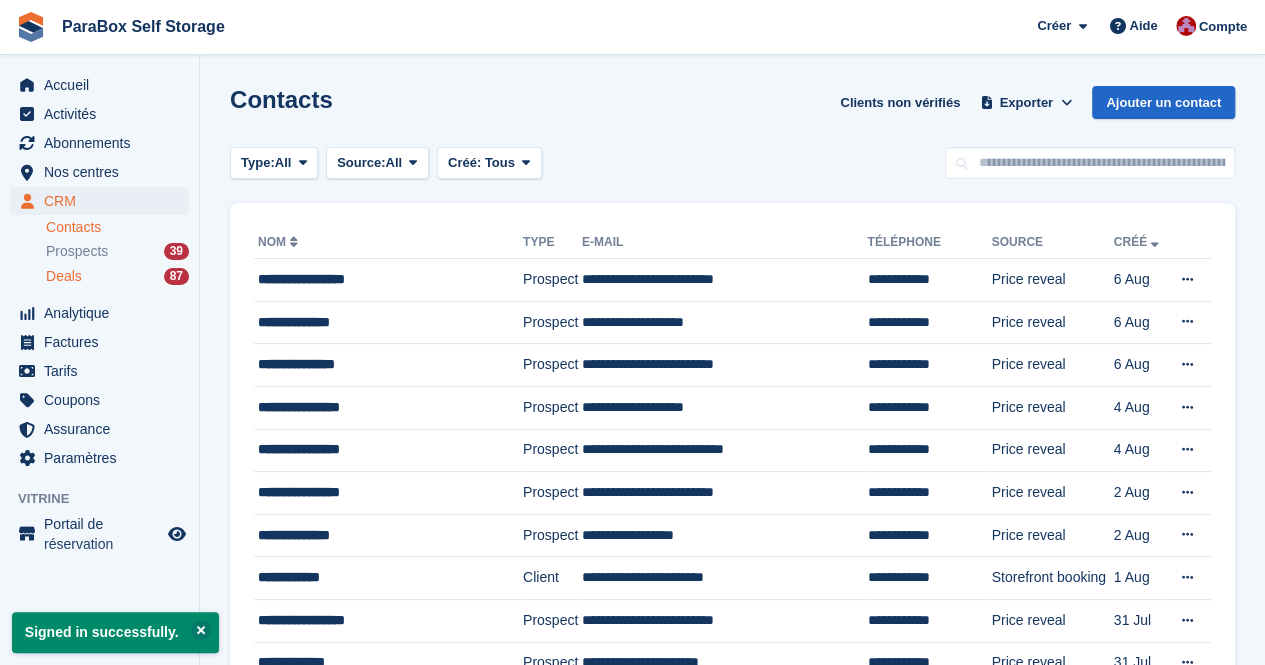 click on "Deals" at bounding box center (64, 276) 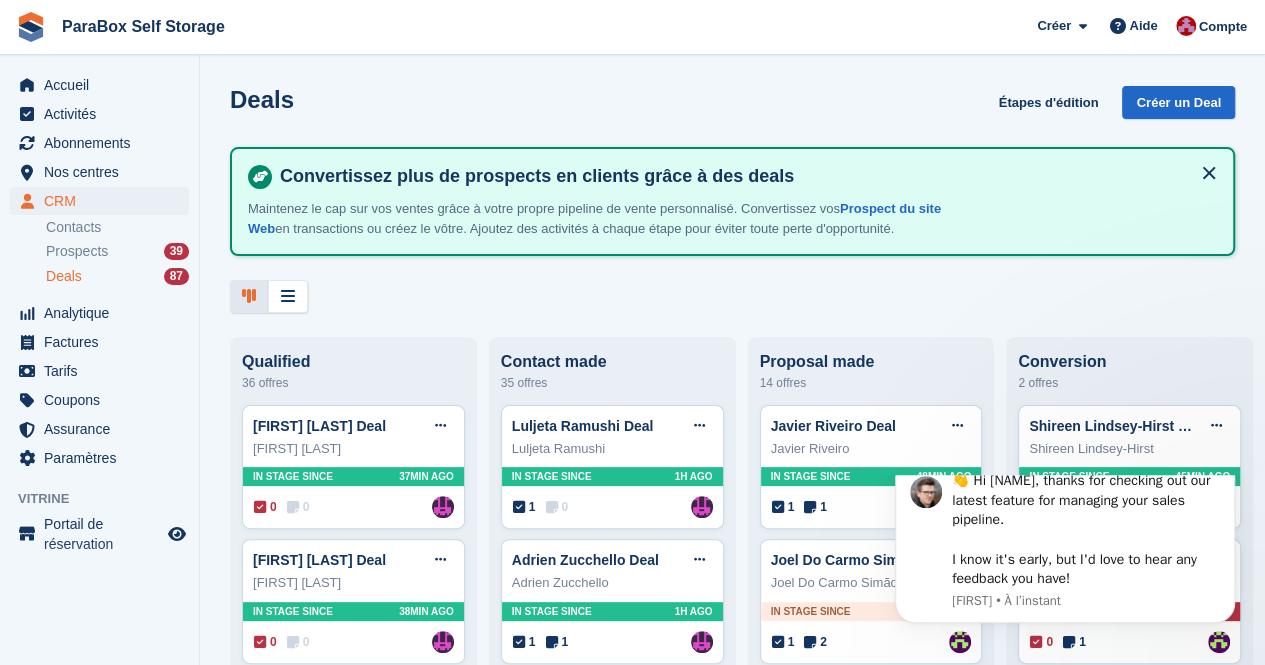 scroll, scrollTop: 0, scrollLeft: 0, axis: both 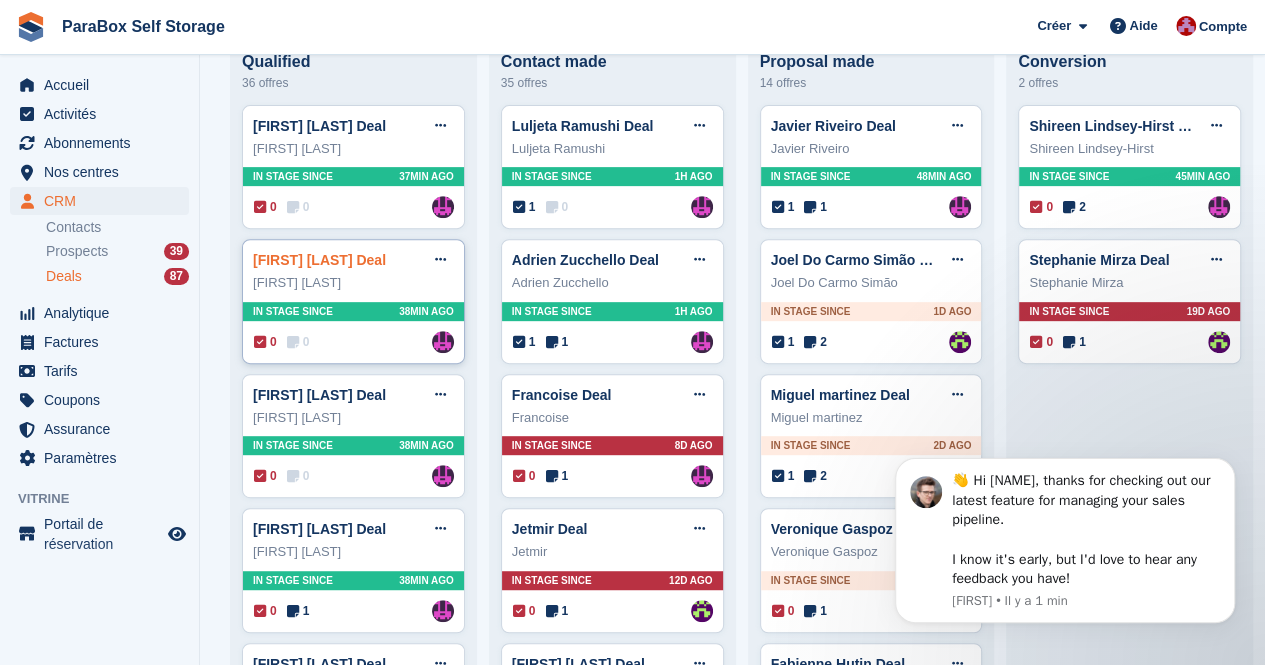 type 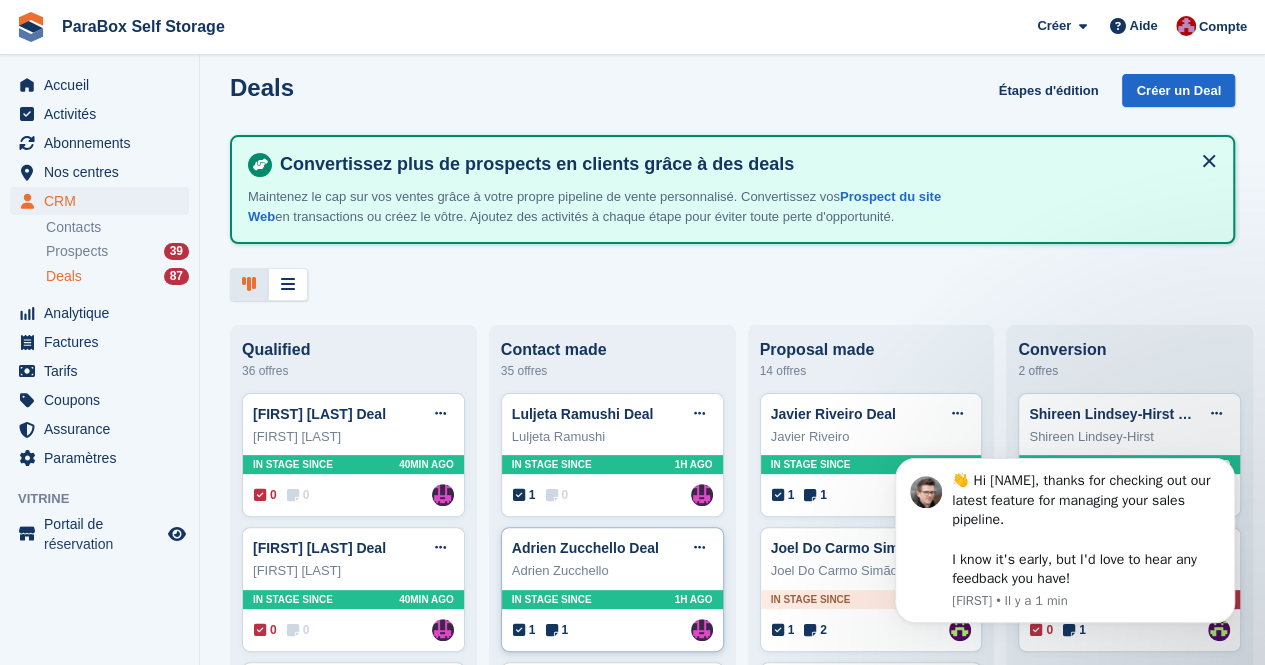 scroll, scrollTop: 0, scrollLeft: 0, axis: both 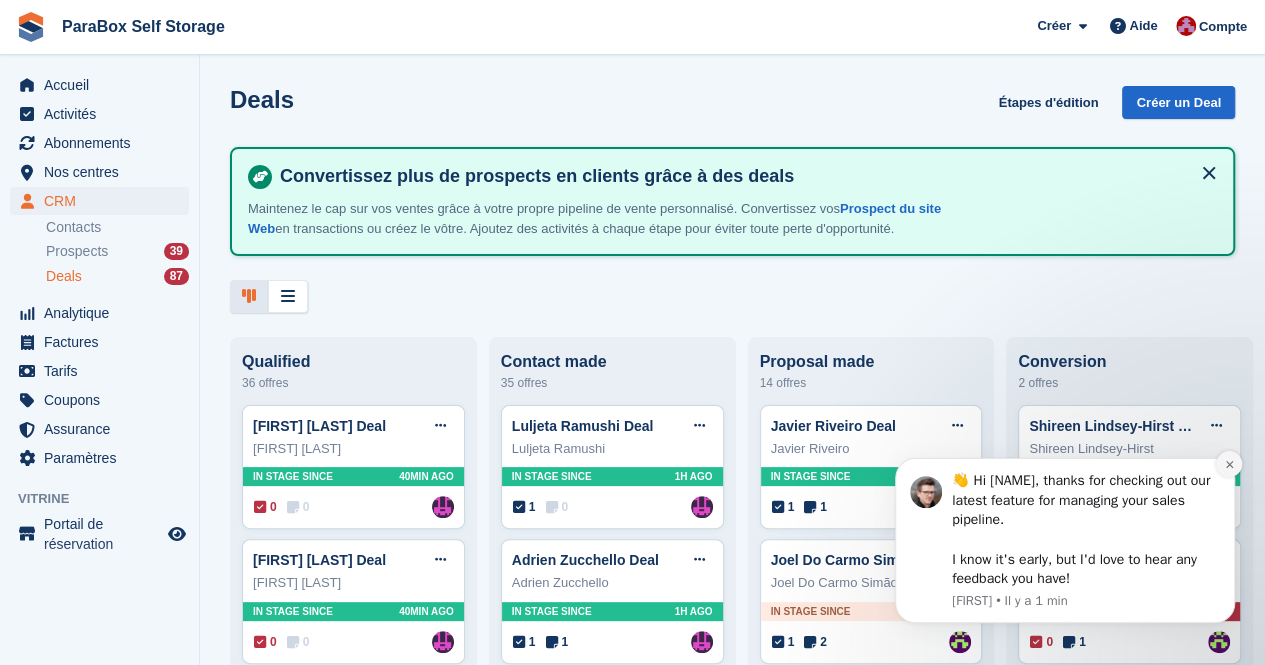 click 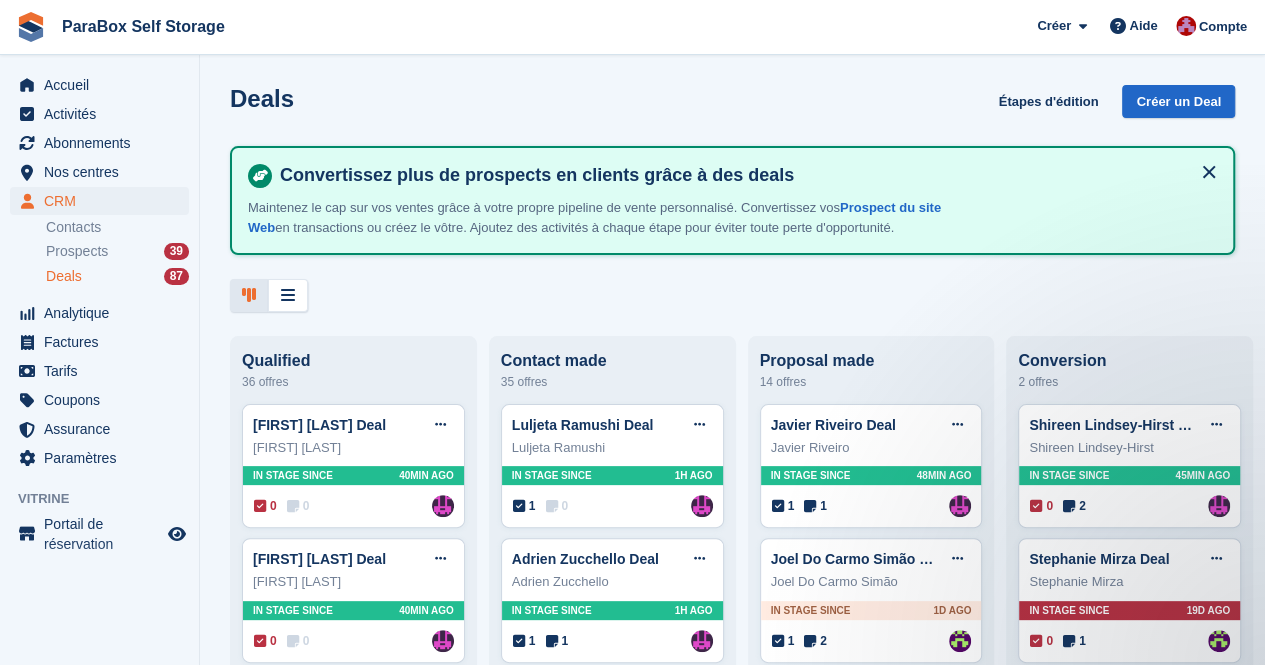 scroll, scrollTop: 0, scrollLeft: 0, axis: both 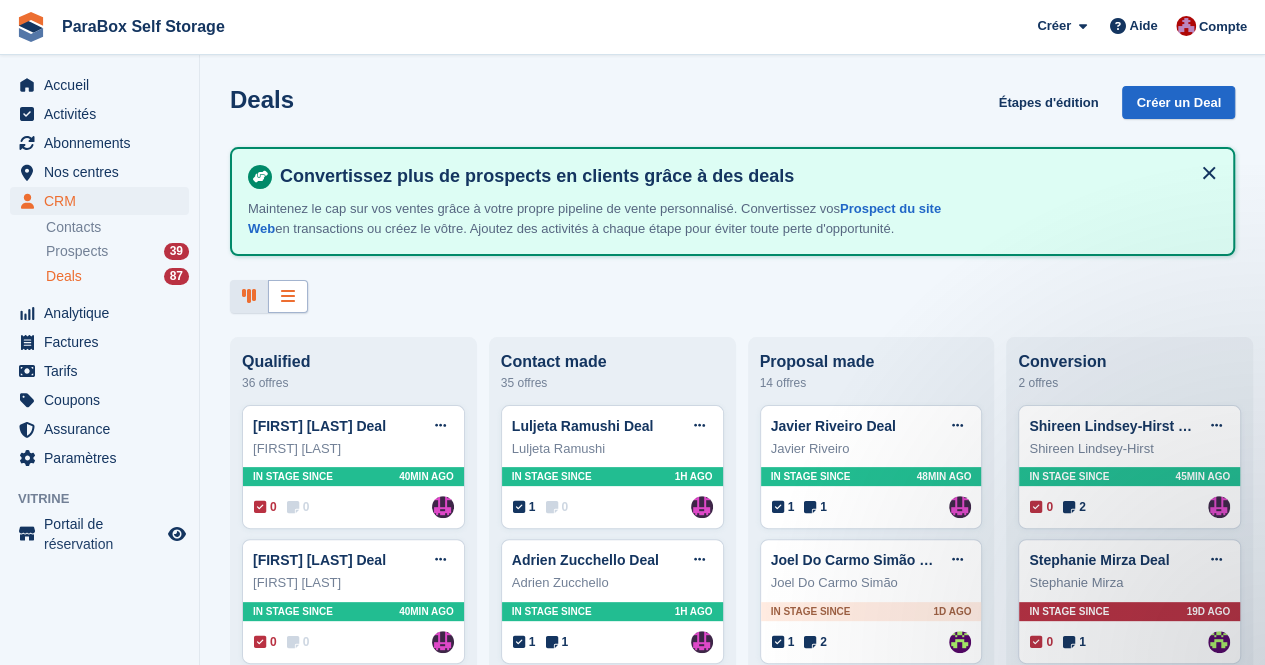 click at bounding box center (288, 296) 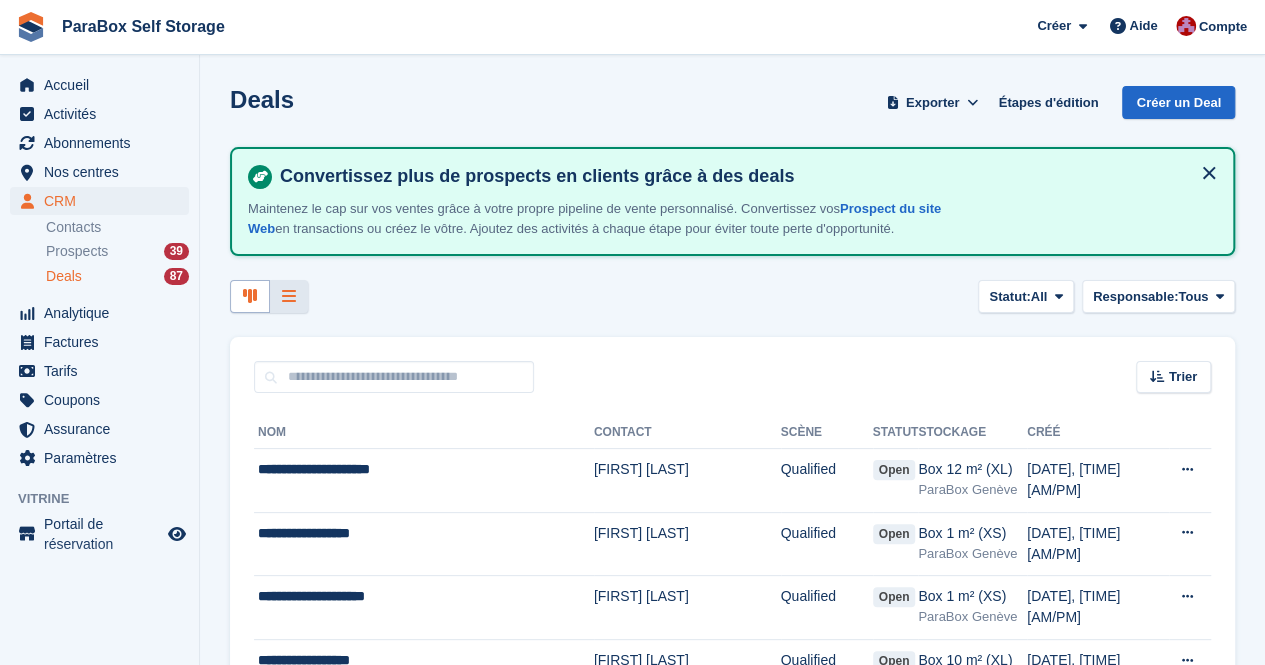 click at bounding box center [250, 296] 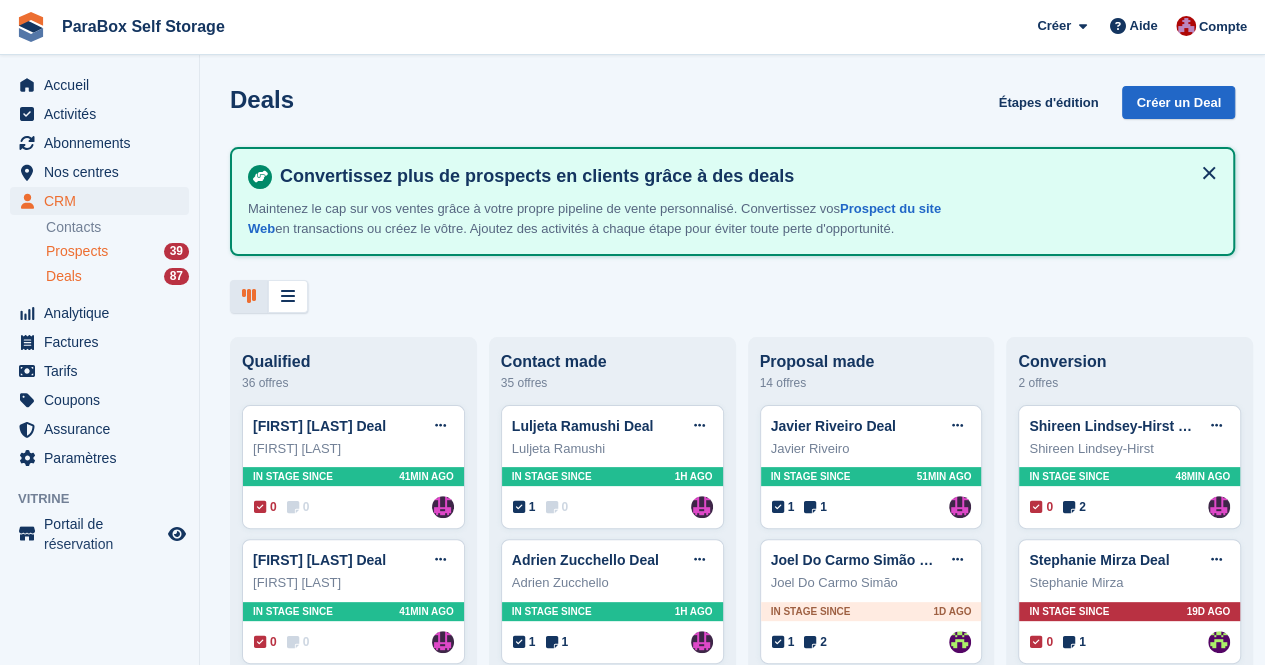 click on "Prospects" at bounding box center [77, 251] 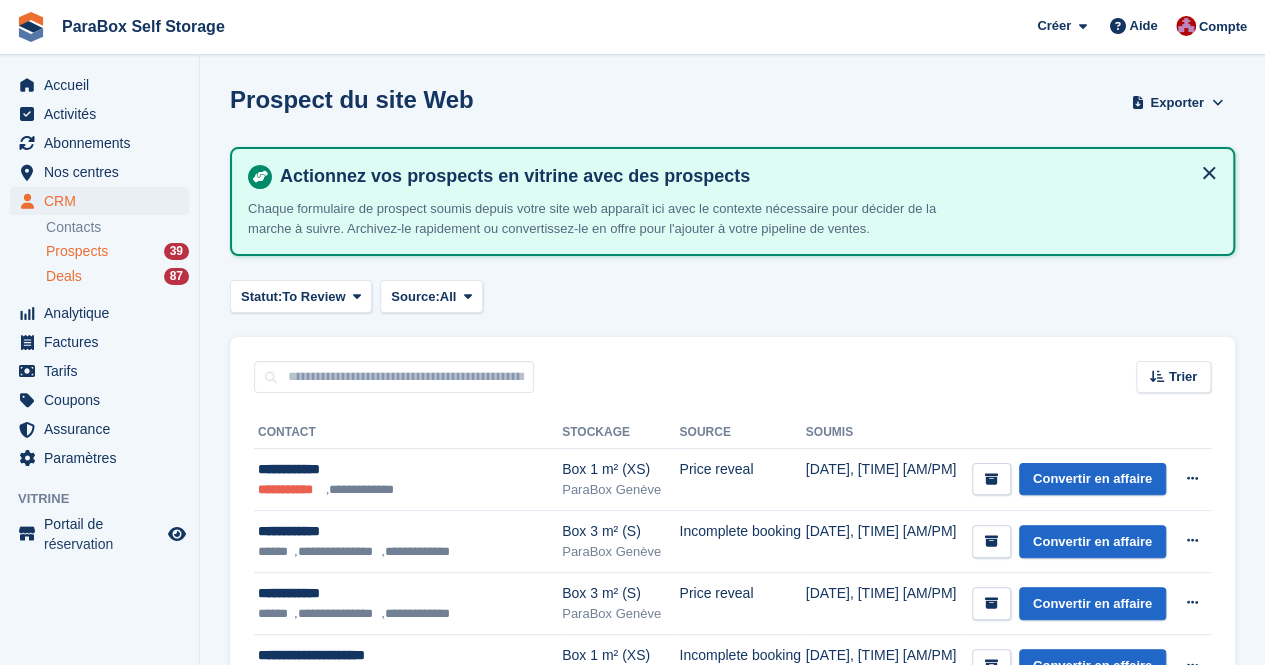 click on "Deals" at bounding box center (64, 276) 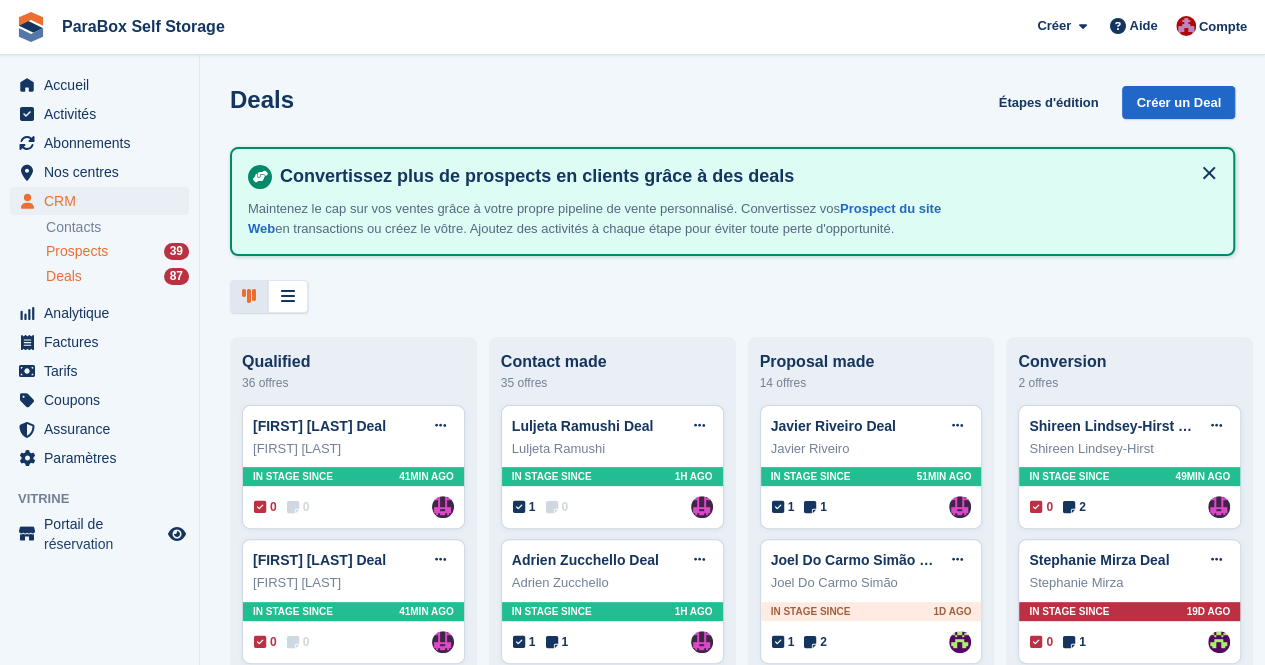 click on "Prospects" at bounding box center [77, 251] 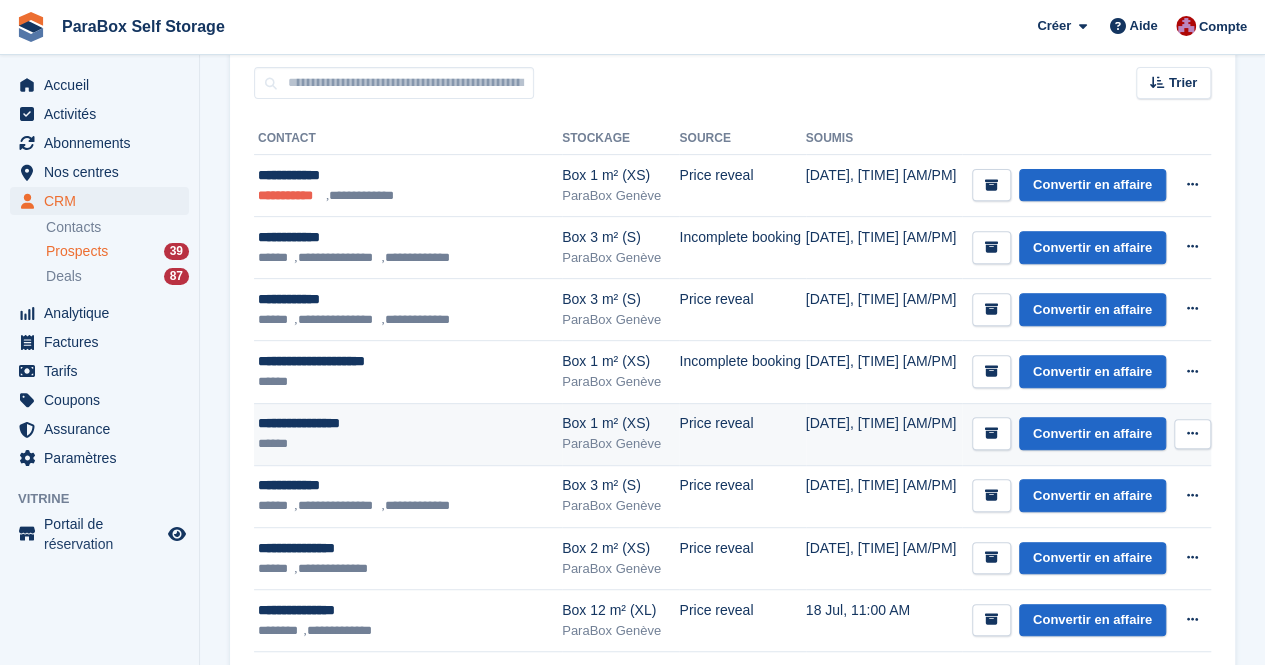 scroll, scrollTop: 300, scrollLeft: 0, axis: vertical 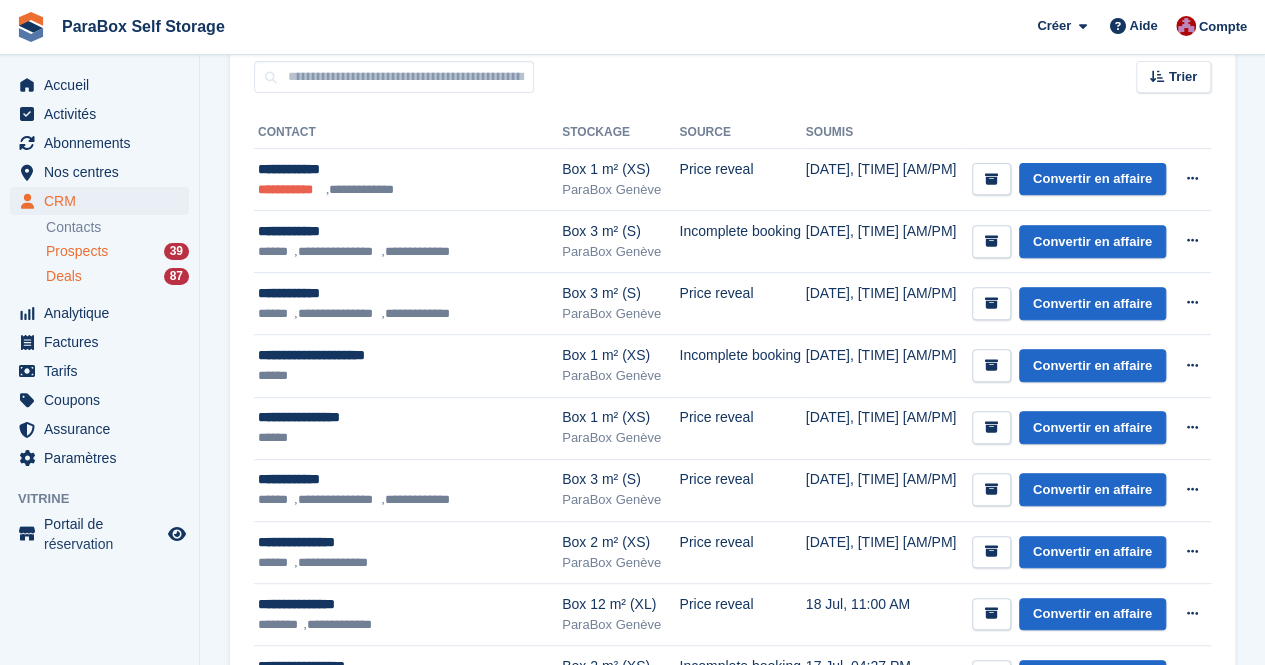 click on "Deals
87" at bounding box center (117, 276) 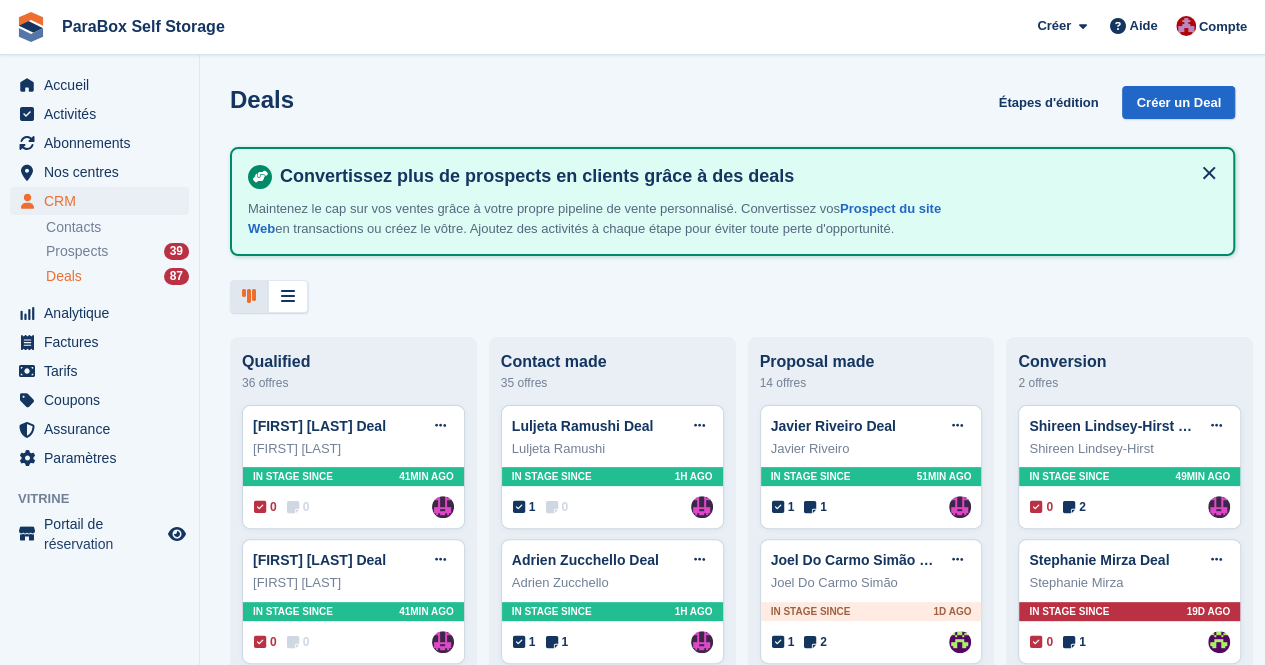 scroll, scrollTop: 0, scrollLeft: 0, axis: both 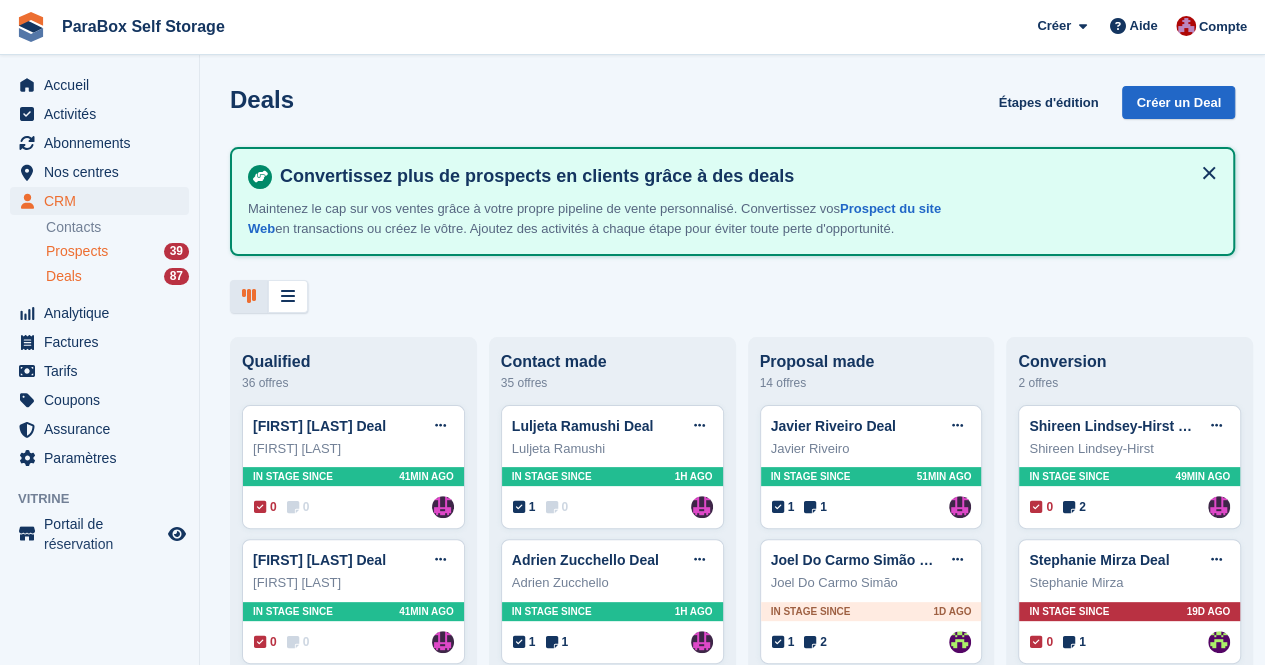 click on "Prospects" at bounding box center (77, 251) 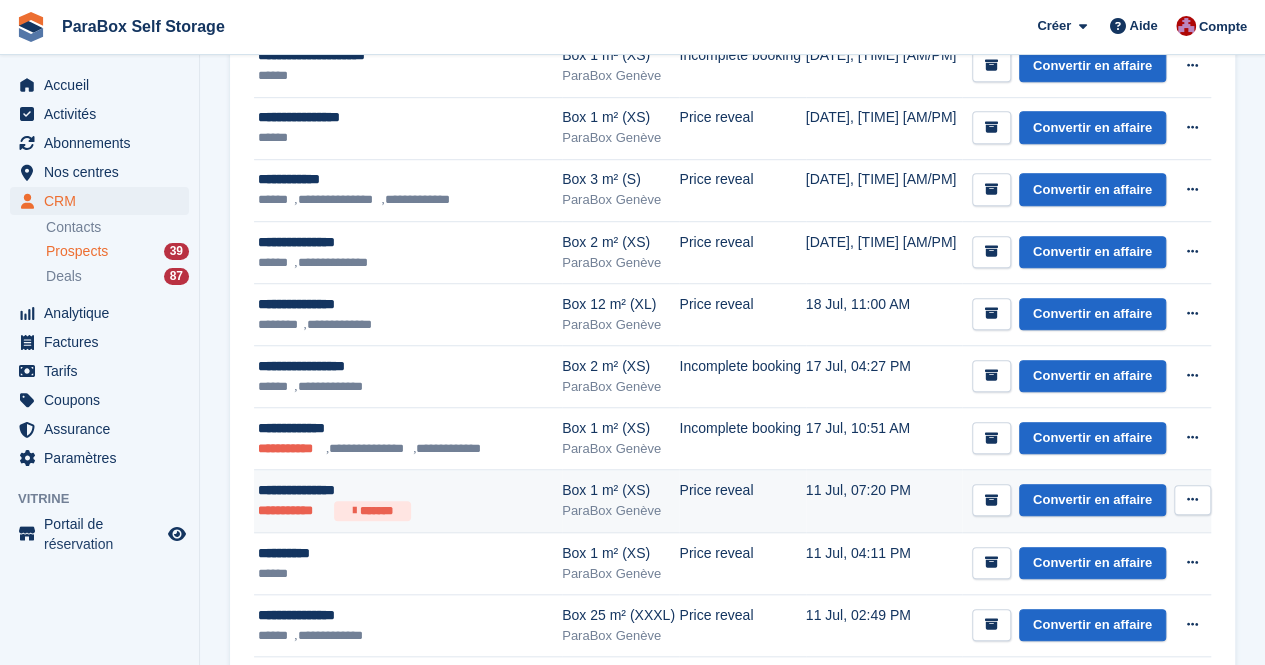 scroll, scrollTop: 700, scrollLeft: 0, axis: vertical 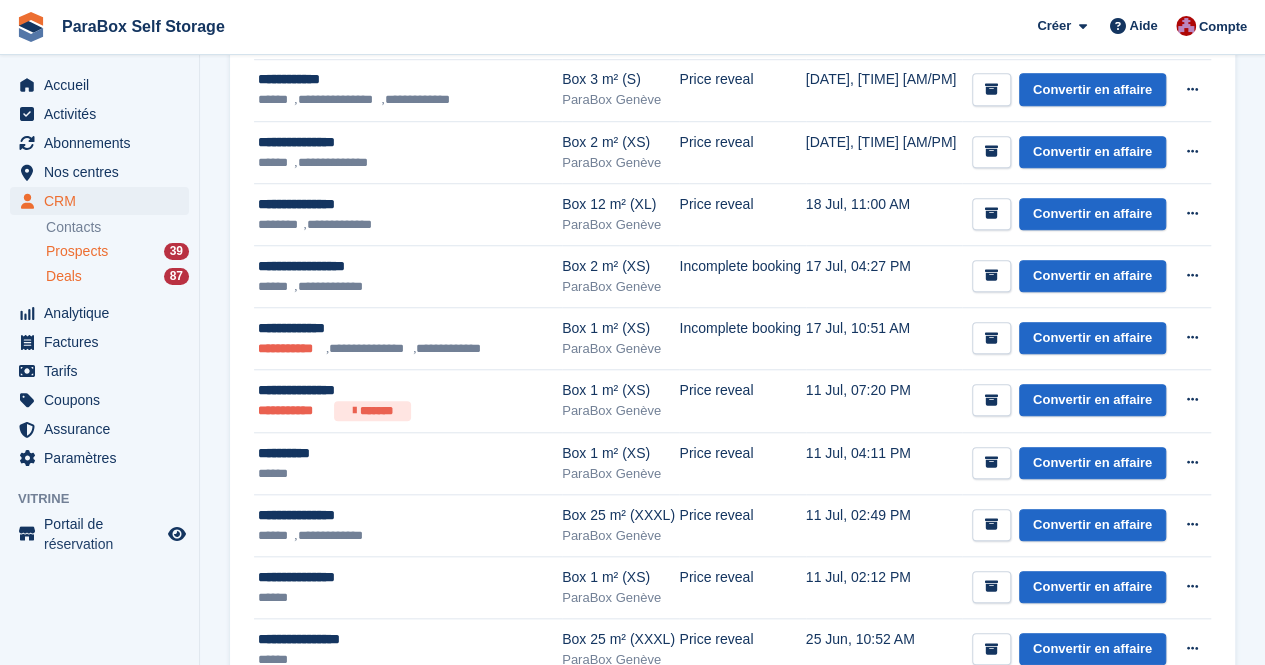 click on "Deals" at bounding box center (64, 276) 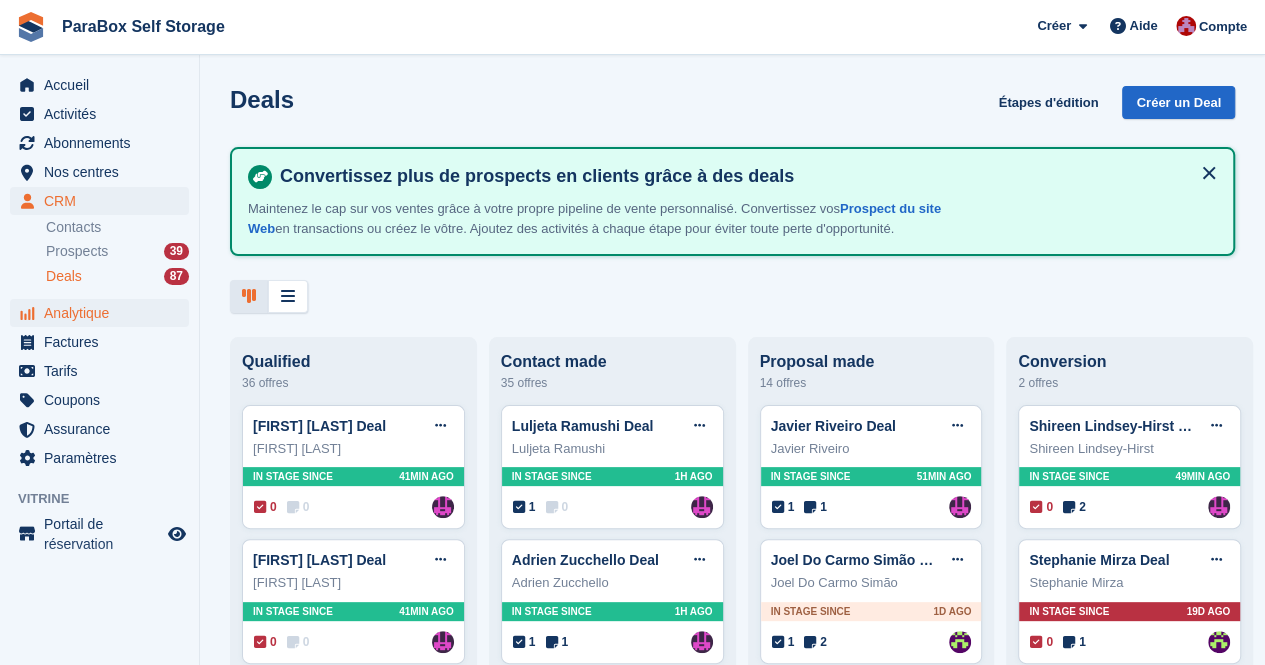 scroll, scrollTop: 0, scrollLeft: 0, axis: both 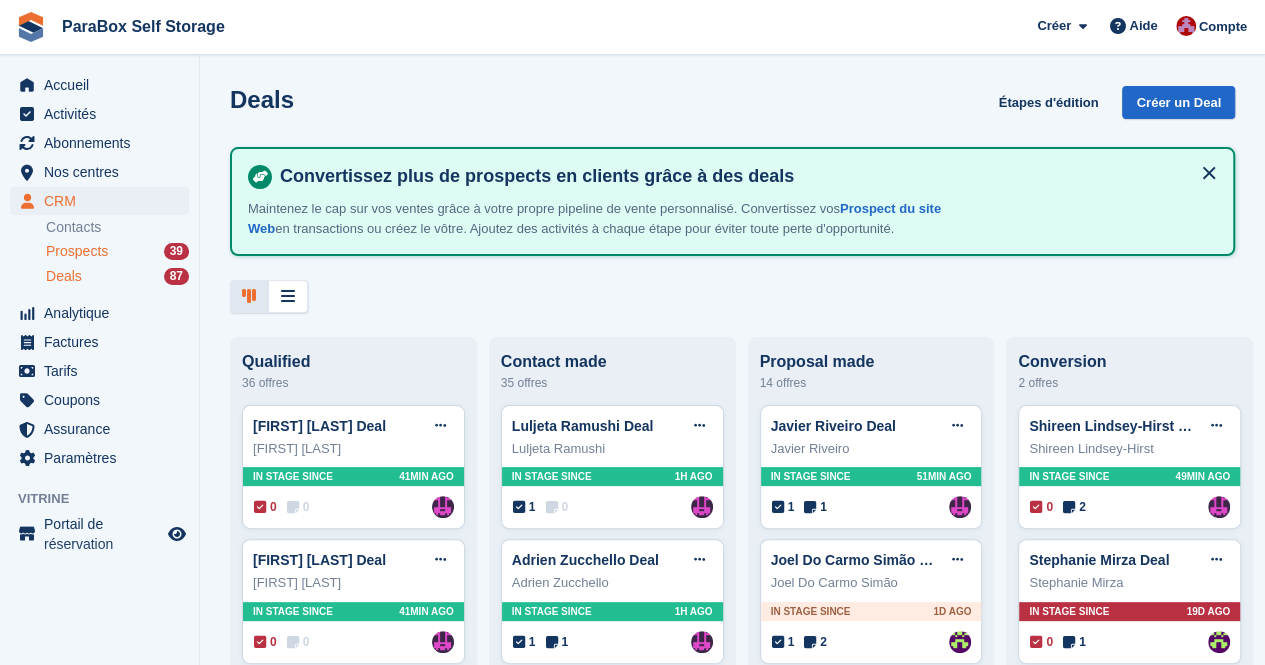 click on "Prospects" at bounding box center (77, 251) 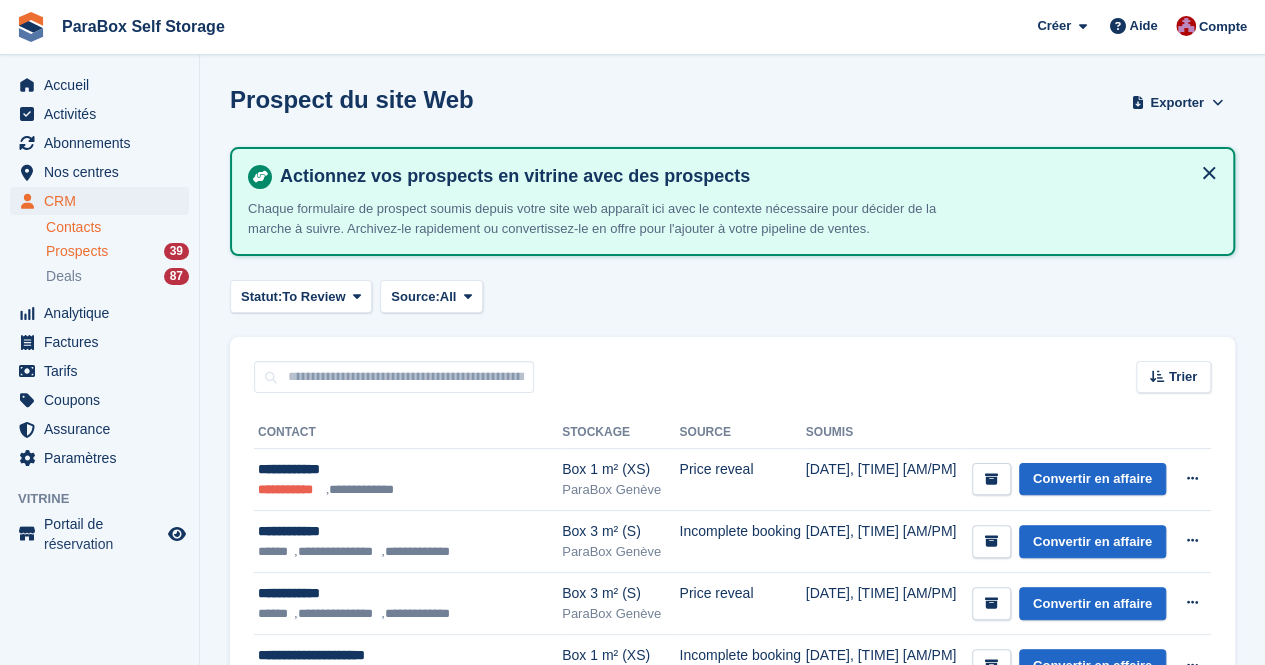 click on "Contacts" at bounding box center (117, 227) 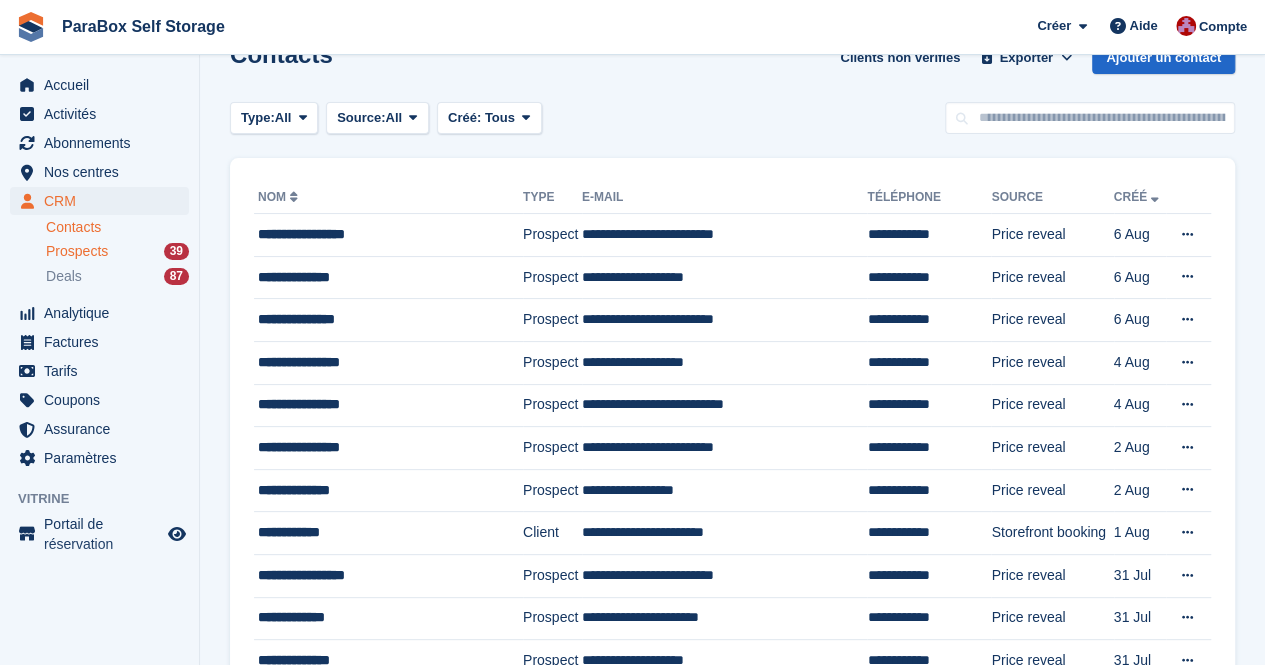 scroll, scrollTop: 100, scrollLeft: 0, axis: vertical 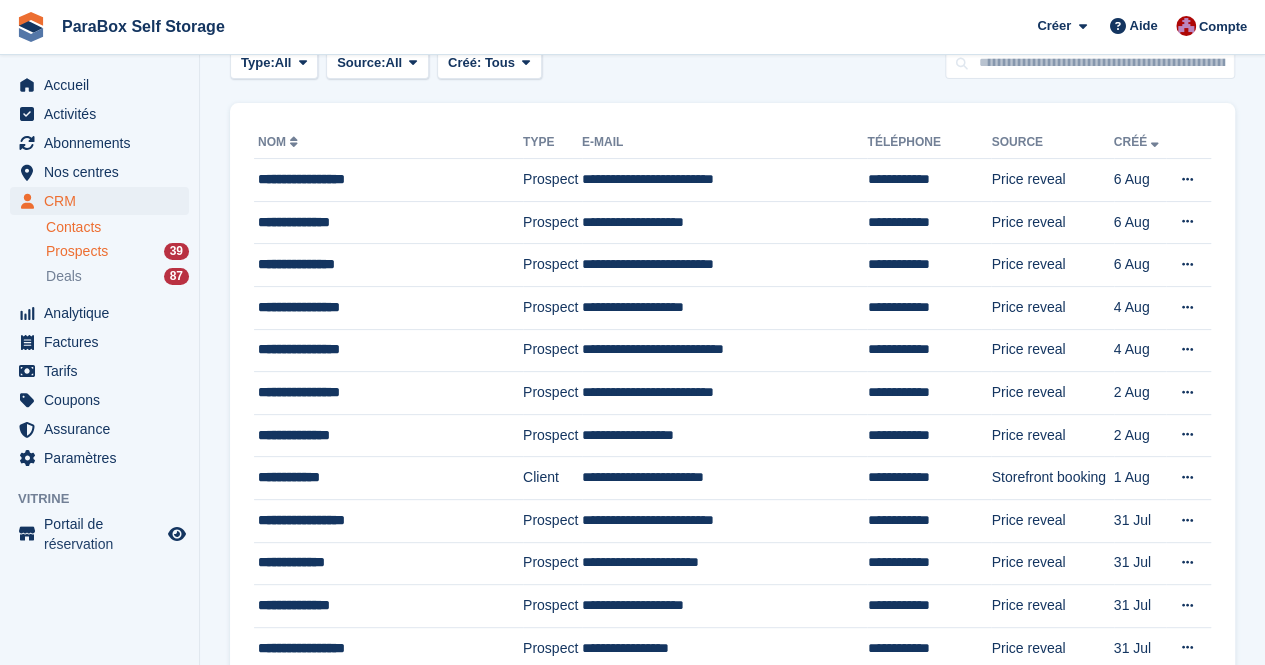 click on "Prospects" at bounding box center [77, 251] 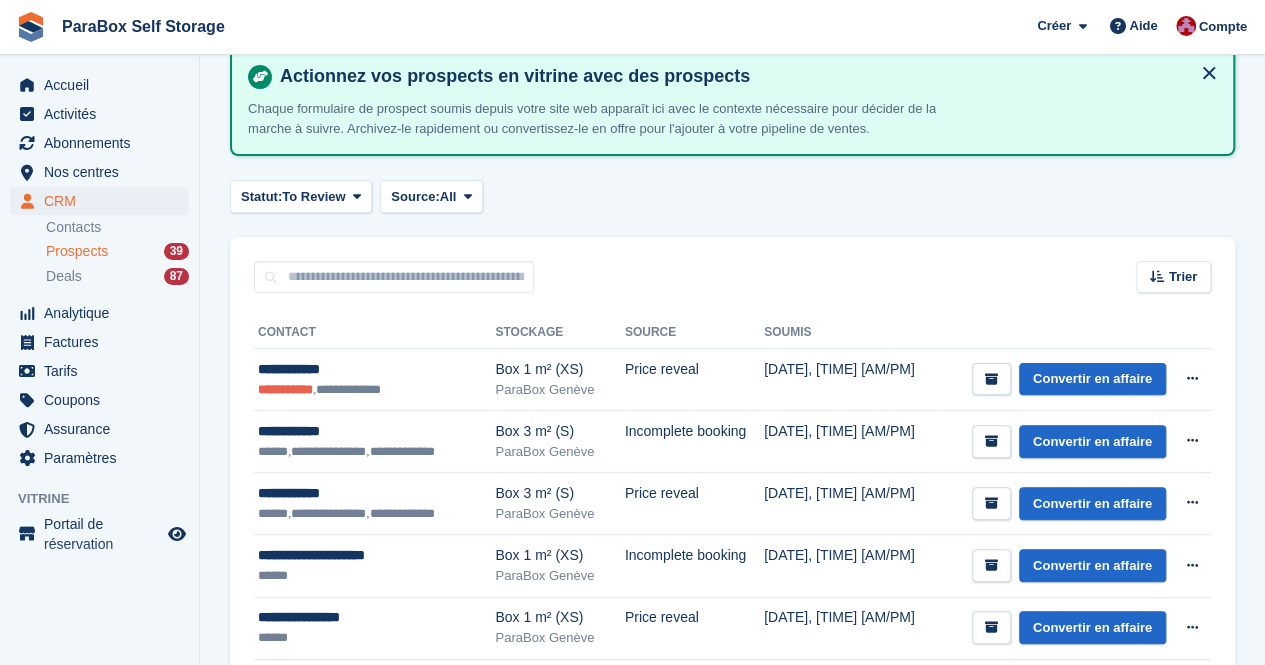 scroll, scrollTop: 0, scrollLeft: 0, axis: both 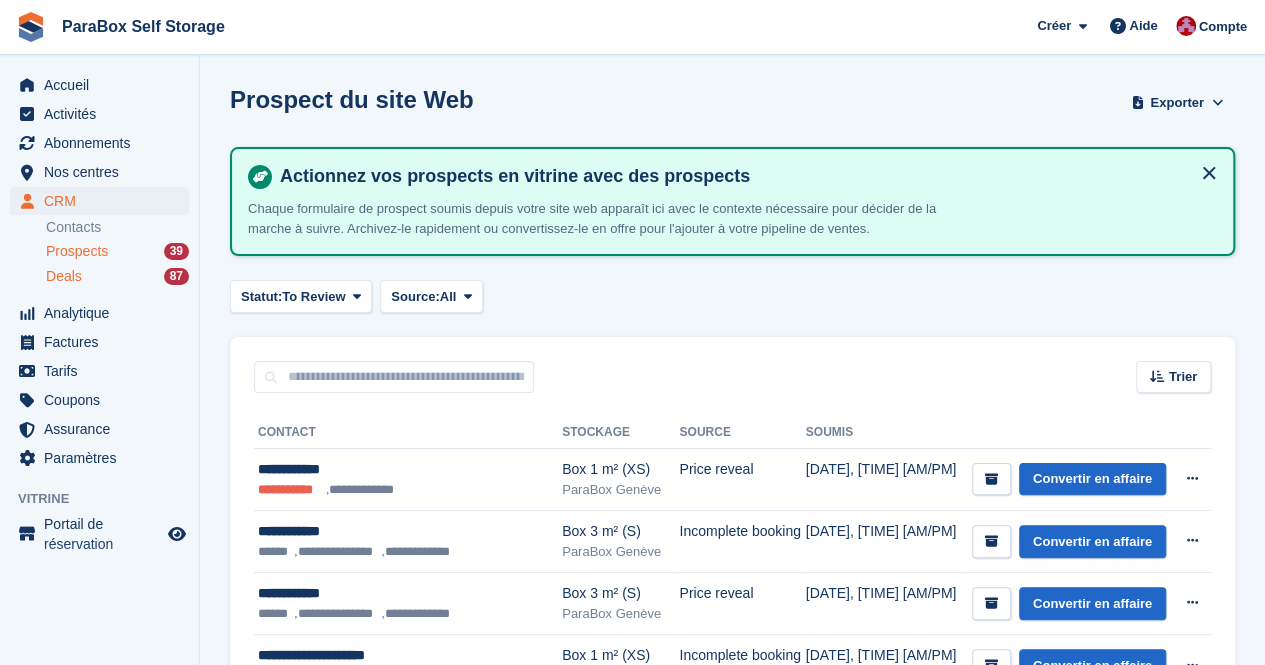 click on "Deals
87" at bounding box center (117, 276) 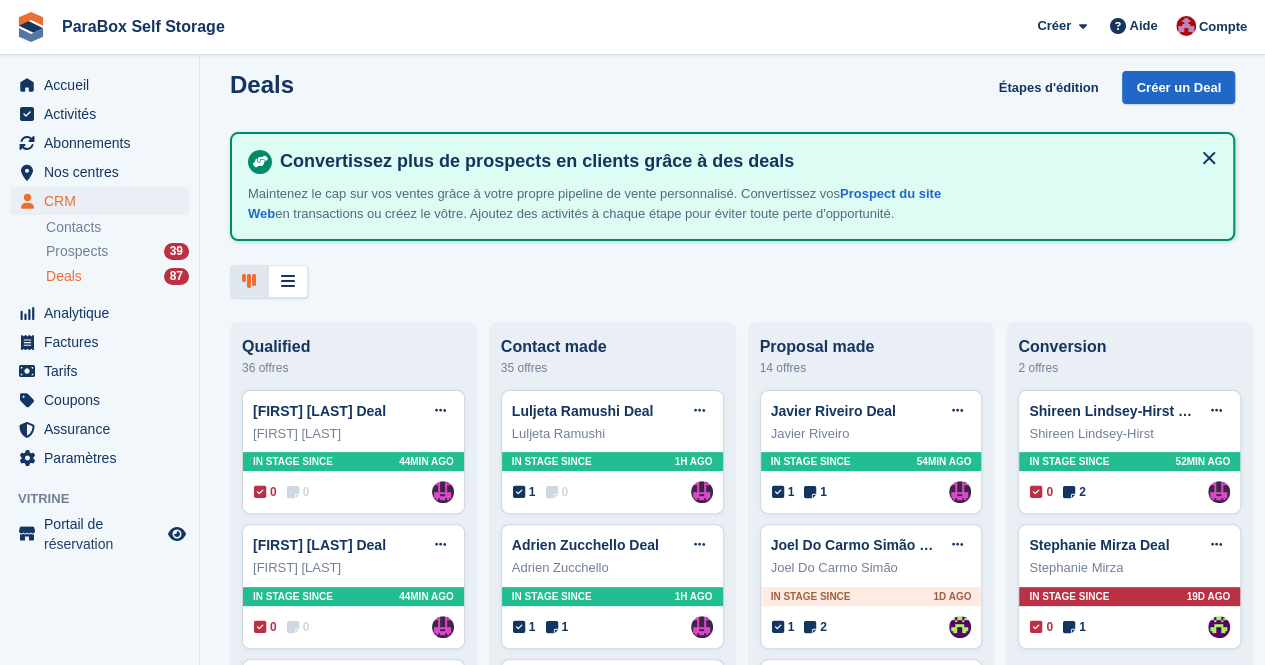 scroll, scrollTop: 0, scrollLeft: 0, axis: both 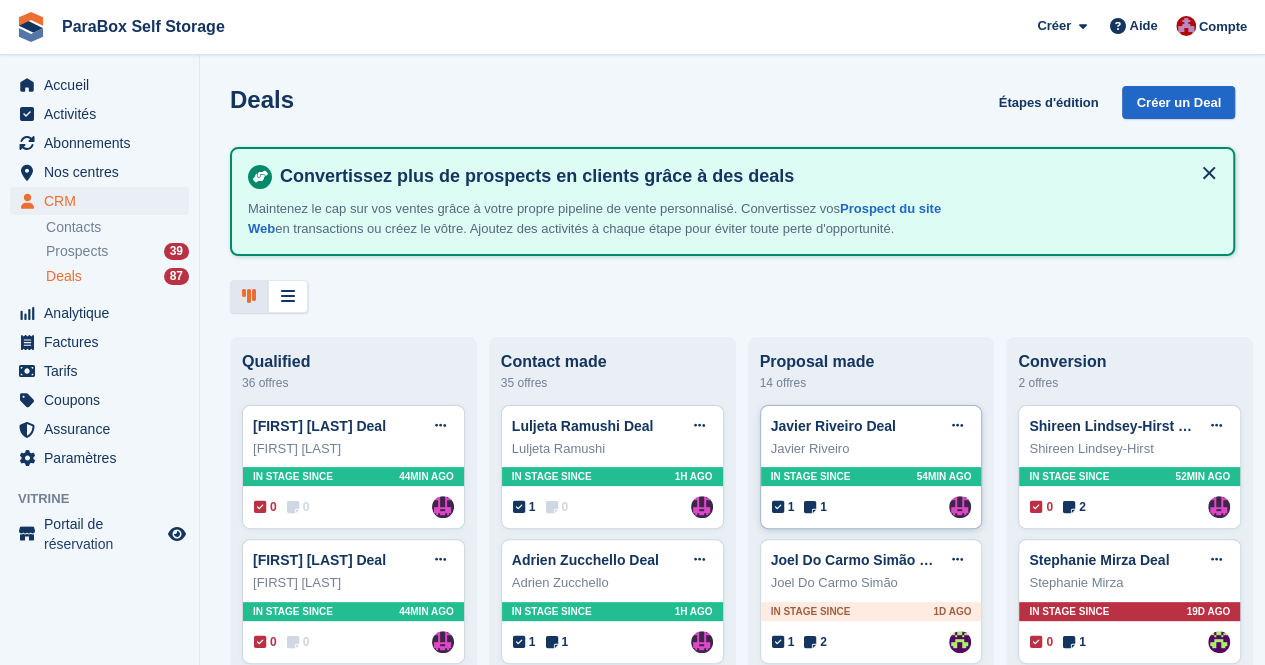 click at bounding box center [810, 507] 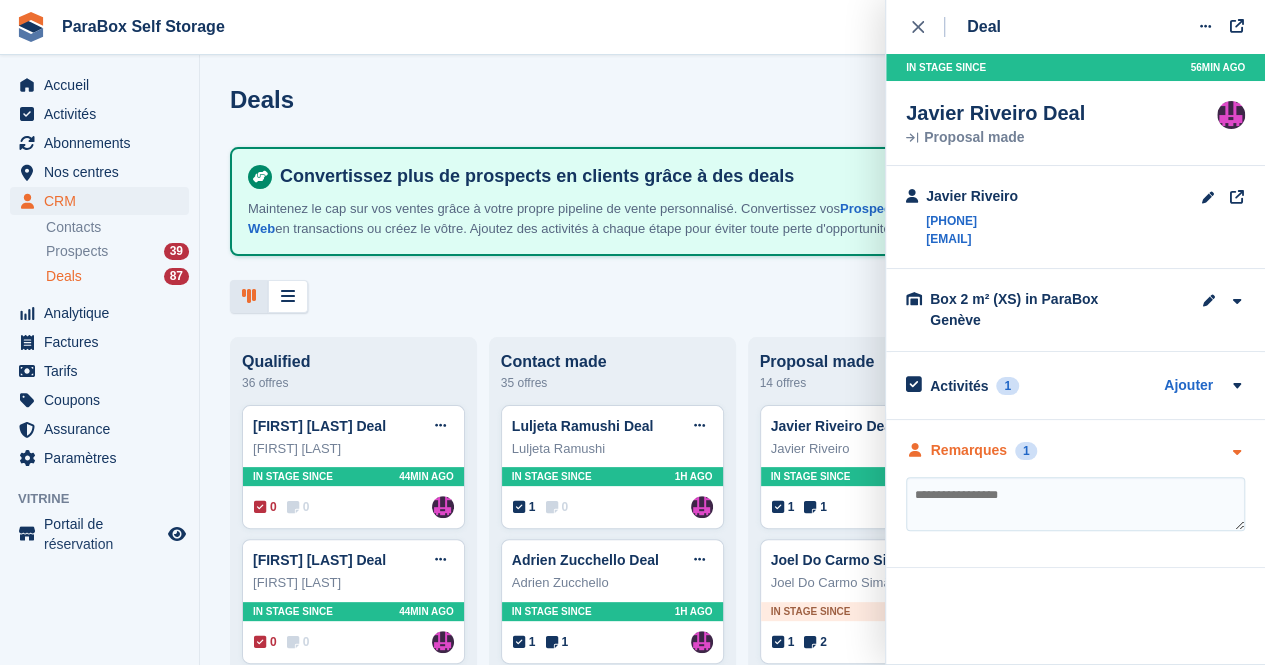 click on "Remarques
1" at bounding box center (1075, 450) 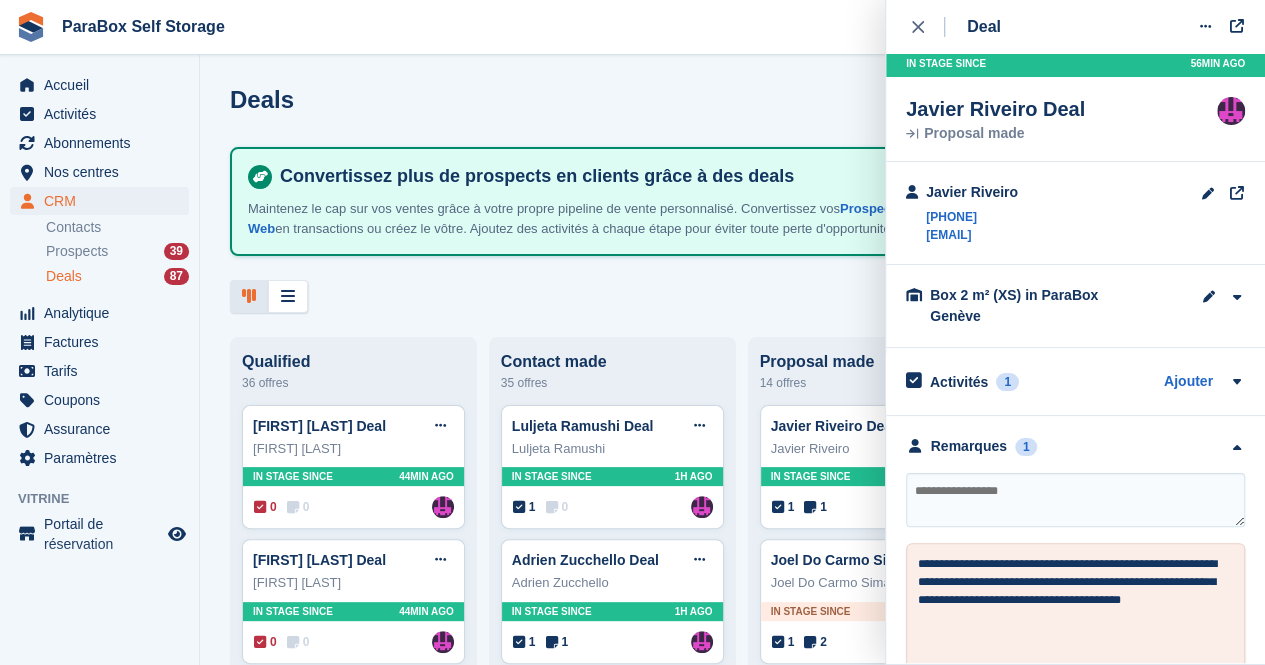 scroll, scrollTop: 0, scrollLeft: 0, axis: both 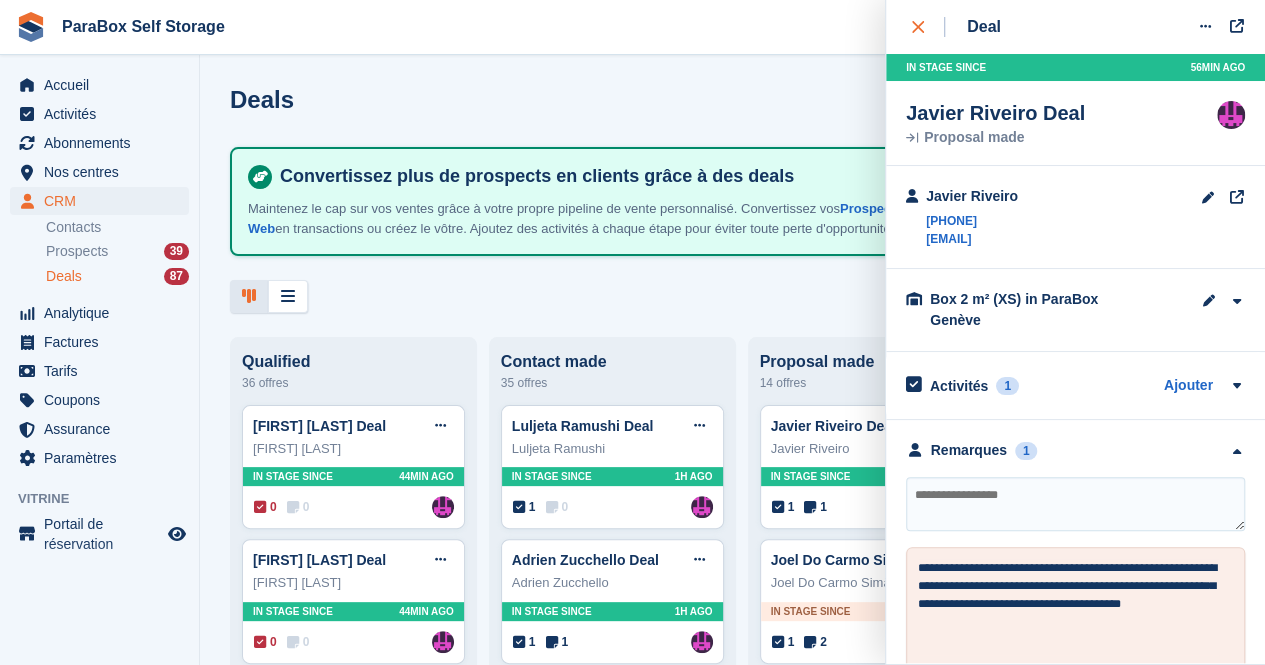 click at bounding box center [928, 27] 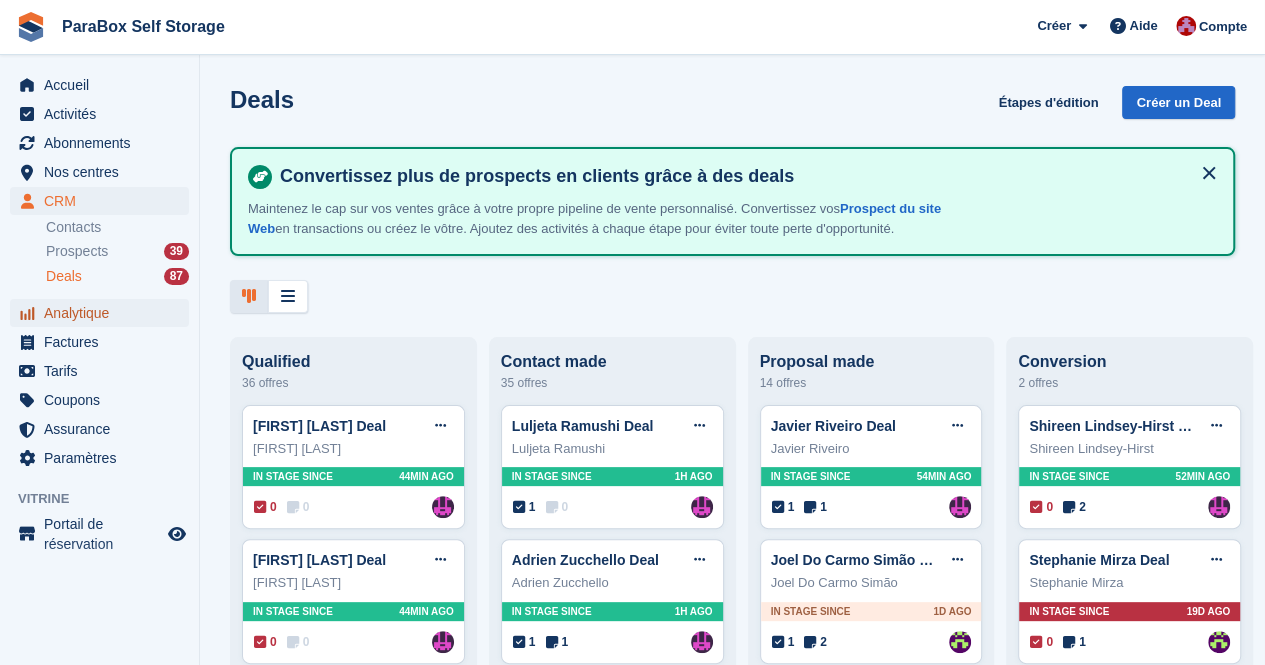 click on "Analytique" at bounding box center (104, 313) 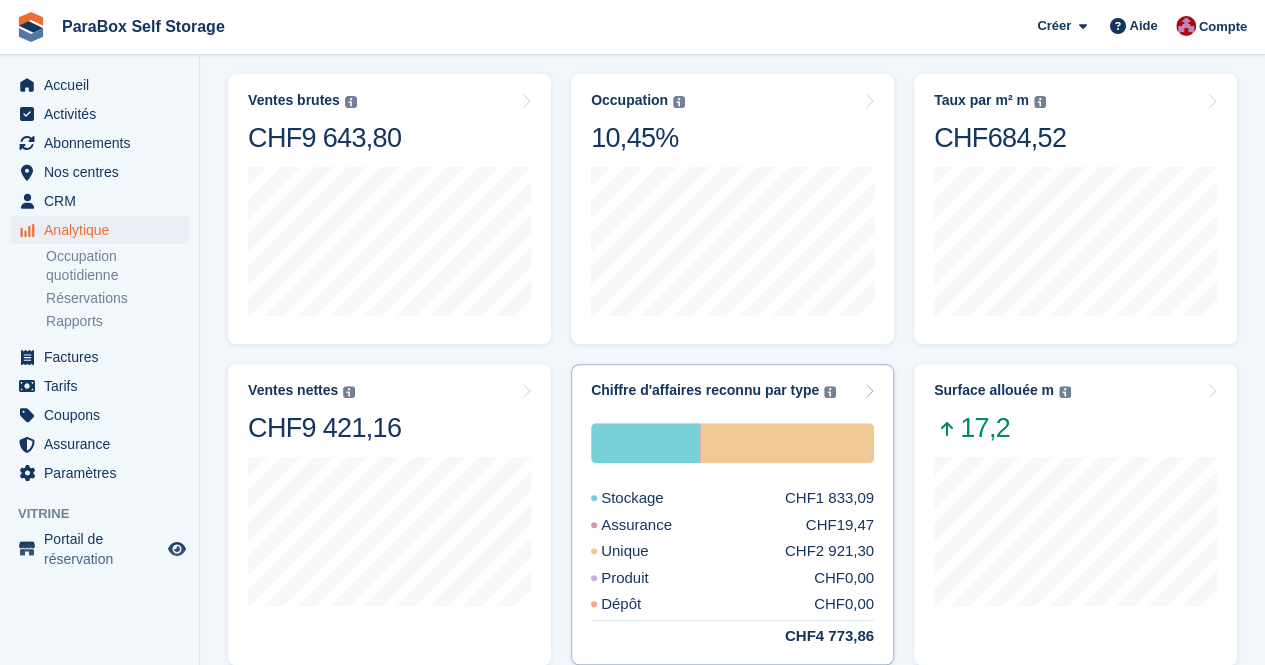 scroll, scrollTop: 100, scrollLeft: 0, axis: vertical 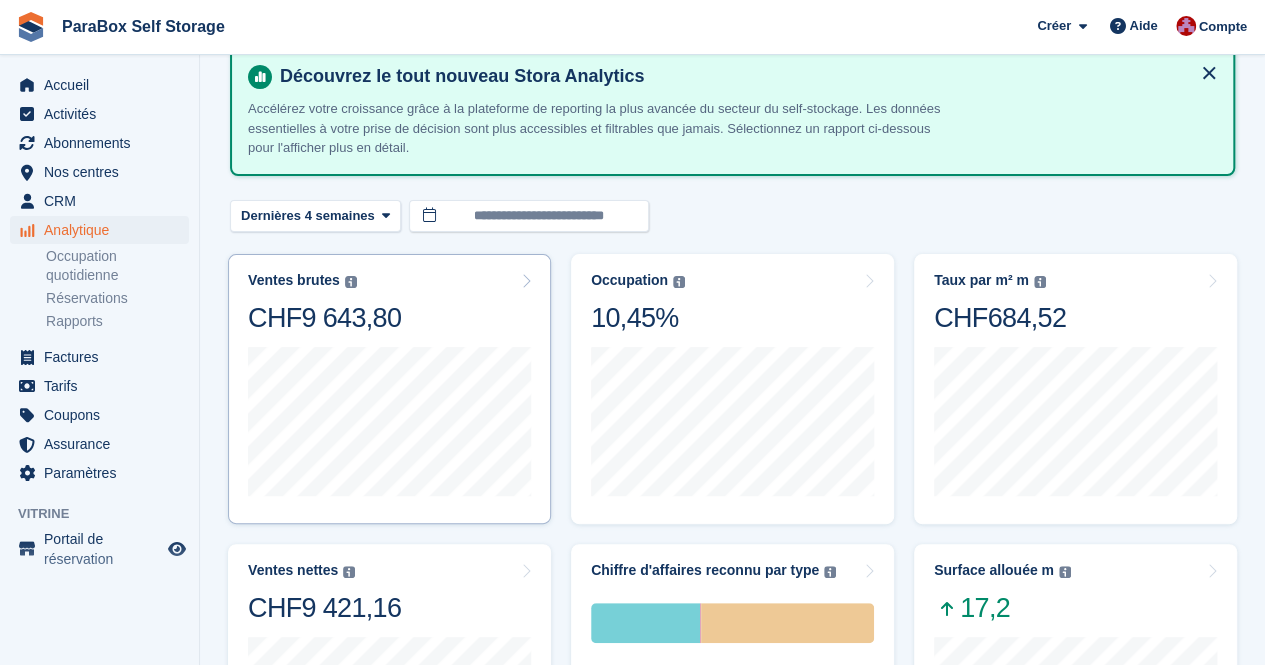 click on "Ventes brutes
La somme de toutes les factures finalisées, après remise et taxes comprises.  Apprendre encore plus
CHF9 643,80" at bounding box center (389, 303) 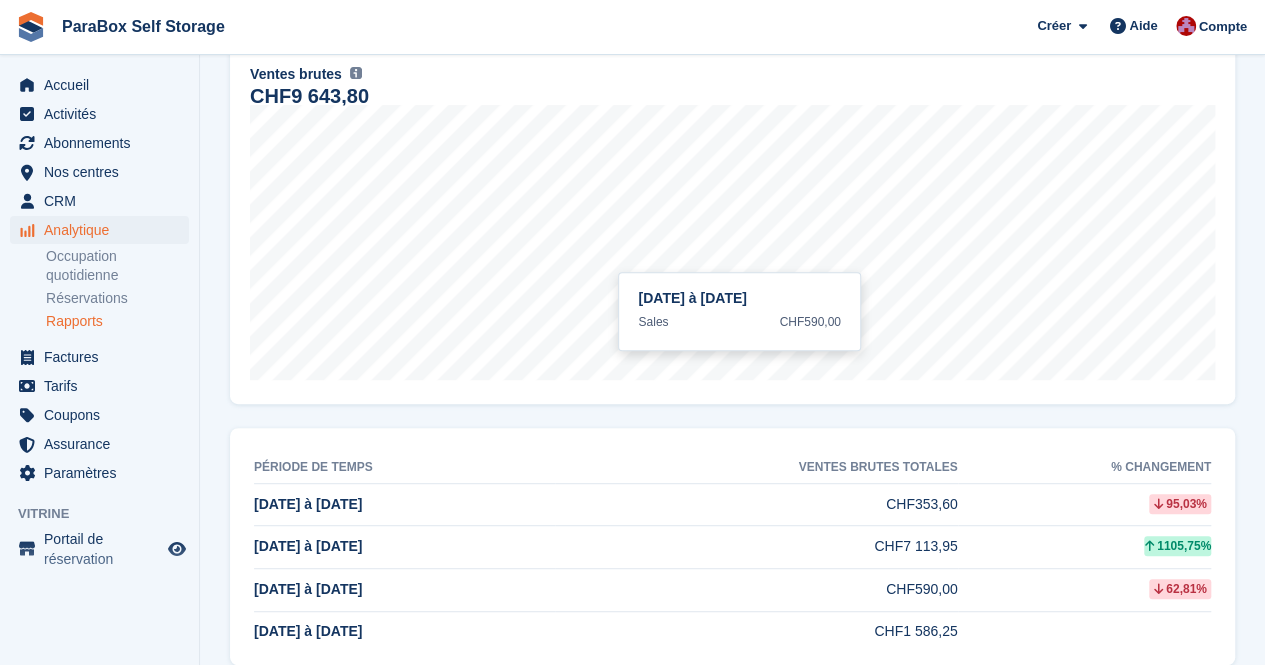 scroll, scrollTop: 340, scrollLeft: 0, axis: vertical 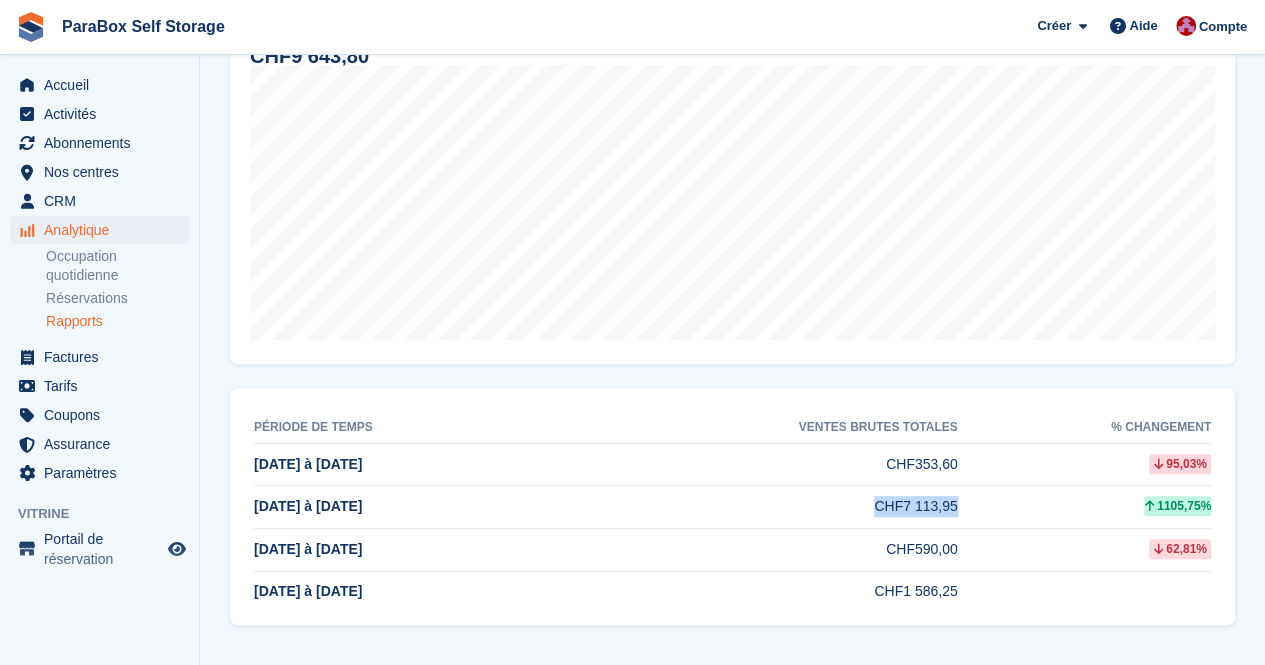 drag, startPoint x: 868, startPoint y: 507, endPoint x: 953, endPoint y: 507, distance: 85 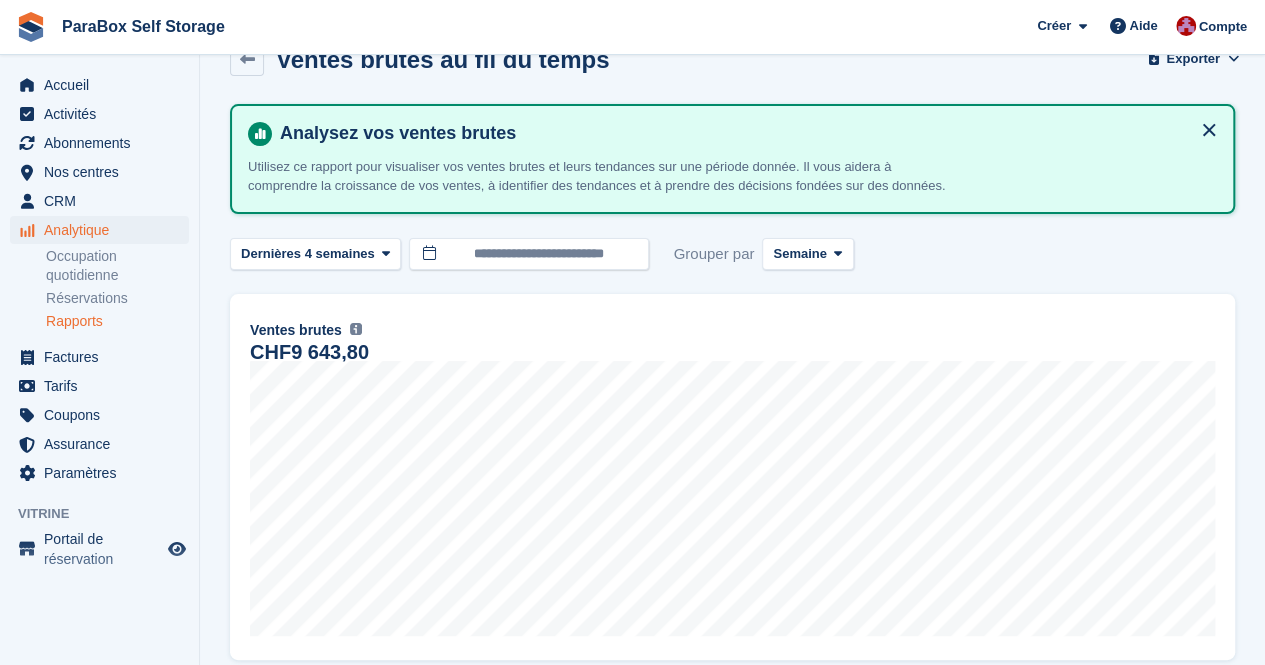 scroll, scrollTop: 0, scrollLeft: 0, axis: both 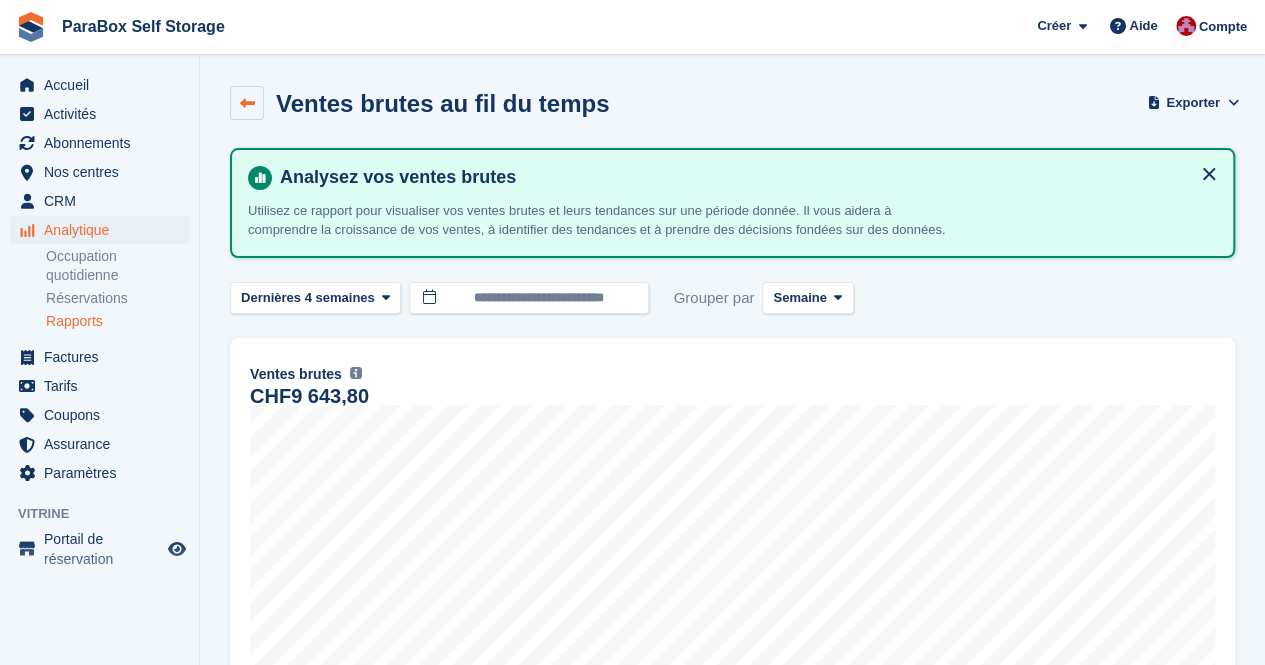 click at bounding box center (247, 103) 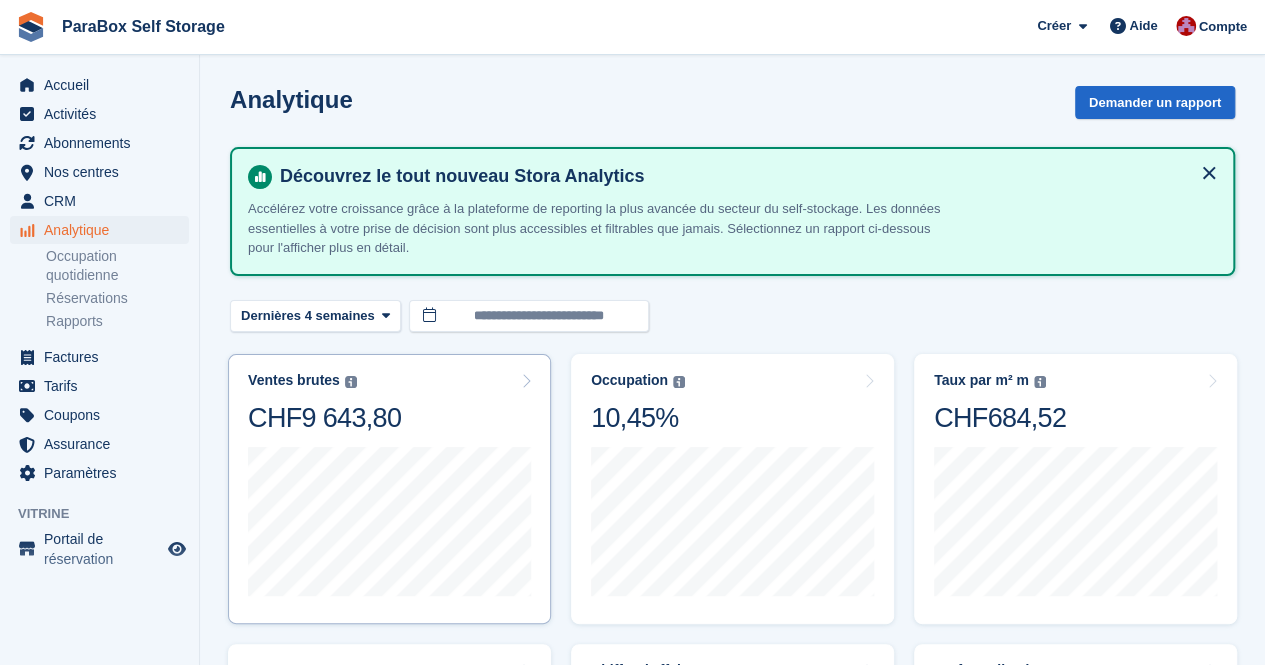 click on "Ventes brutes
La somme de toutes les factures finalisées, après remise et taxes comprises.  Apprendre encore plus
CHF9 643,80" at bounding box center (389, 403) 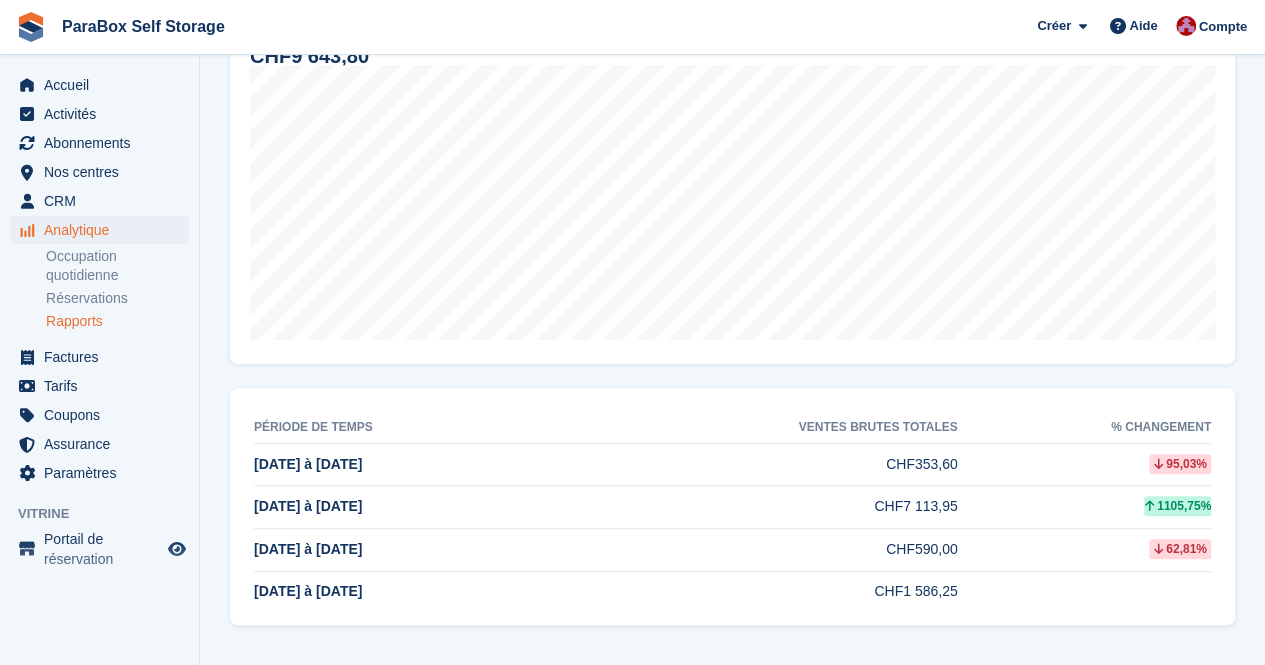 scroll, scrollTop: 340, scrollLeft: 0, axis: vertical 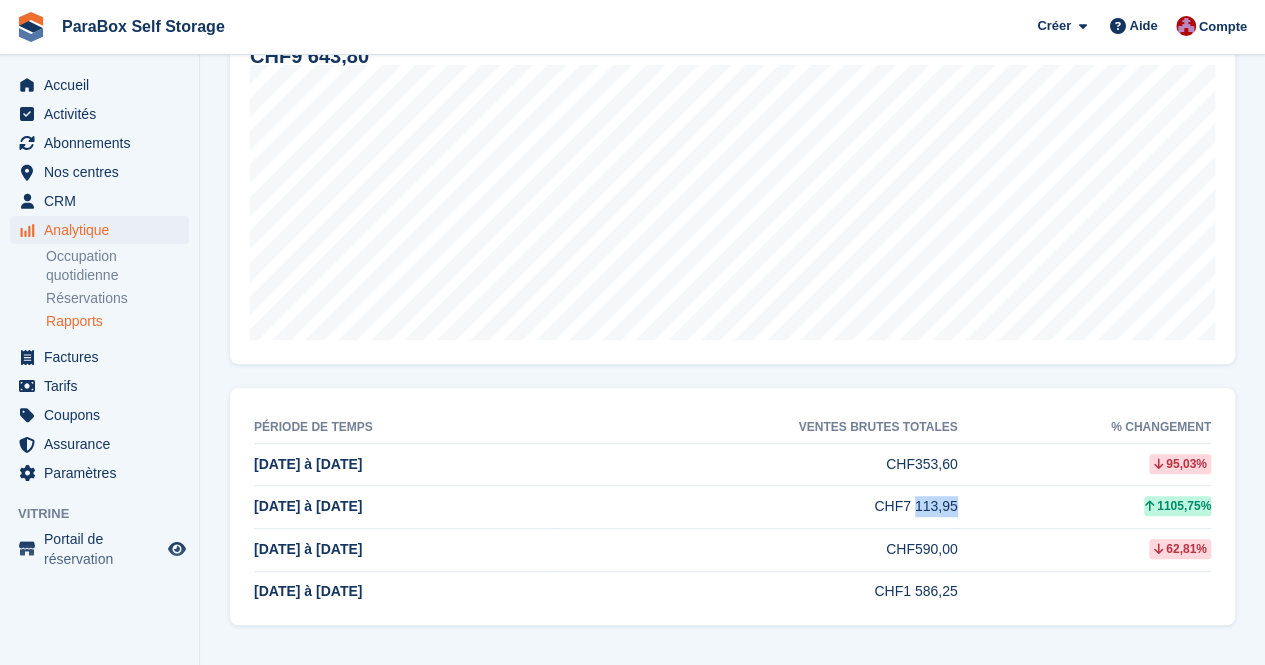 click on "CHF7 113,95" at bounding box center [756, 507] 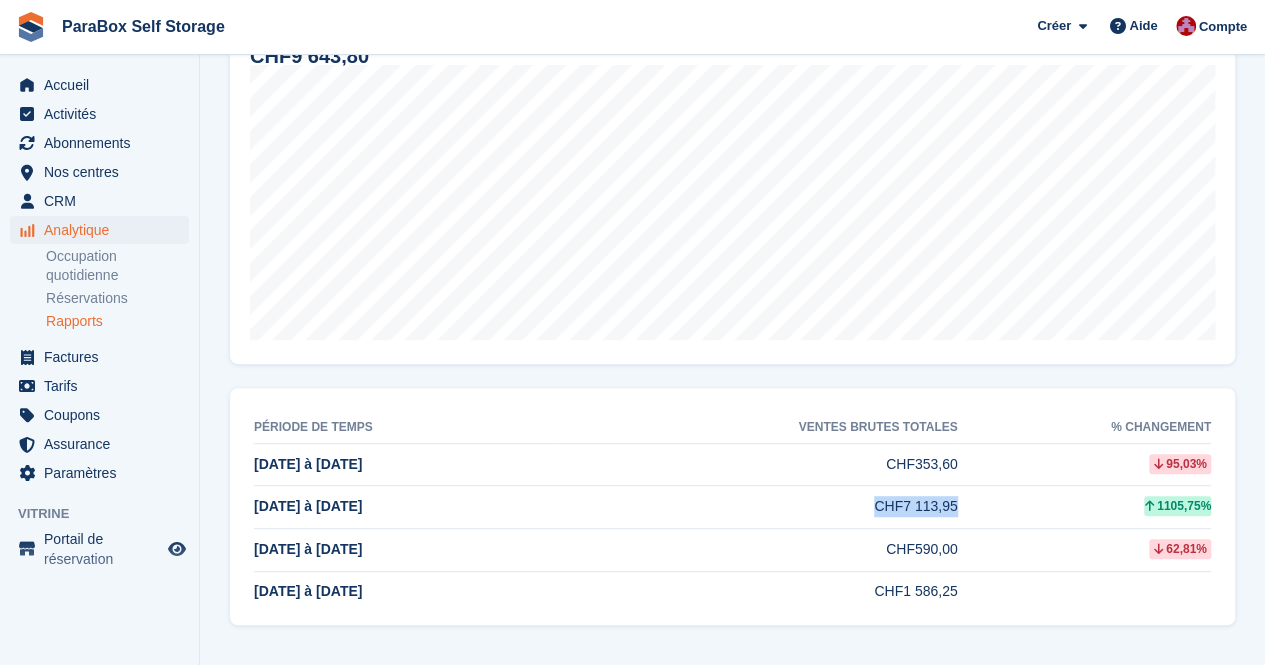 click on "CHF7 113,95" at bounding box center (756, 507) 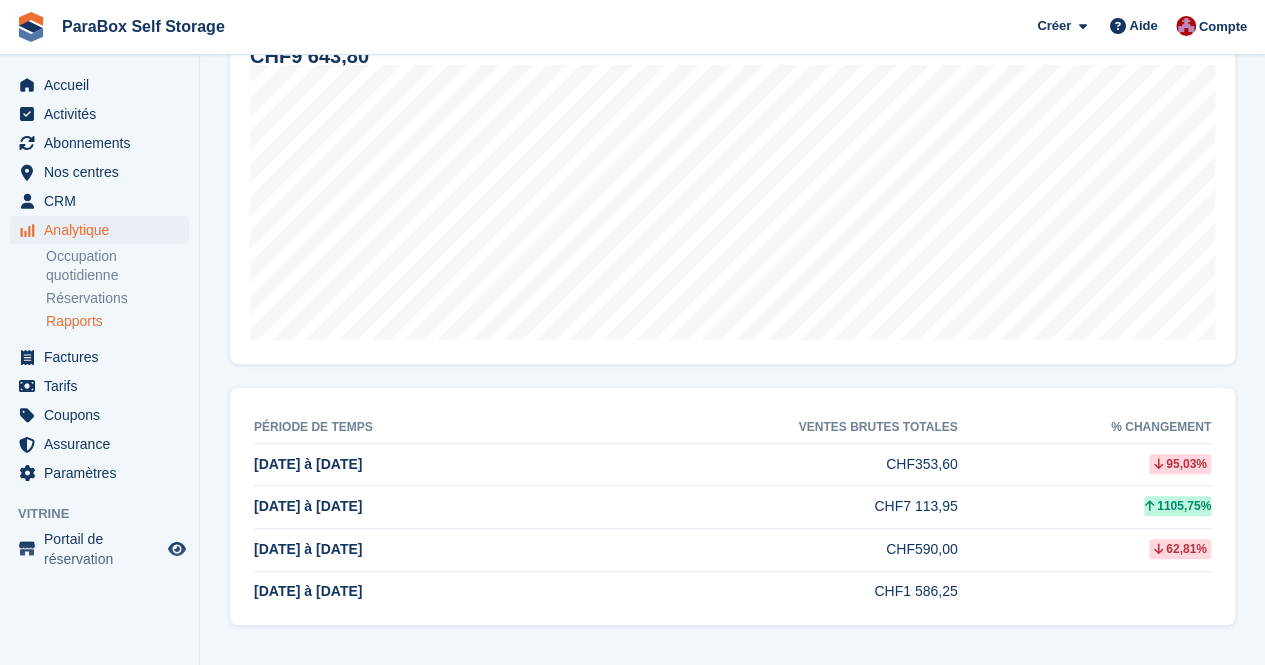 click on "28 Jul à 3 Aug" at bounding box center [308, 506] 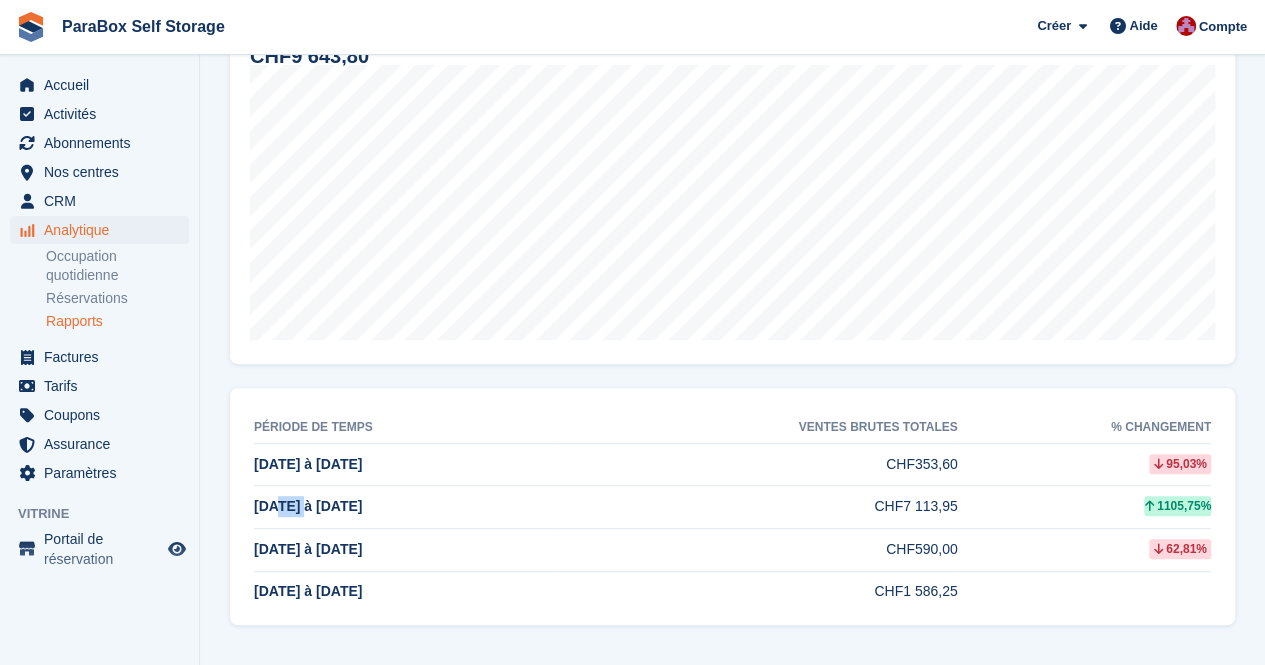 click on "28 Jul à 3 Aug" at bounding box center (308, 506) 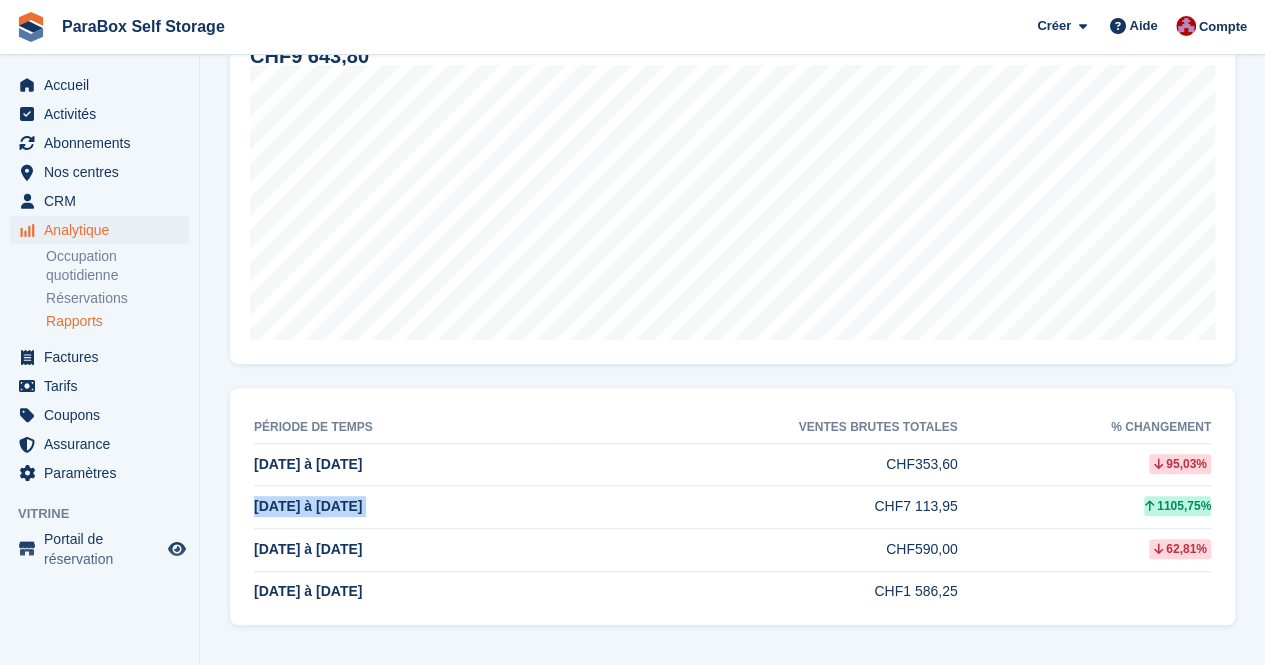click on "28 Jul à 3 Aug" at bounding box center (308, 506) 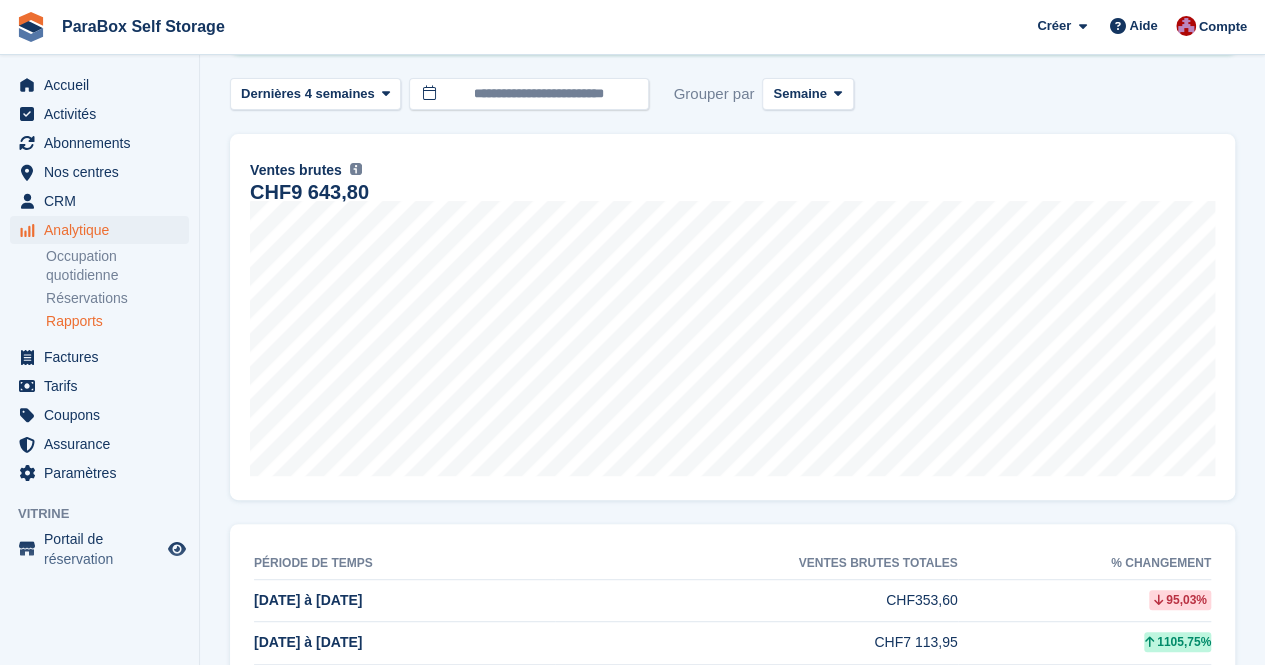 scroll, scrollTop: 0, scrollLeft: 0, axis: both 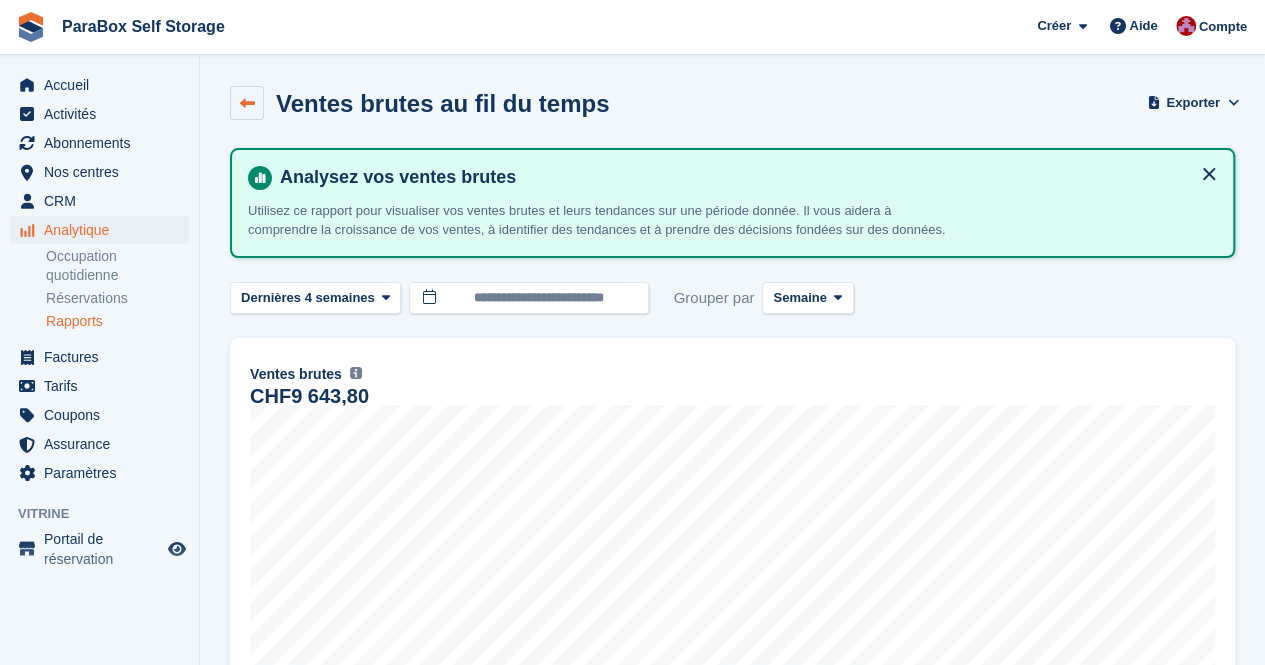 click at bounding box center [247, 103] 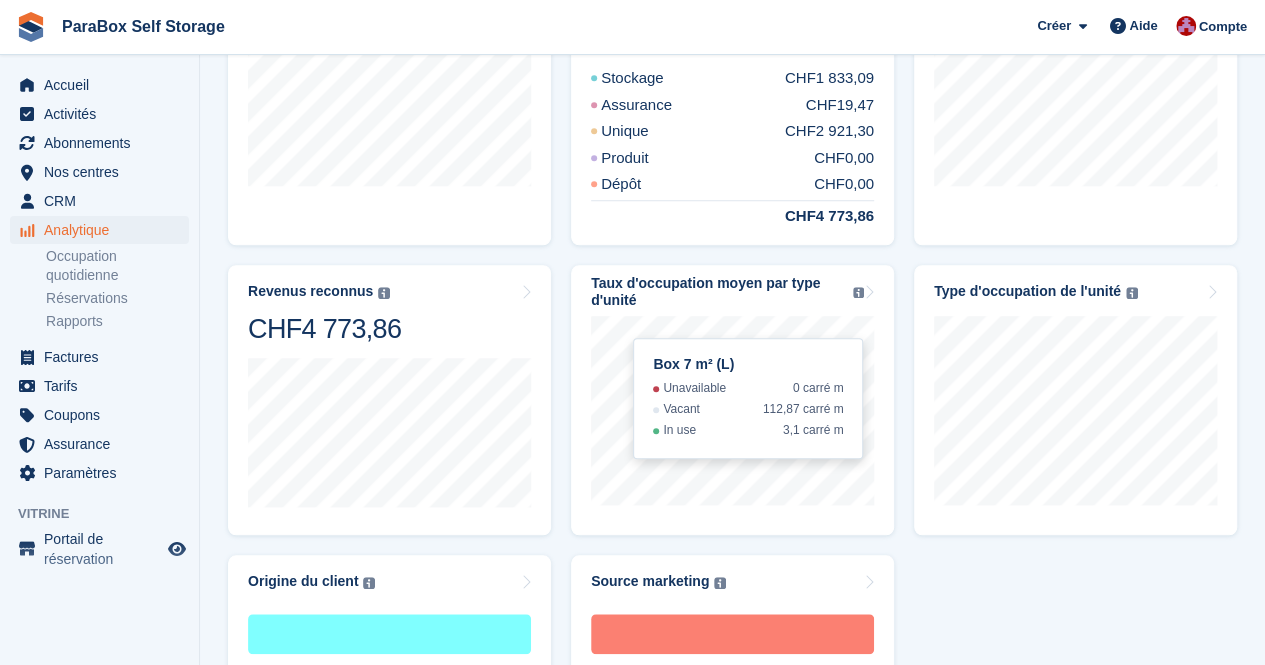 scroll, scrollTop: 700, scrollLeft: 0, axis: vertical 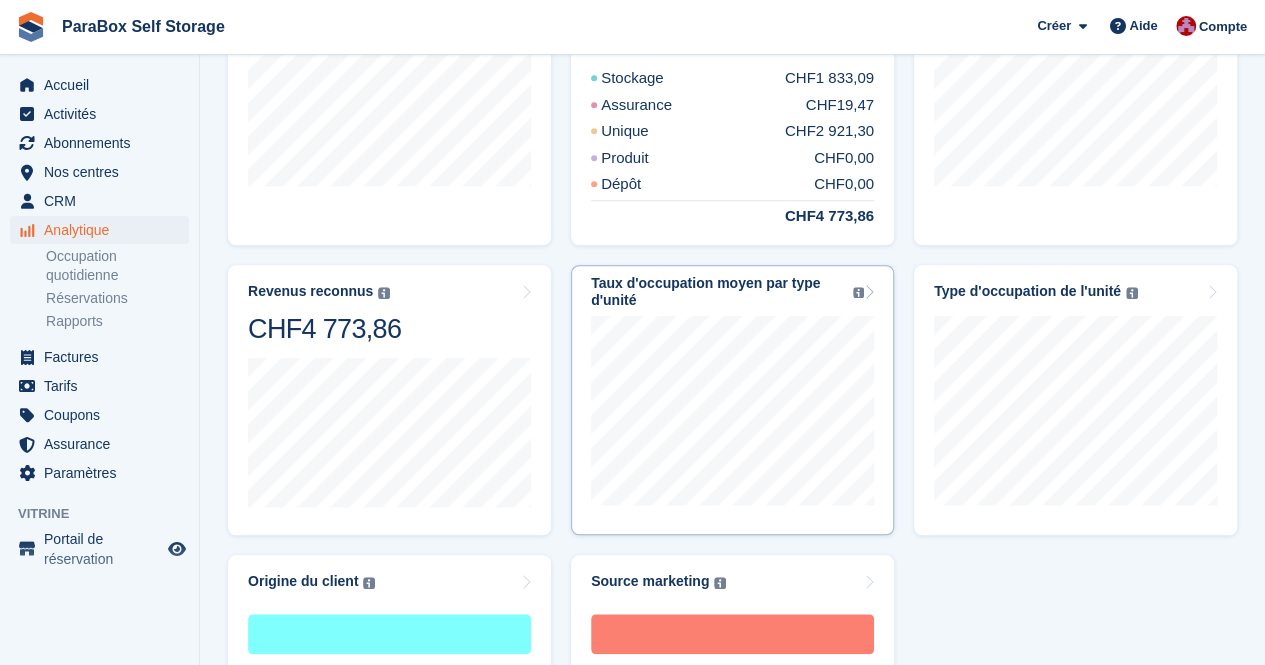 click on "Taux d'occupation moyen par type d'unité" at bounding box center (719, 292) 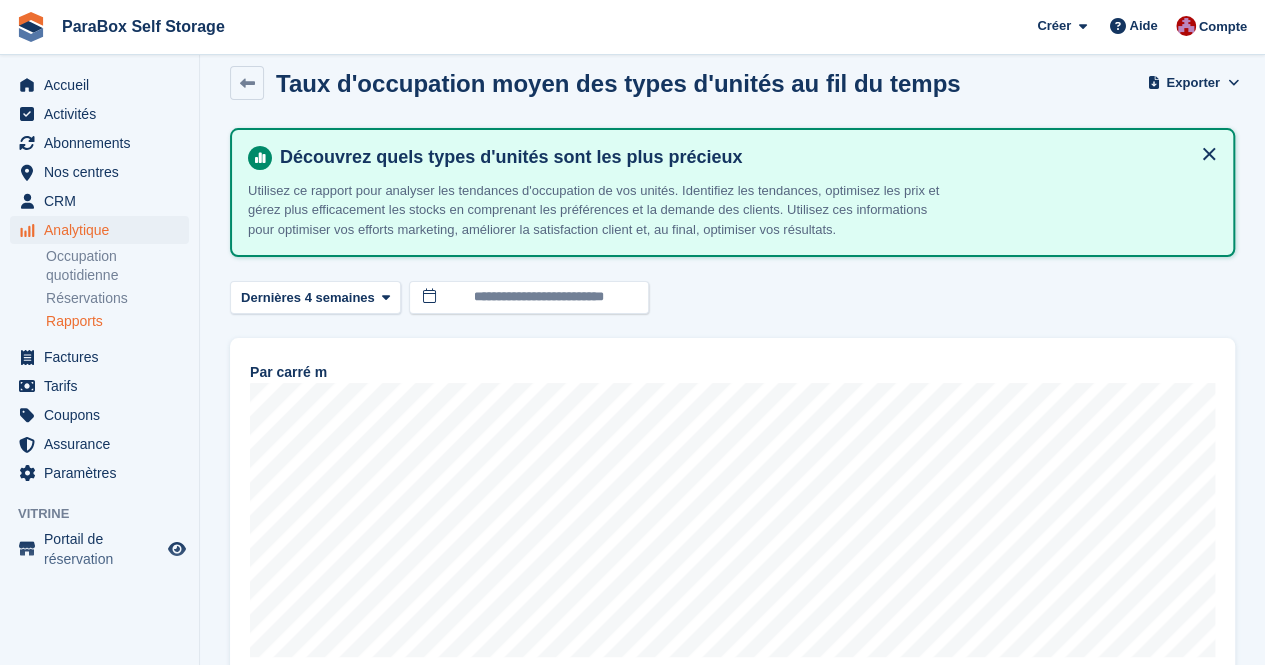 scroll, scrollTop: 0, scrollLeft: 0, axis: both 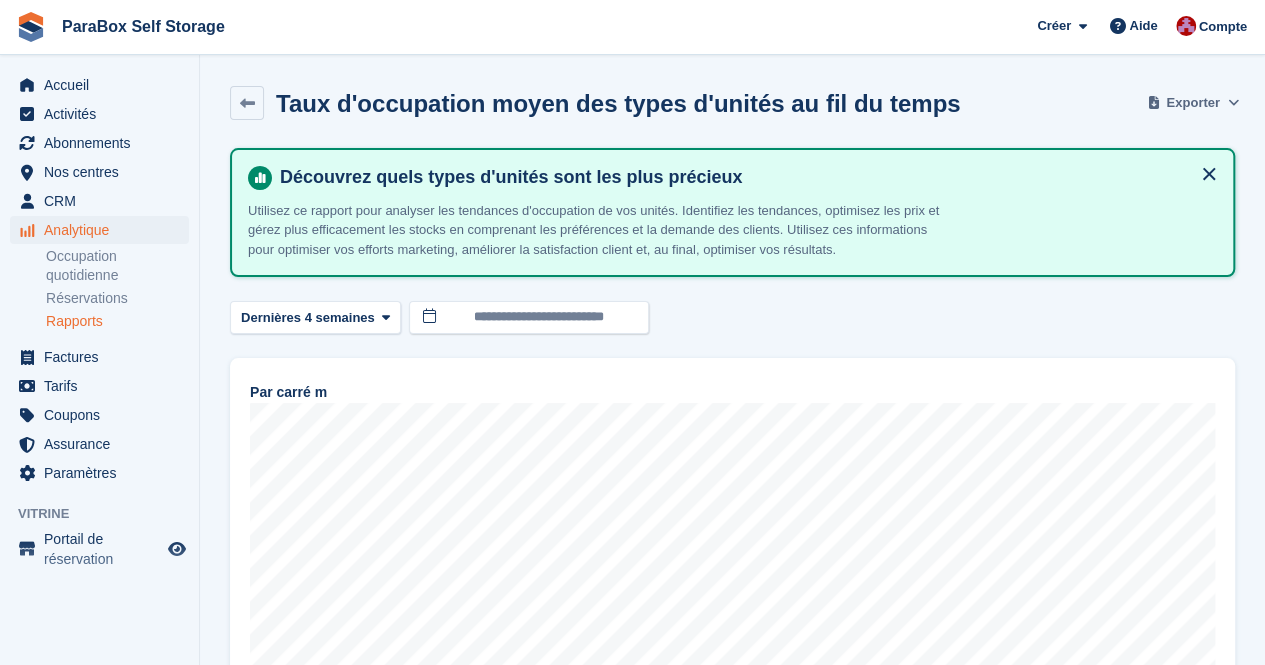 click on "Exporter" at bounding box center (1192, 103) 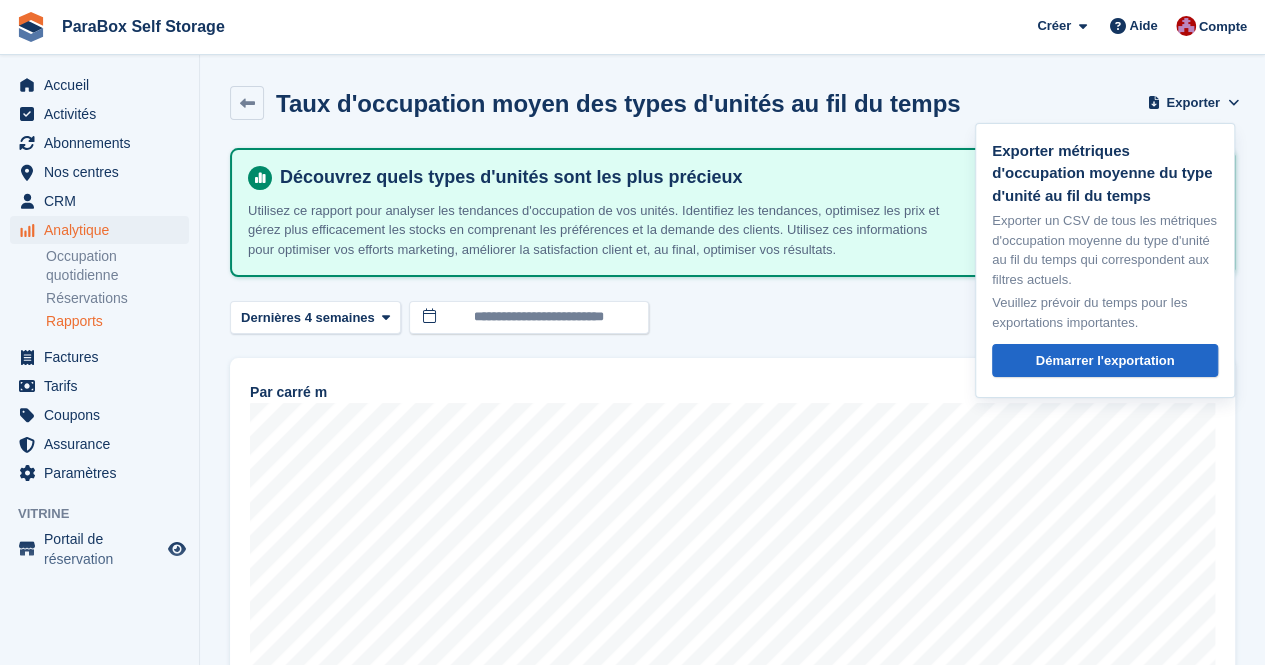 click on "Taux d'occupation moyen des types d'unités au fil du temps
Exporter
Exporter métriques d'occupation moyenne du type d'unité au fil du temps
Exporter un CSV de tous les métriques d'occupation moyenne du type d'unité au fil du temps qui correspondent aux filtres actuels.
Veuillez prévoir du temps pour les exportations importantes.
Démarrer l'exportation" at bounding box center (732, 115) 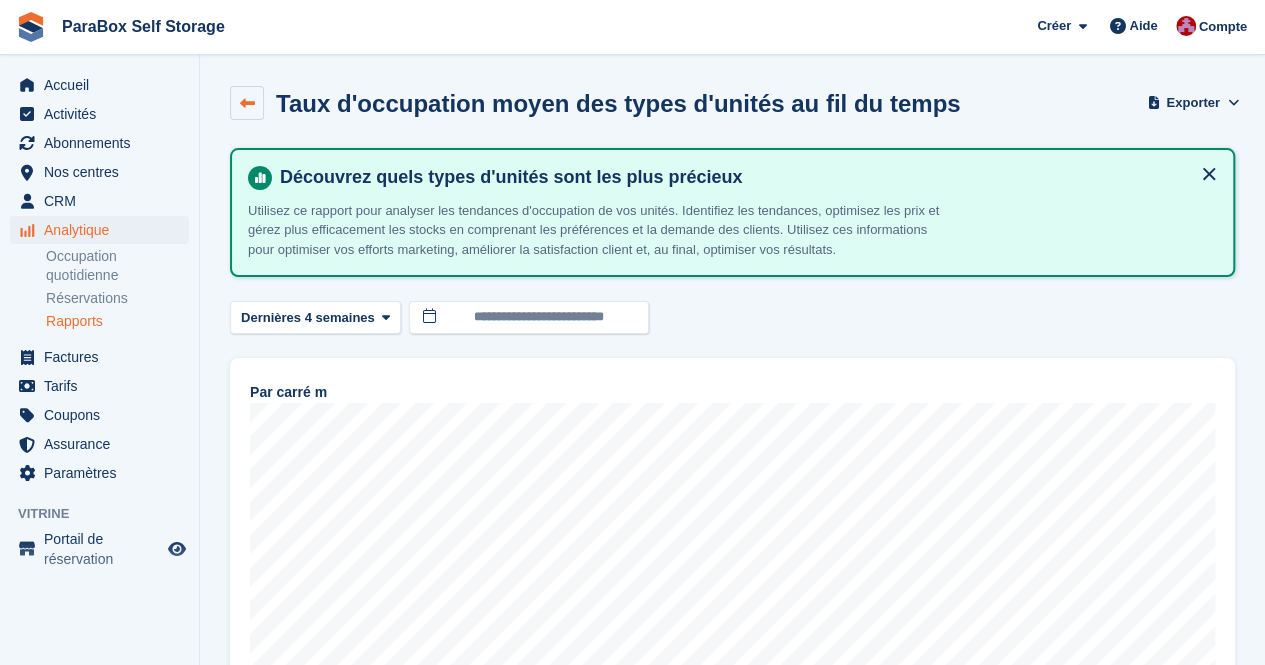 click at bounding box center [247, 103] 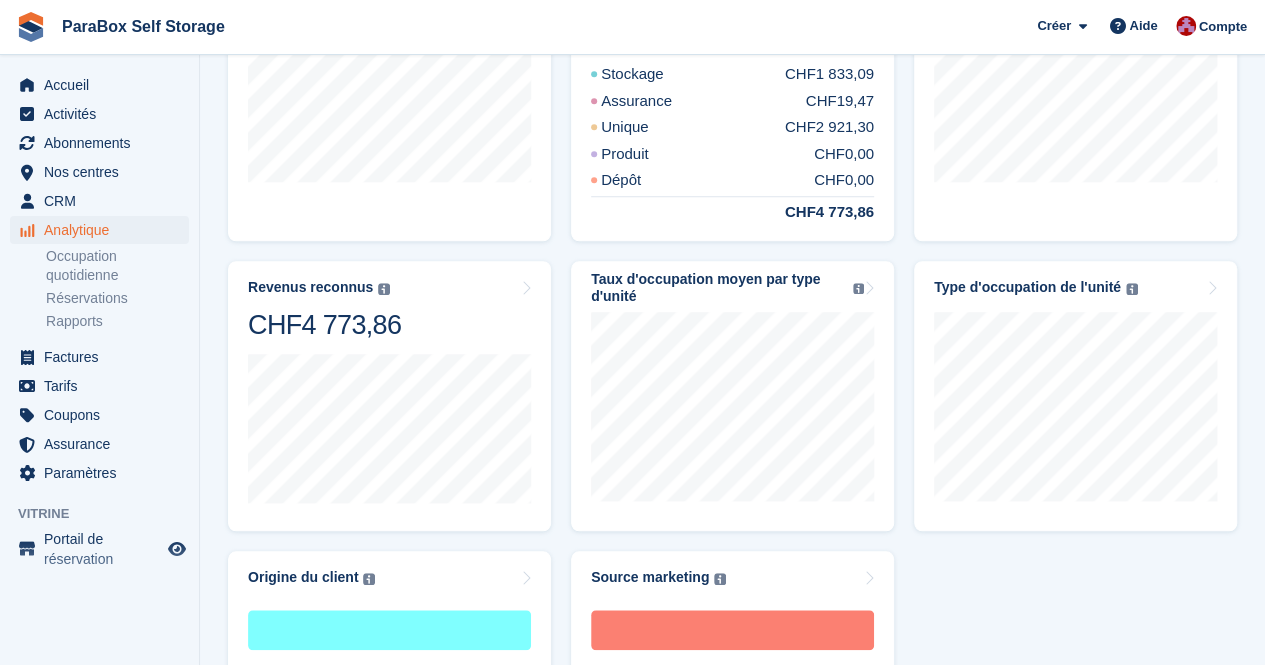 scroll, scrollTop: 647, scrollLeft: 0, axis: vertical 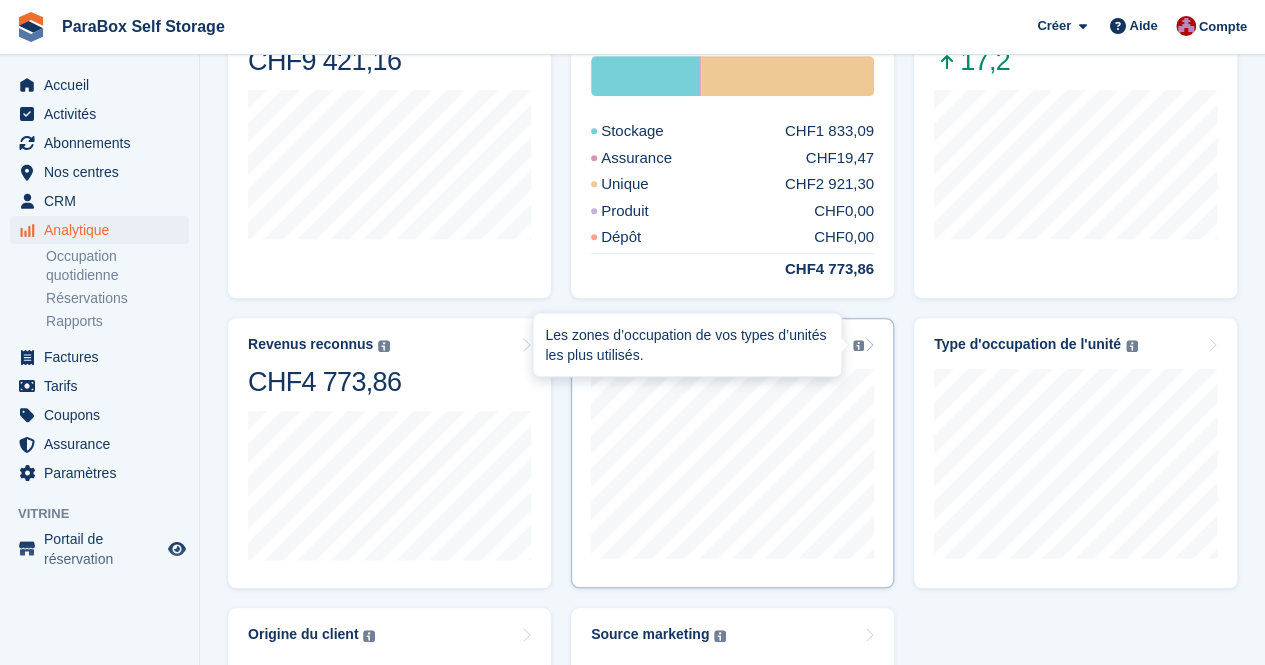 click on "Les zones d’occupation de vos types d’unités les plus utilisés." at bounding box center (687, 344) 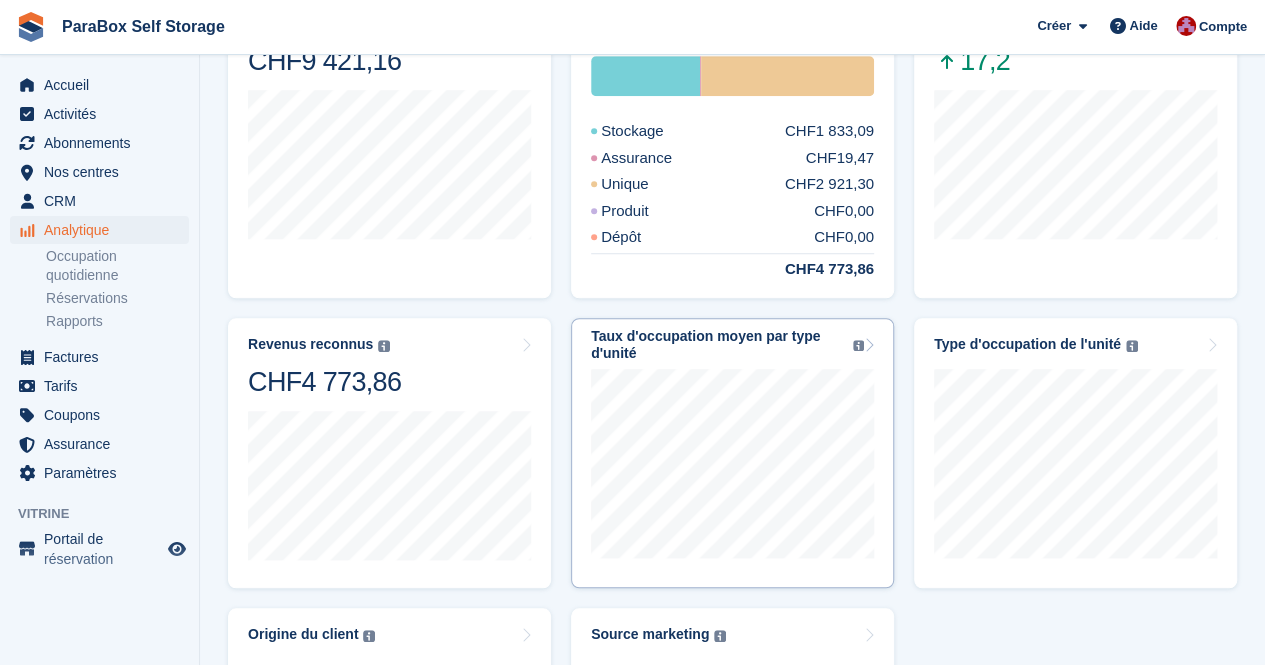 click at bounding box center (732, 461) 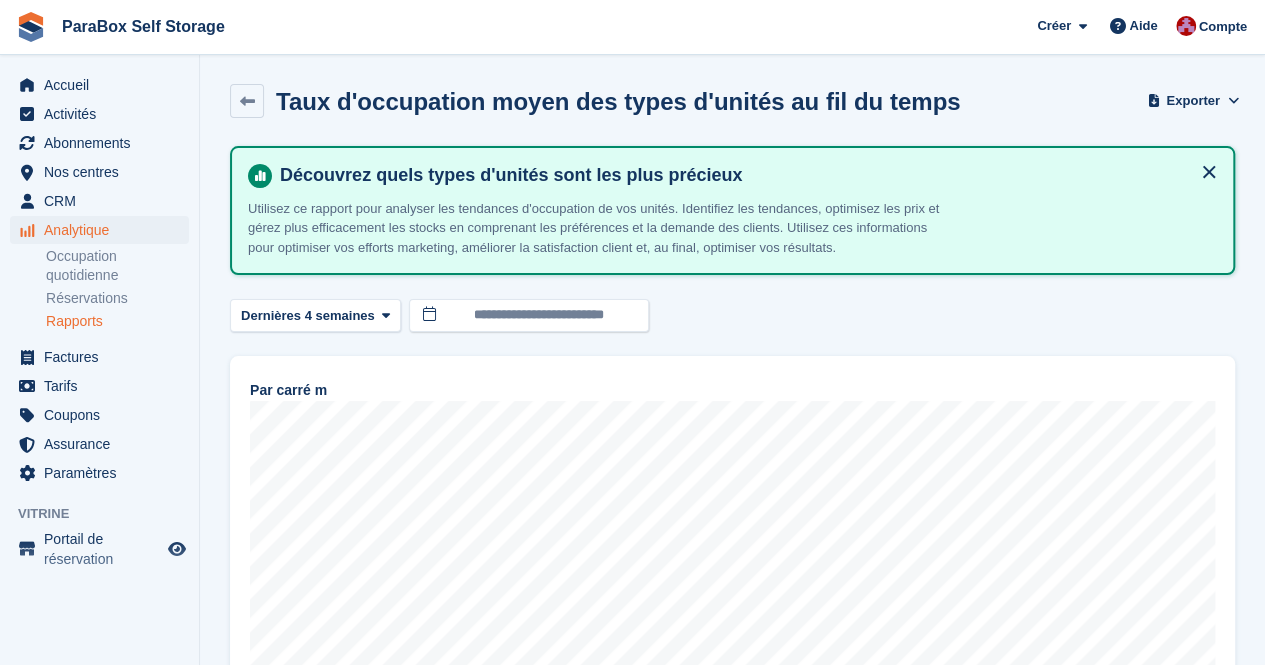 scroll, scrollTop: 0, scrollLeft: 0, axis: both 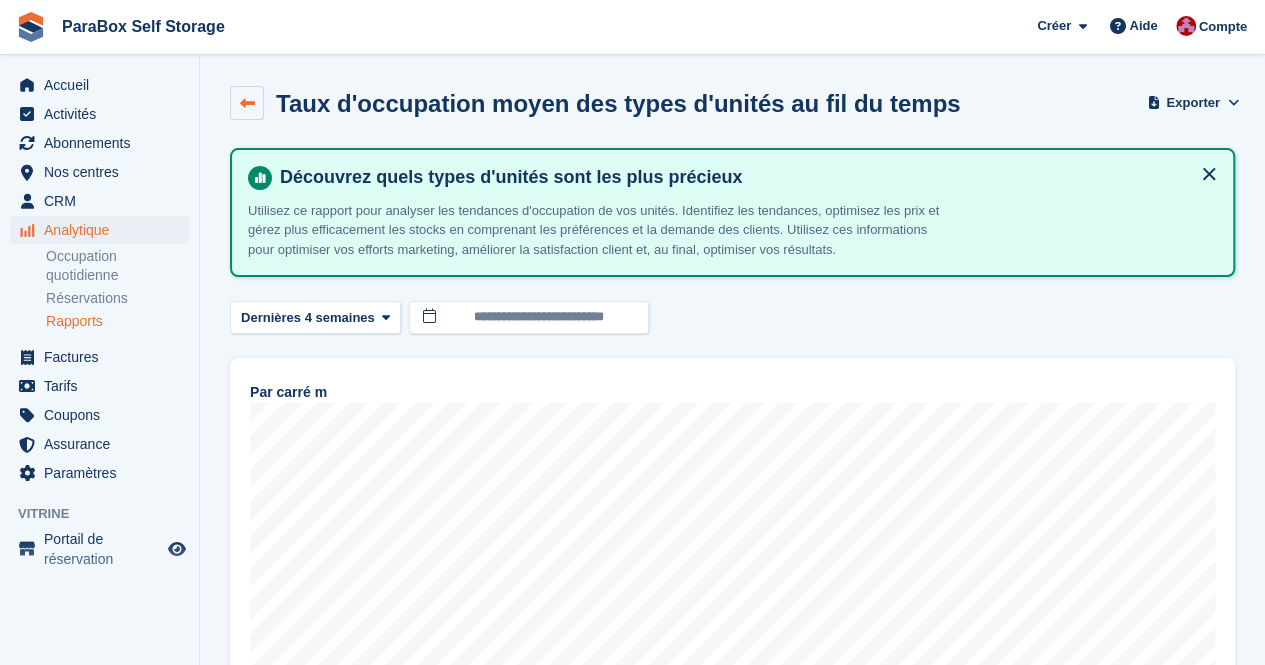 click at bounding box center [247, 103] 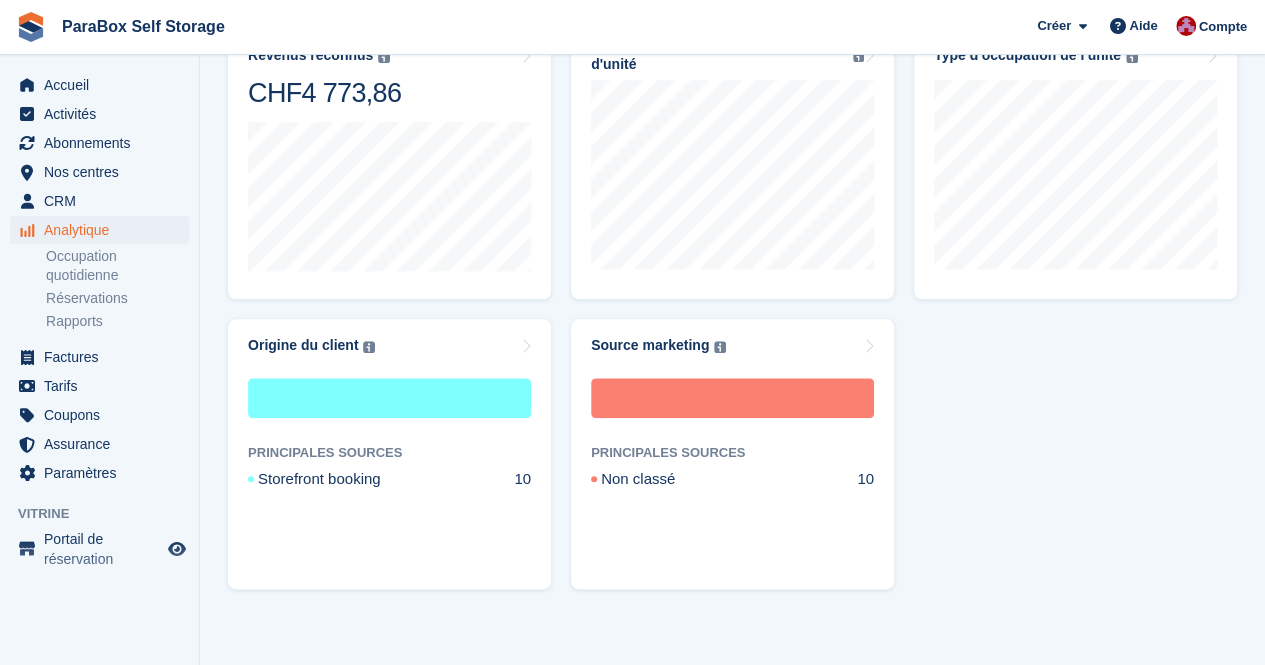 scroll, scrollTop: 947, scrollLeft: 0, axis: vertical 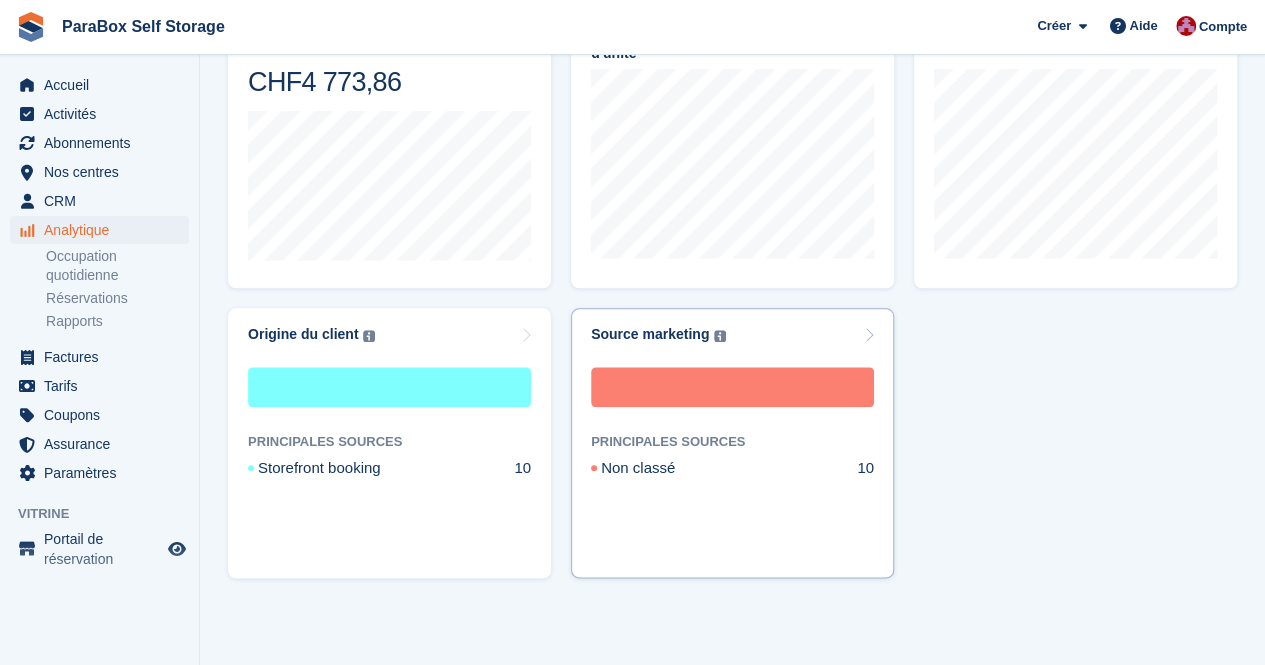 click on "Non classé
10" at bounding box center (732, 468) 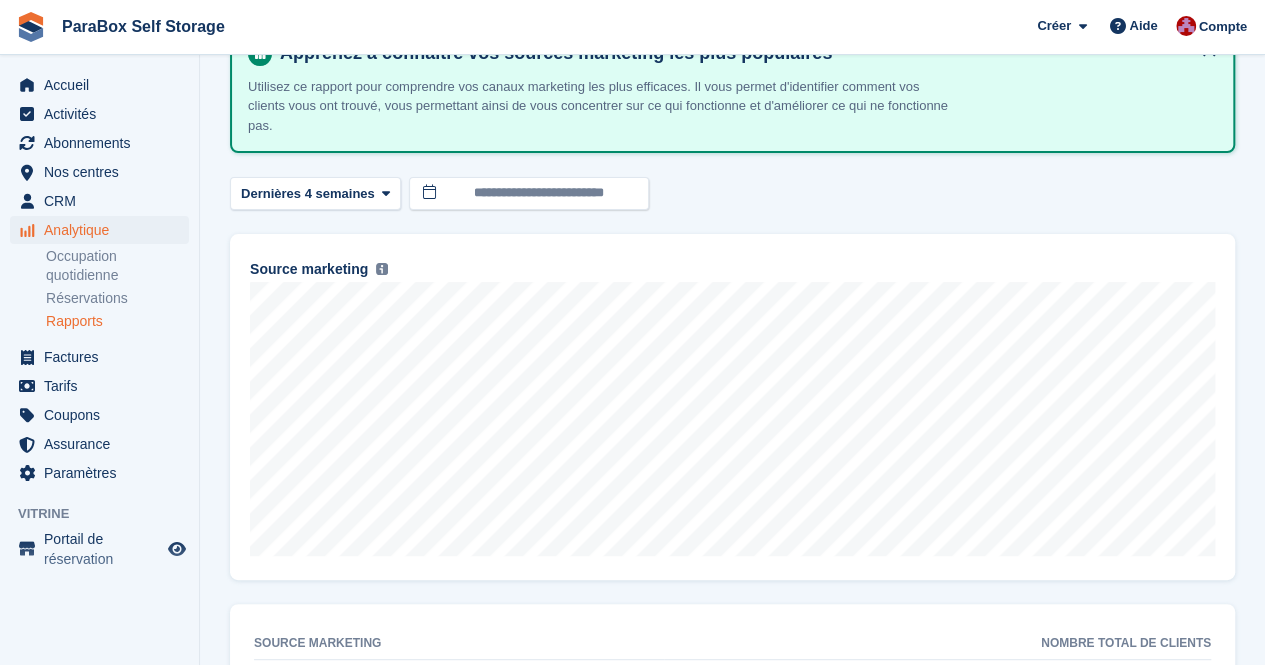 scroll, scrollTop: 214, scrollLeft: 0, axis: vertical 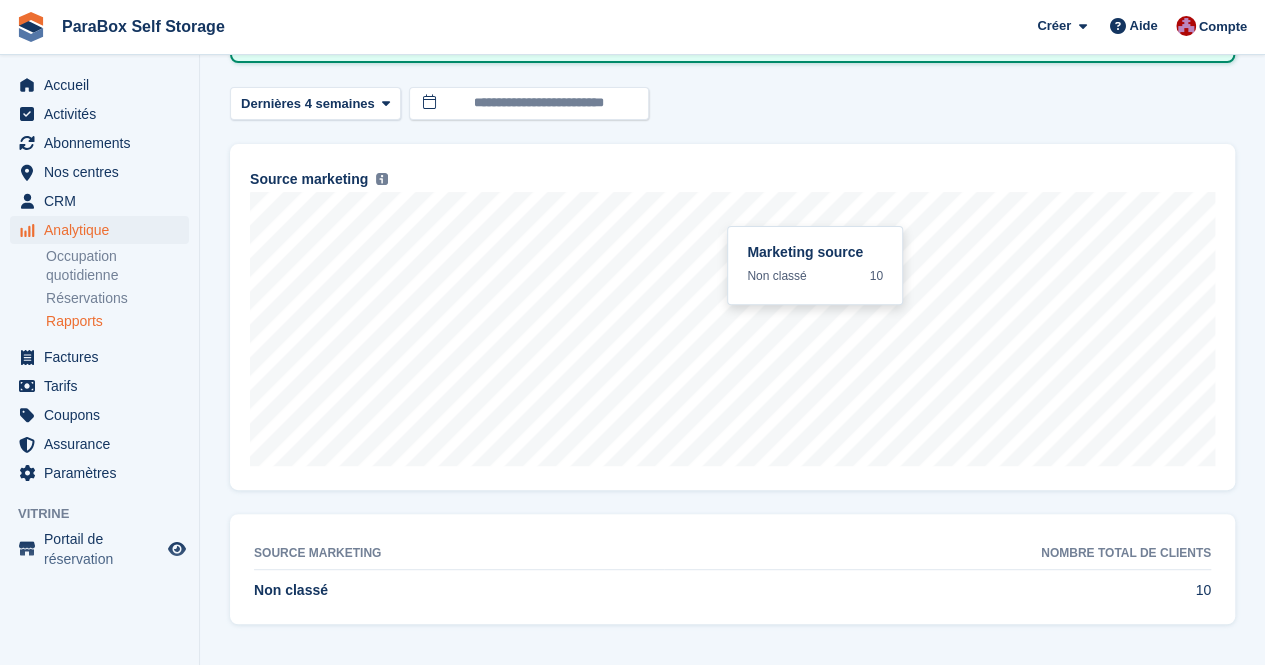 click on "10" at bounding box center (937, 591) 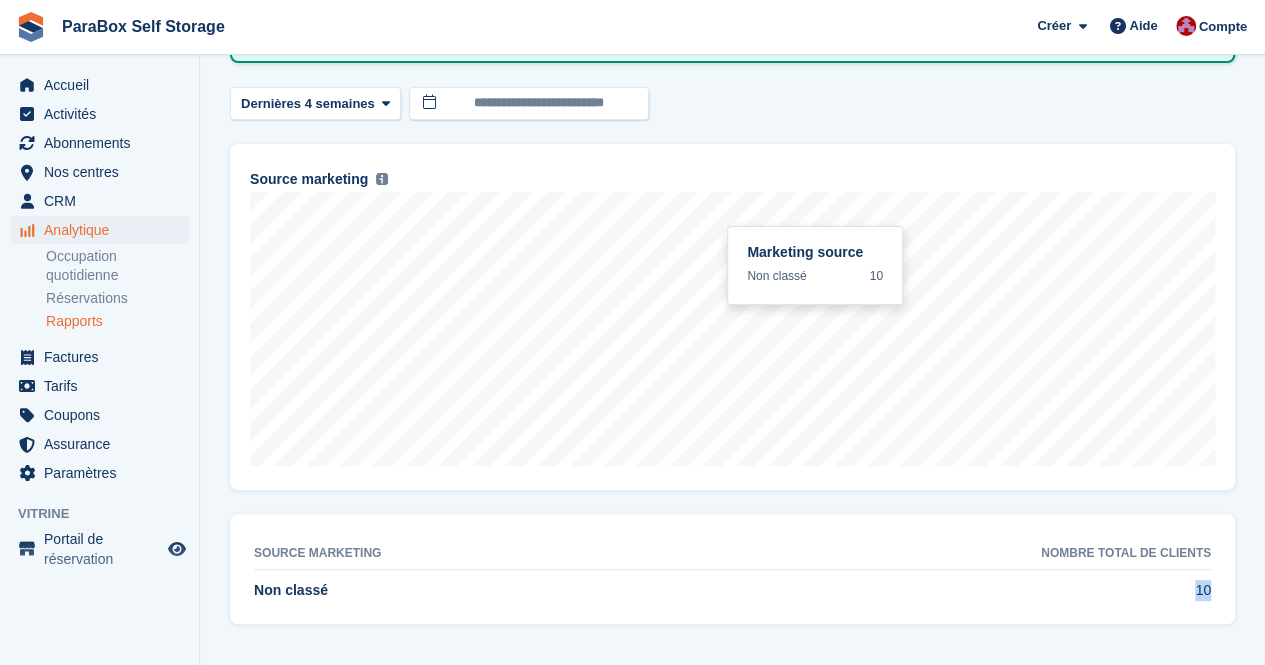 drag, startPoint x: 1160, startPoint y: 582, endPoint x: 1137, endPoint y: 577, distance: 23.537205 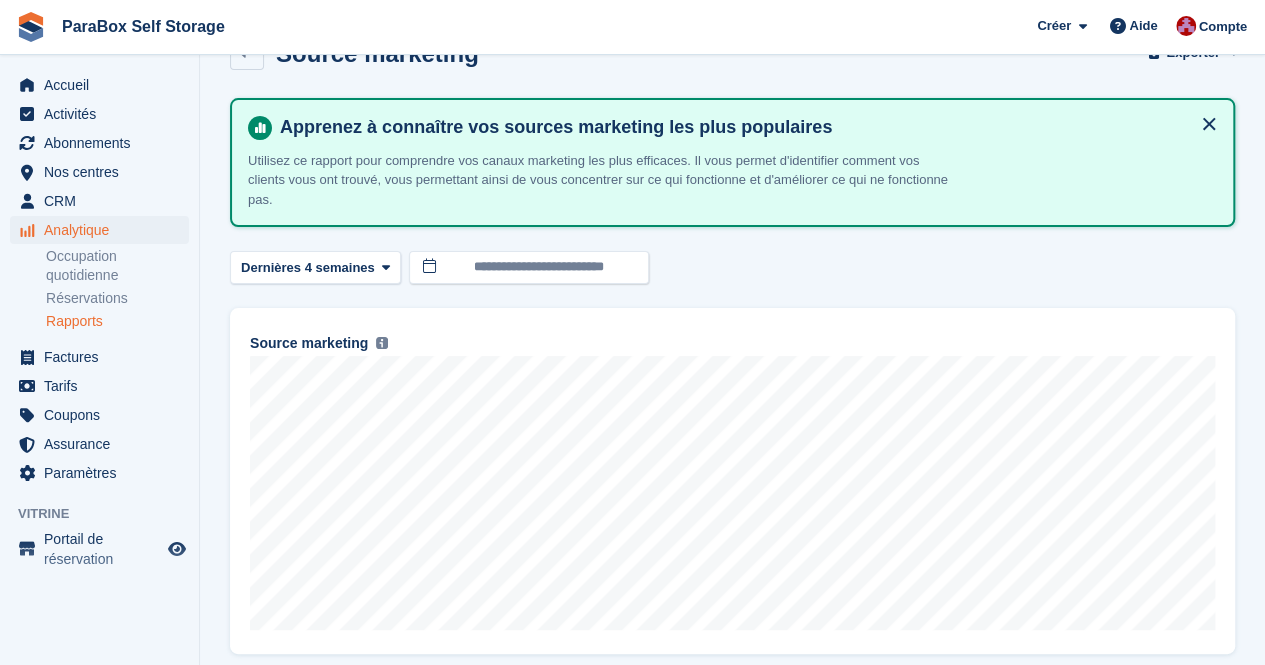 scroll, scrollTop: 0, scrollLeft: 0, axis: both 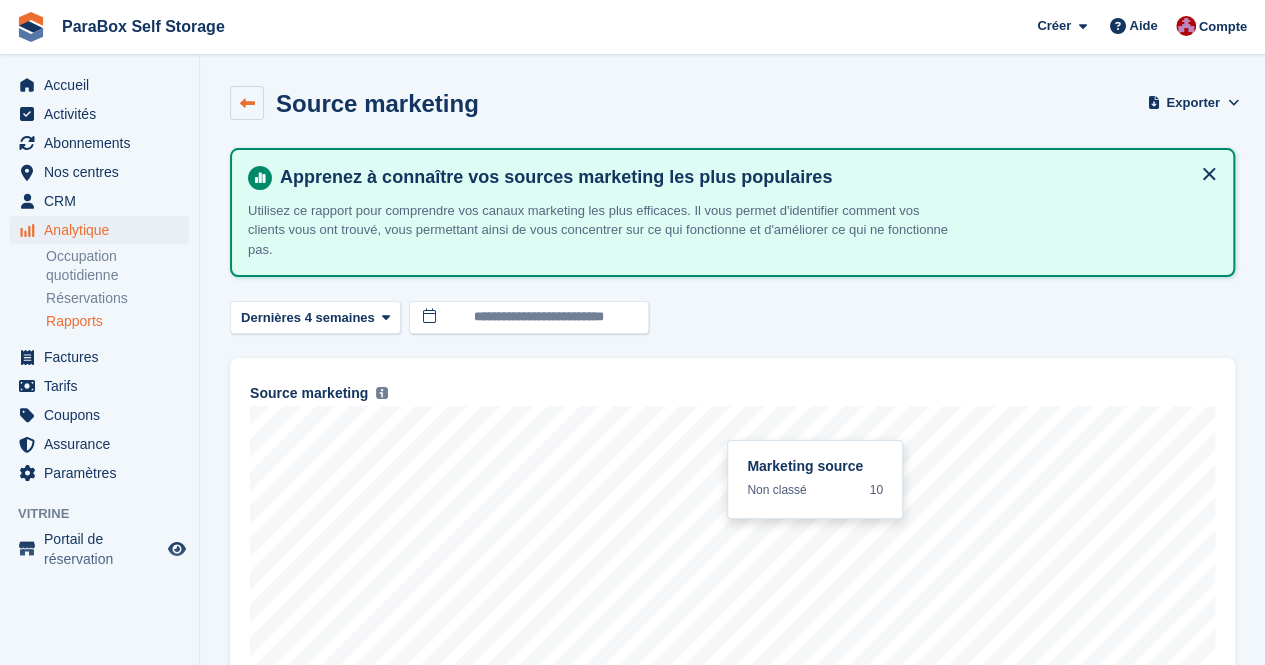 click at bounding box center [247, 103] 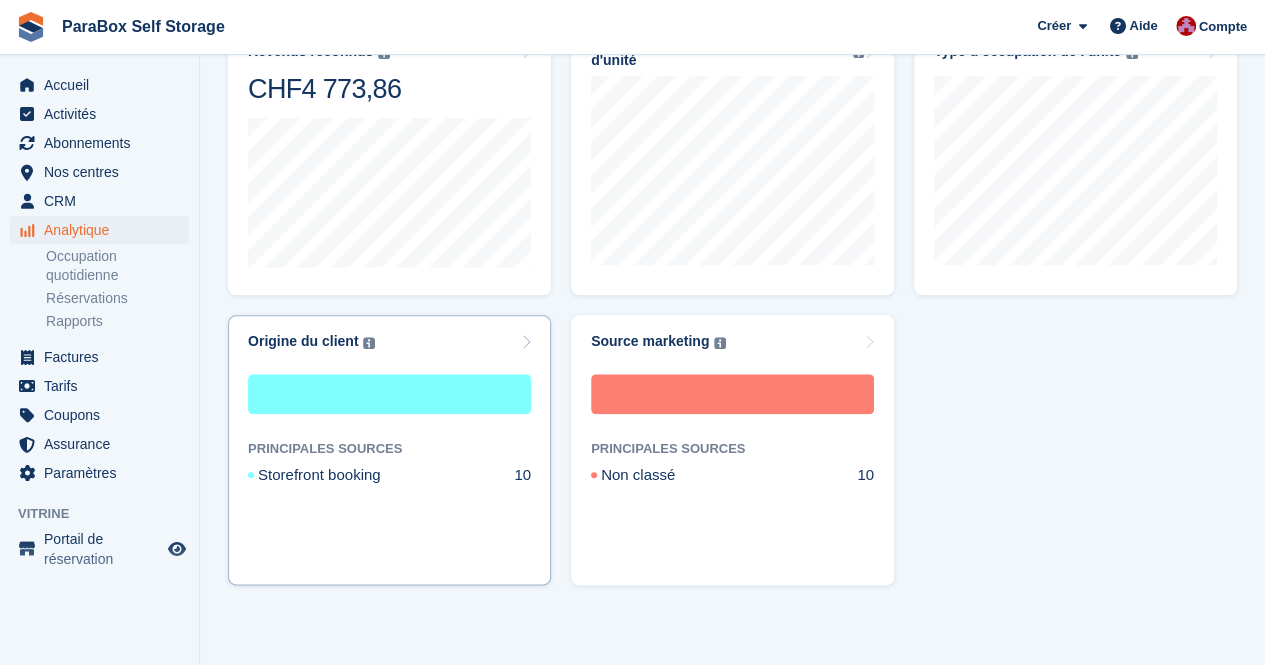 scroll, scrollTop: 947, scrollLeft: 0, axis: vertical 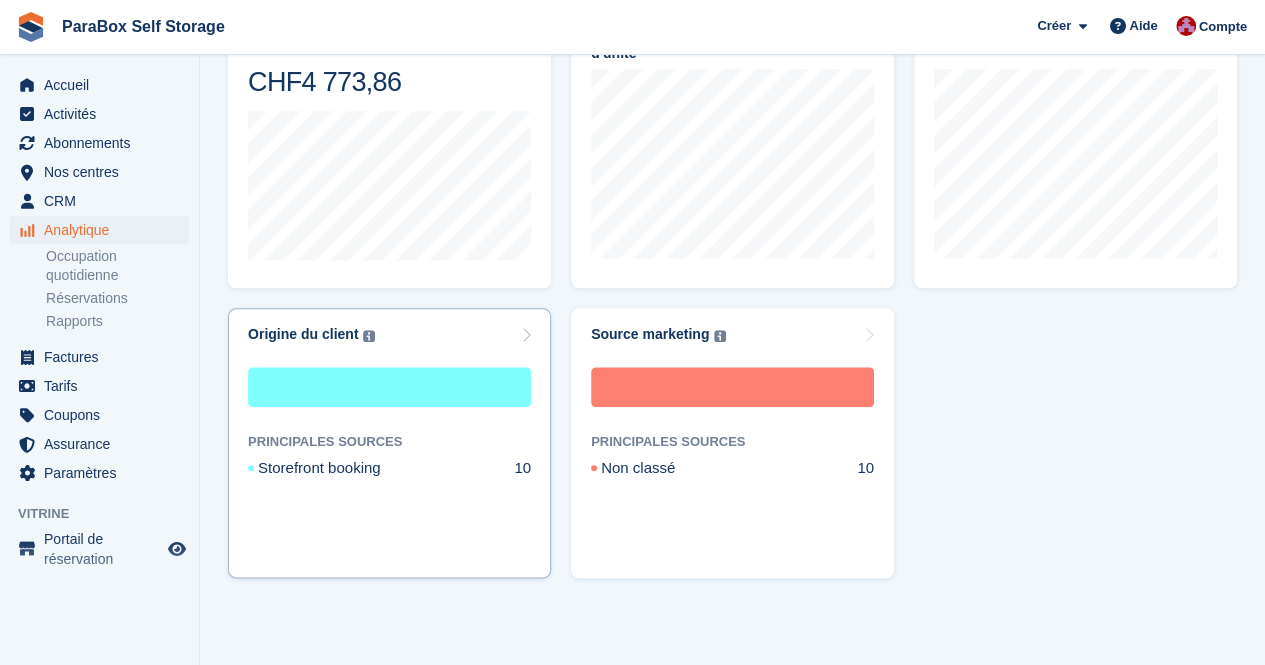 click on "Origine du client
La source d'acquisition de clients, anciens ou actuels." at bounding box center (389, 334) 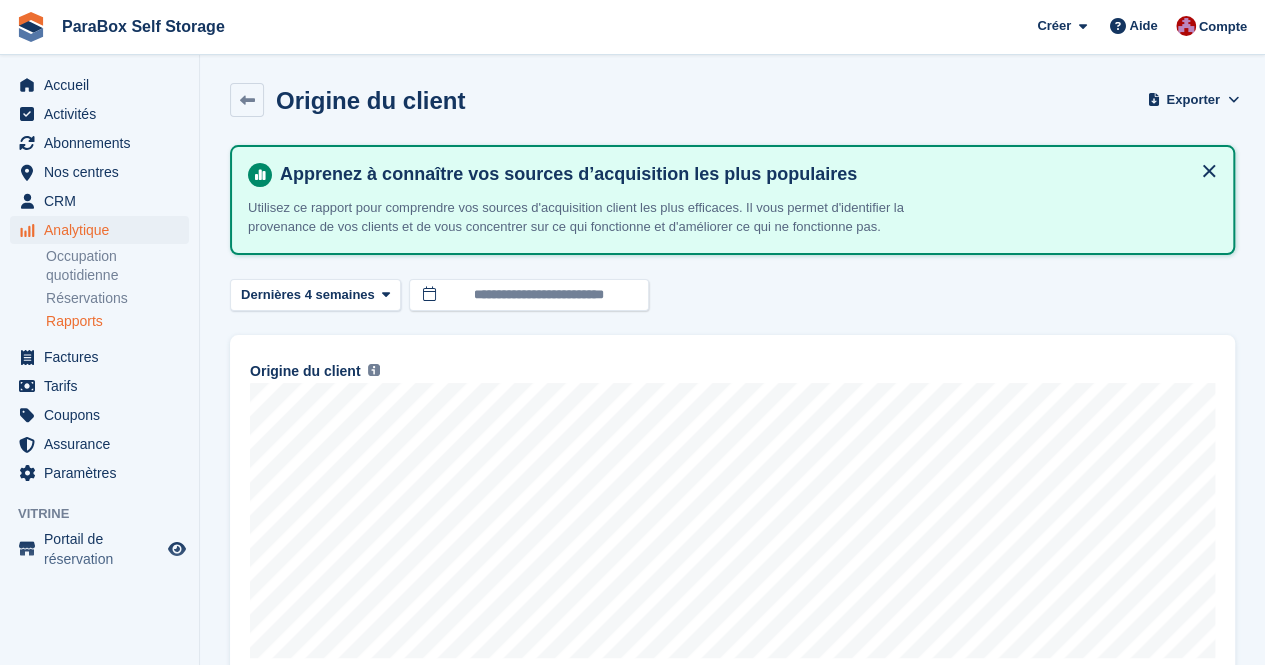 scroll, scrollTop: 0, scrollLeft: 0, axis: both 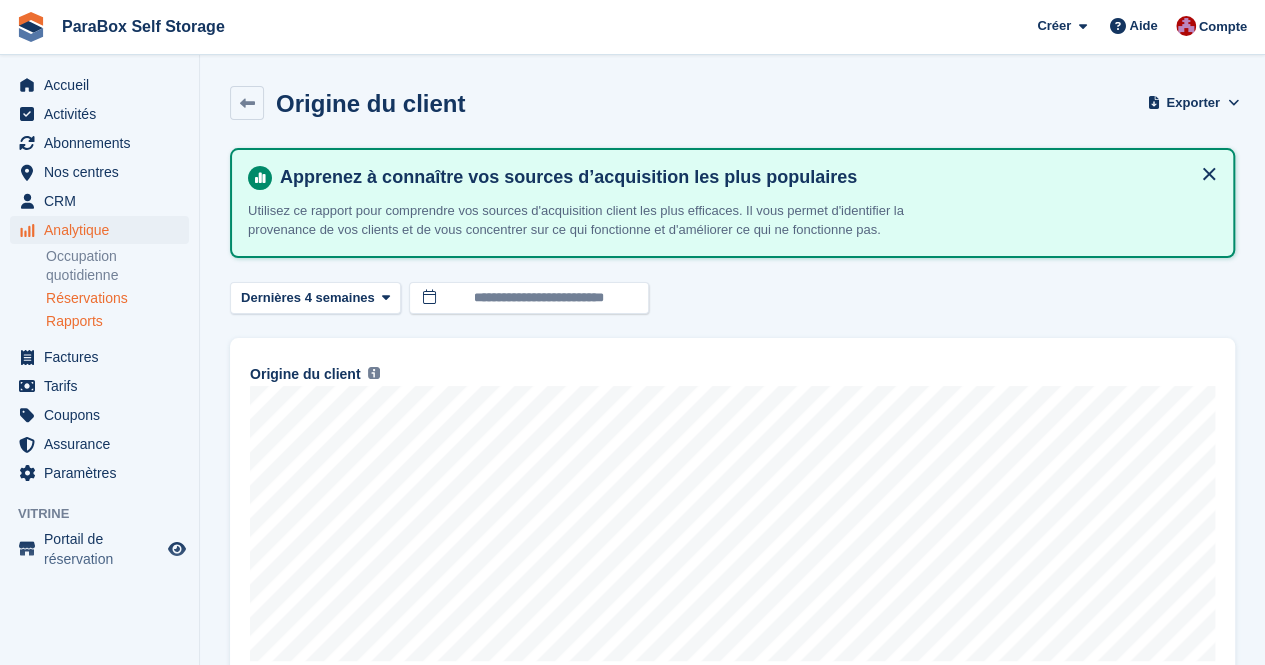 click on "Réservations" at bounding box center (117, 298) 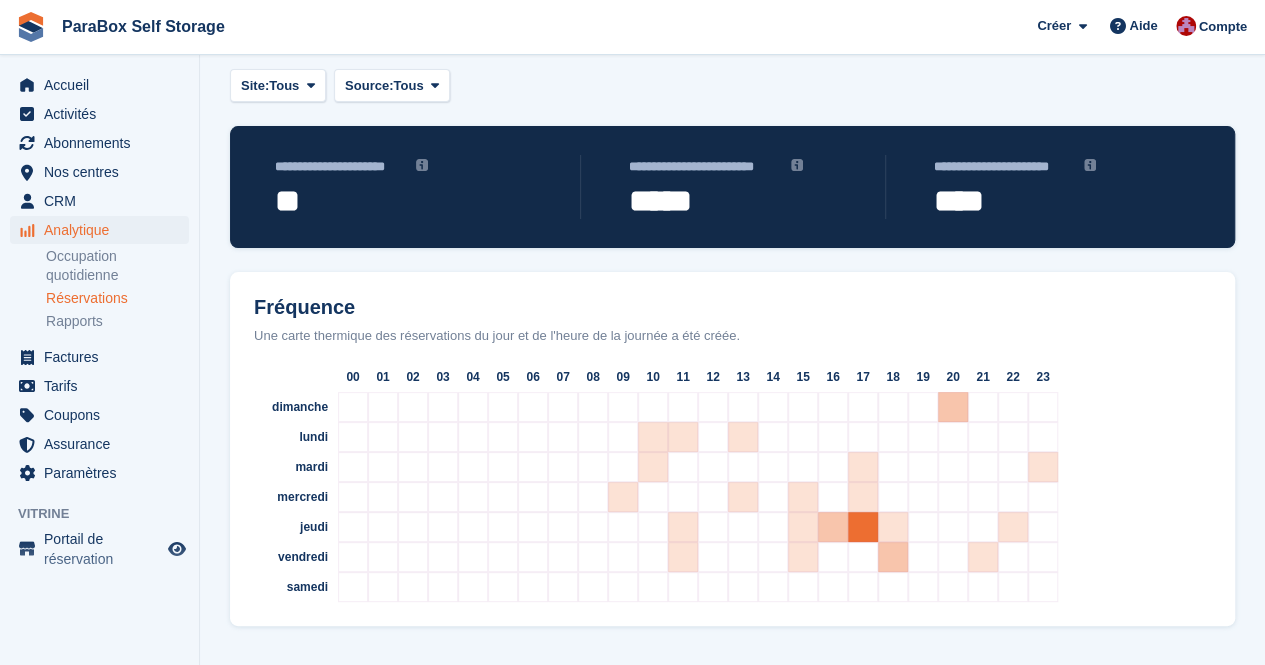 scroll, scrollTop: 77, scrollLeft: 0, axis: vertical 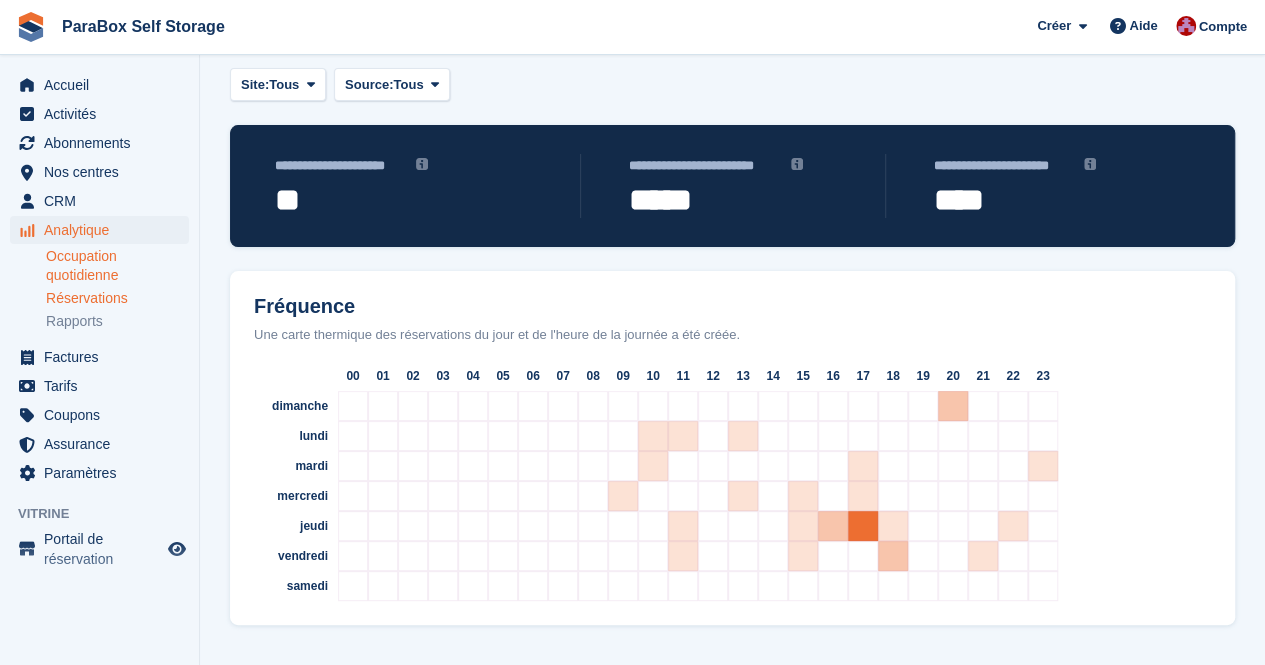 click on "Occupation quotidienne" at bounding box center (117, 266) 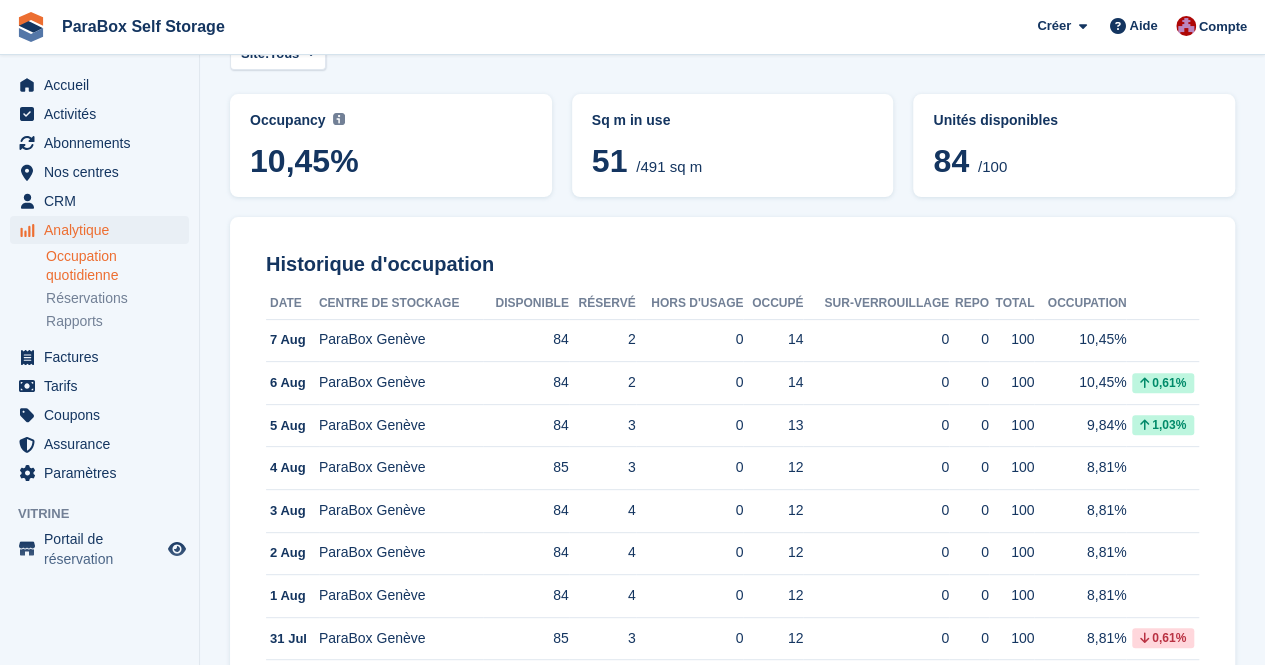 scroll, scrollTop: 0, scrollLeft: 0, axis: both 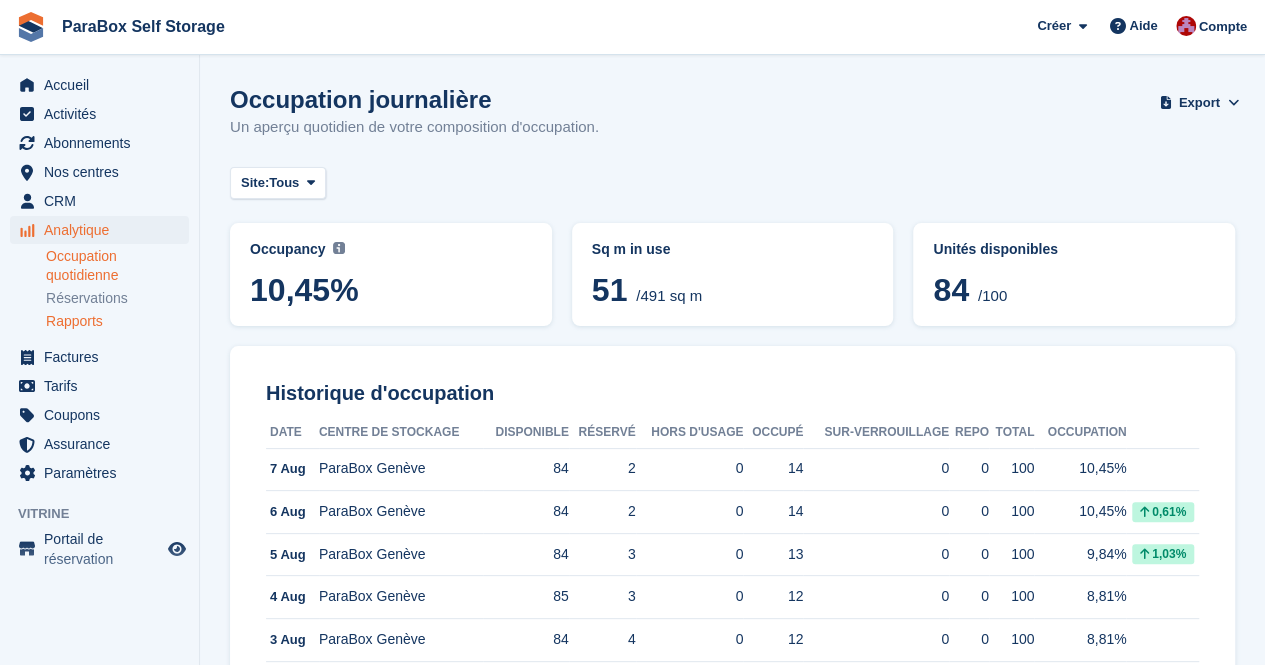 click on "Rapports" at bounding box center [117, 321] 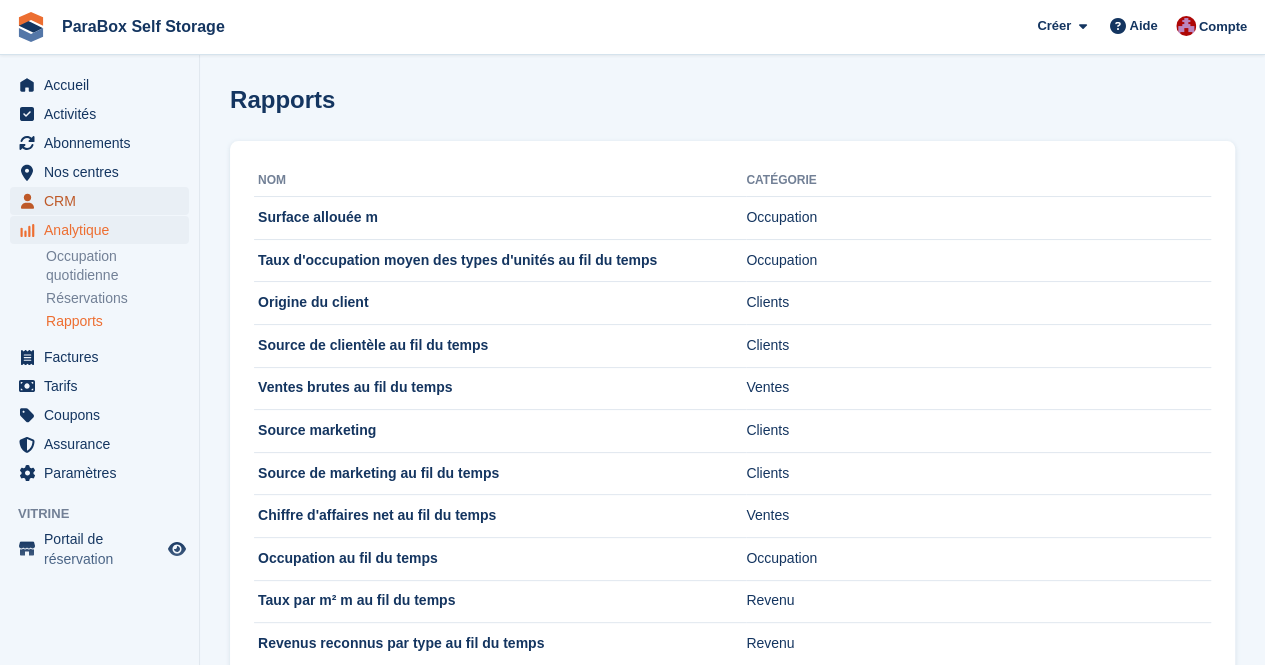 click on "CRM" at bounding box center (104, 201) 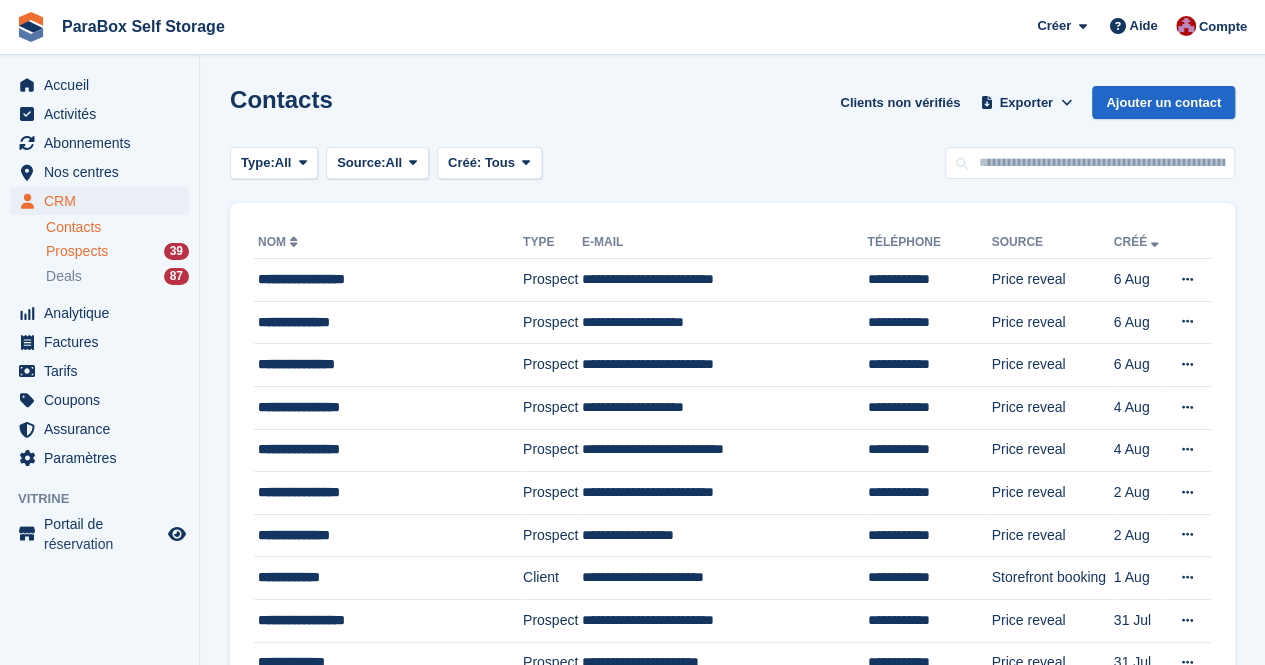 click on "Prospects" at bounding box center (77, 251) 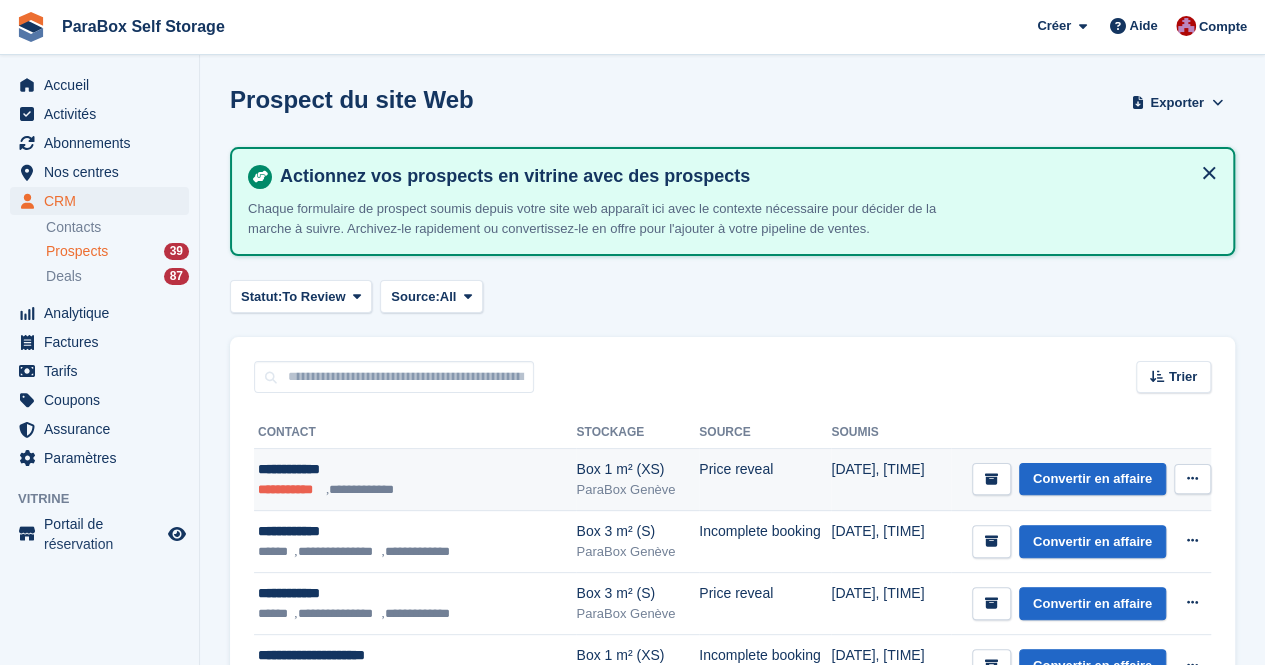 click on "**********" at bounding box center [404, 469] 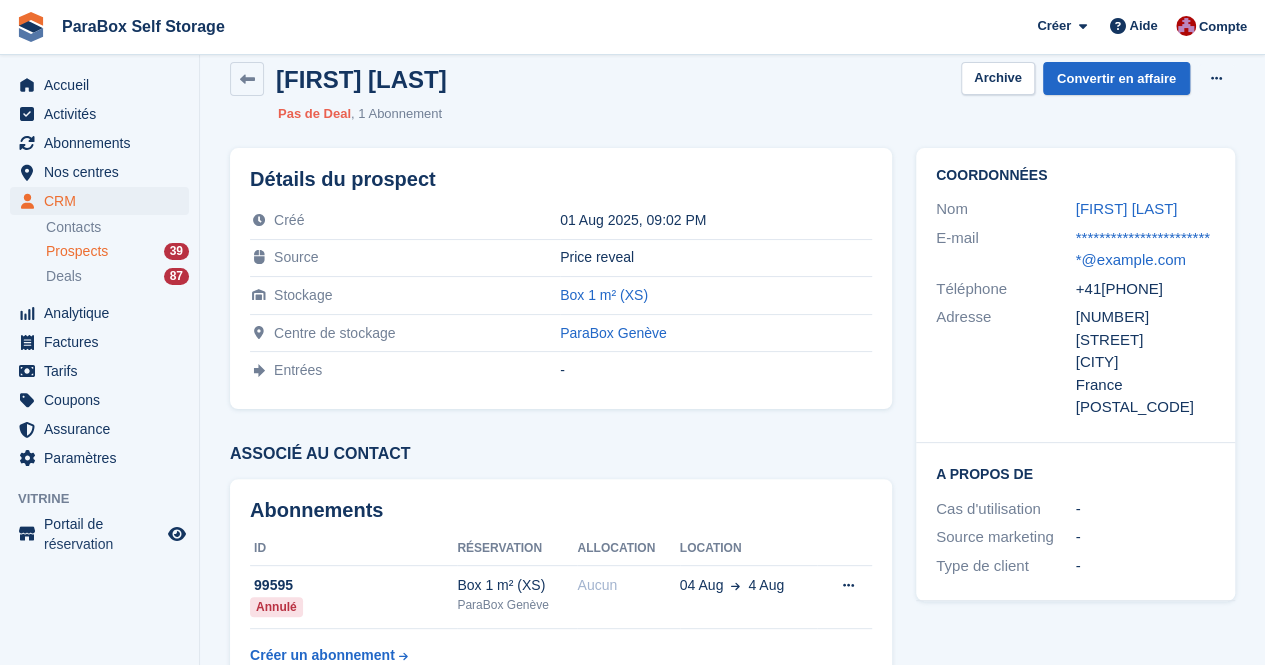 scroll, scrollTop: 0, scrollLeft: 0, axis: both 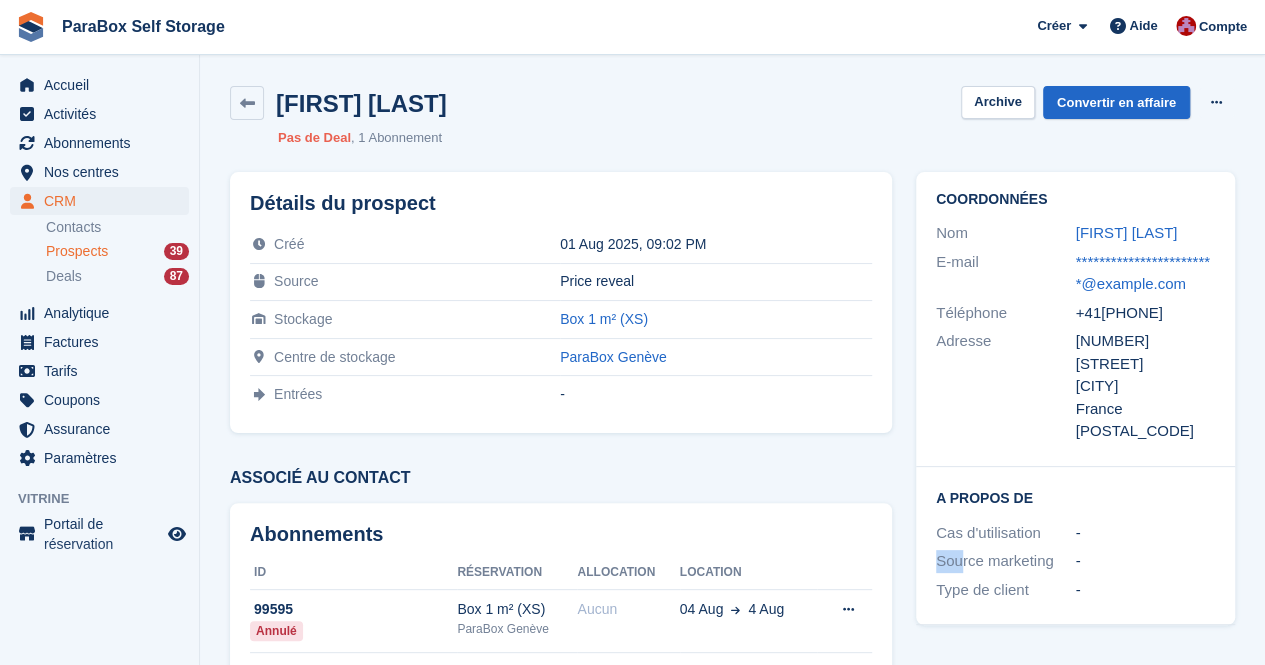 drag, startPoint x: 959, startPoint y: 539, endPoint x: 1179, endPoint y: 522, distance: 220.65584 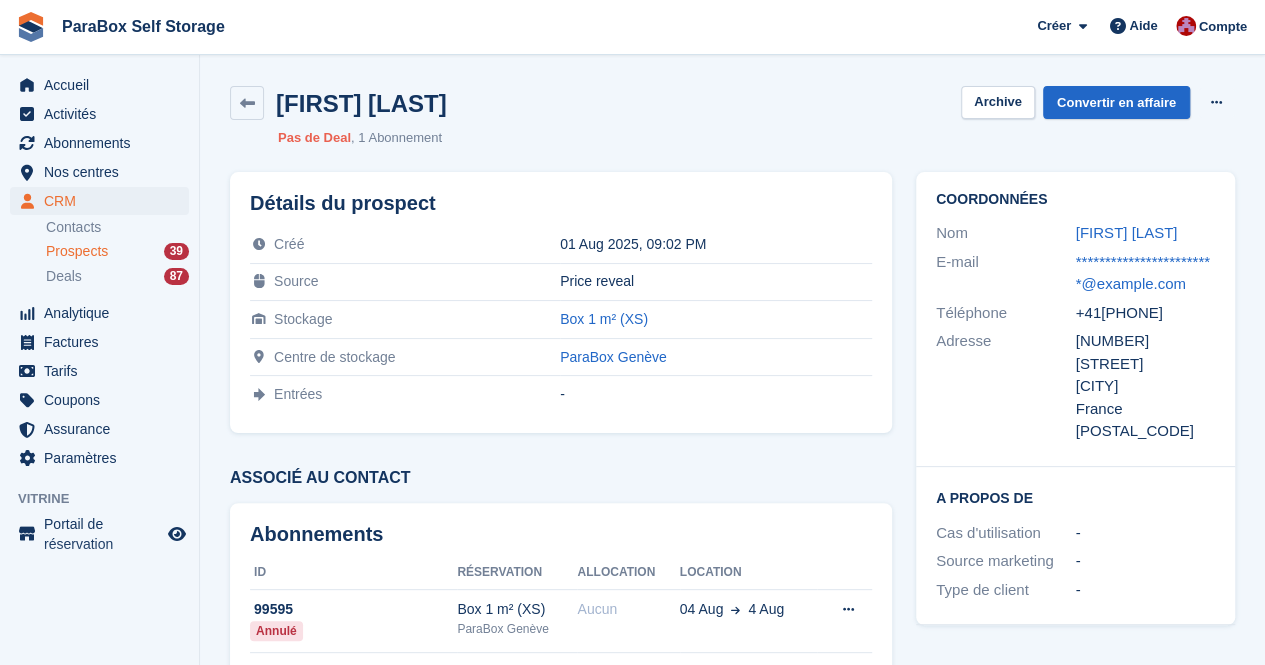 click on "-" at bounding box center (1146, 561) 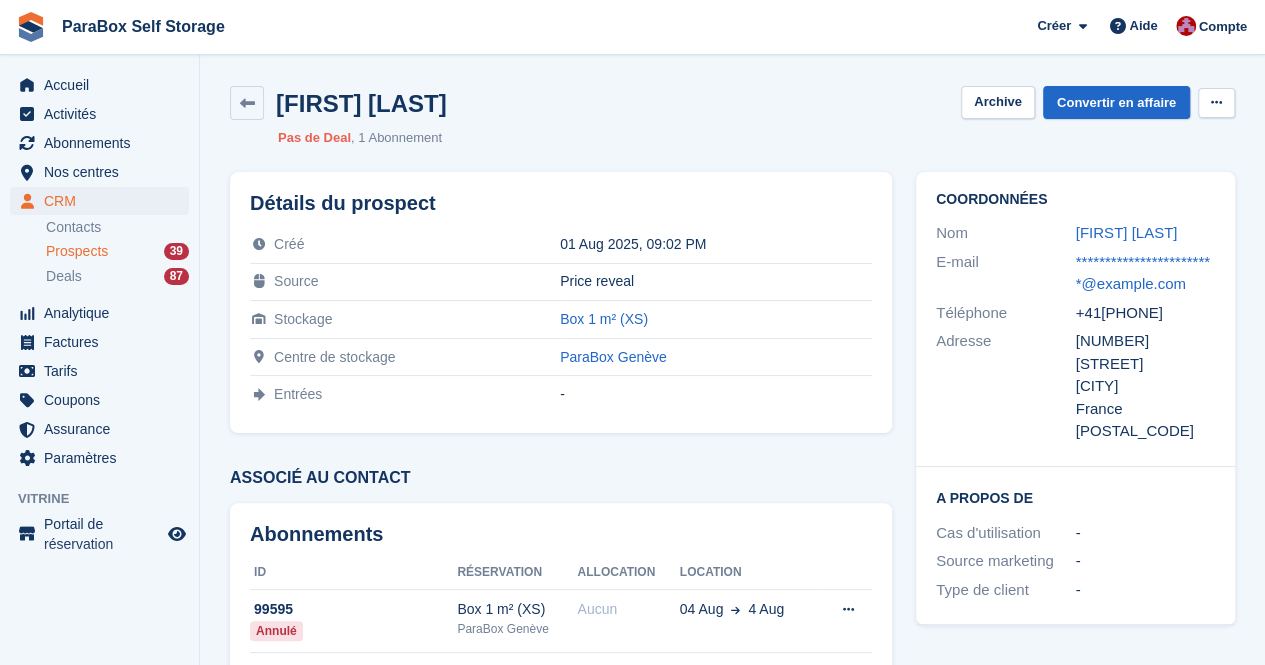 click at bounding box center (1216, 102) 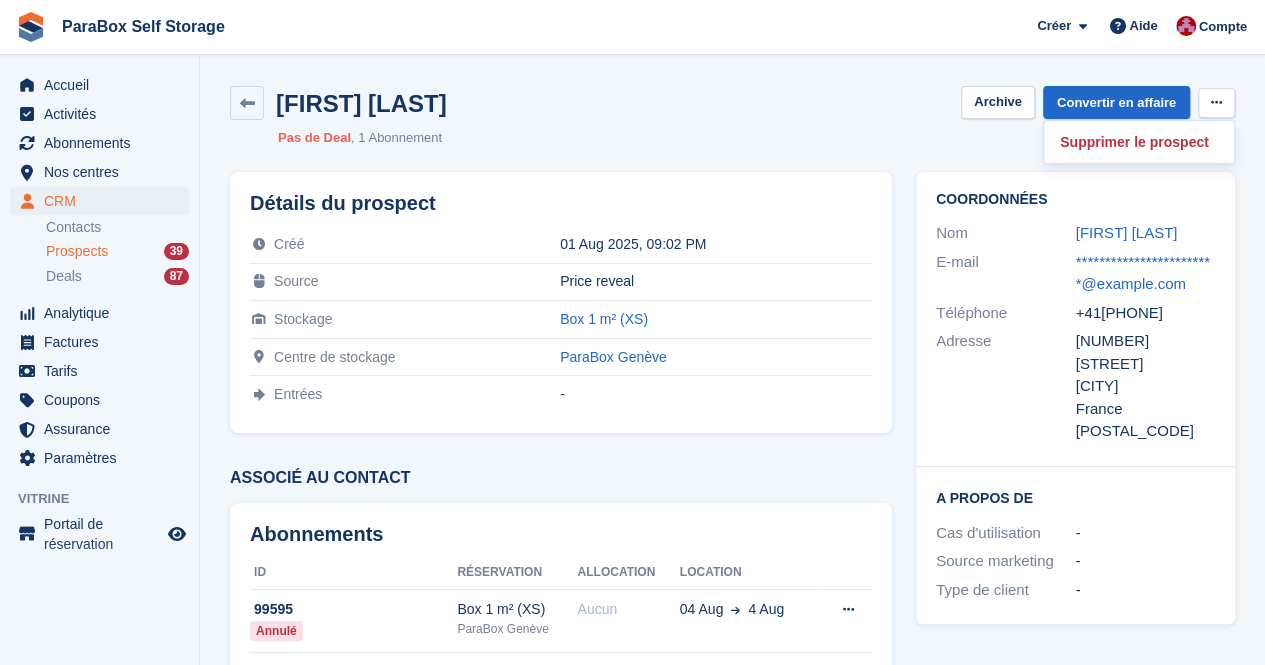 click at bounding box center (1216, 102) 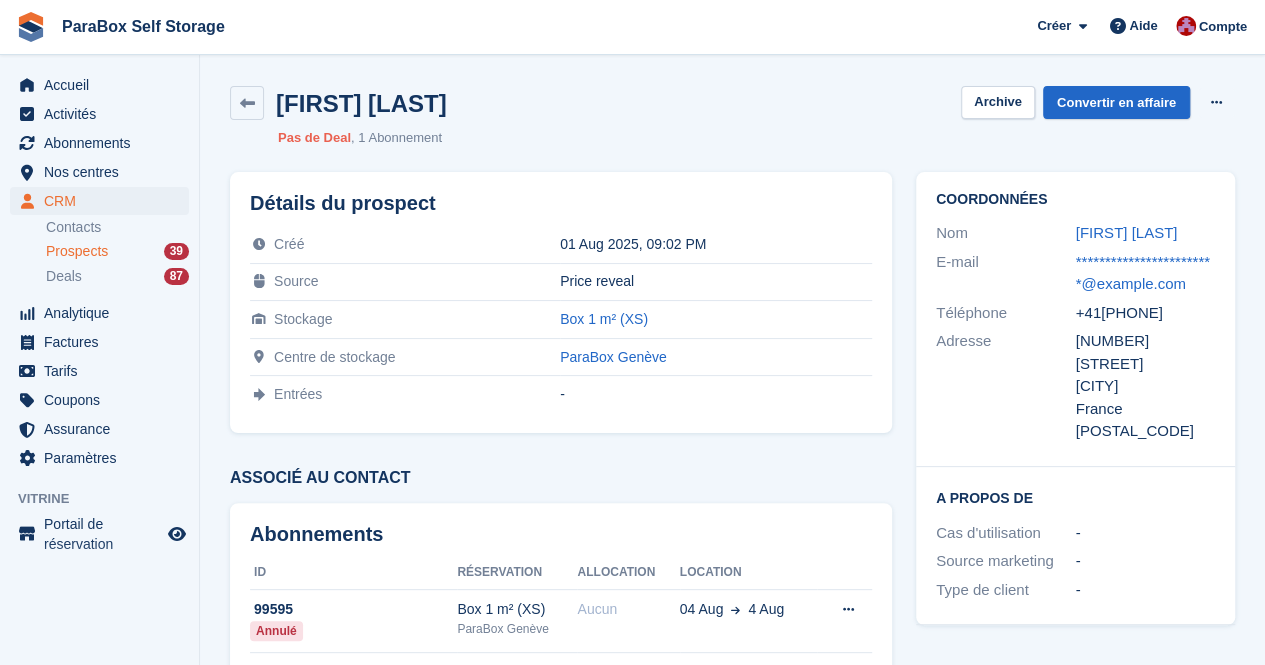 click on "Type de client" at bounding box center (1006, 590) 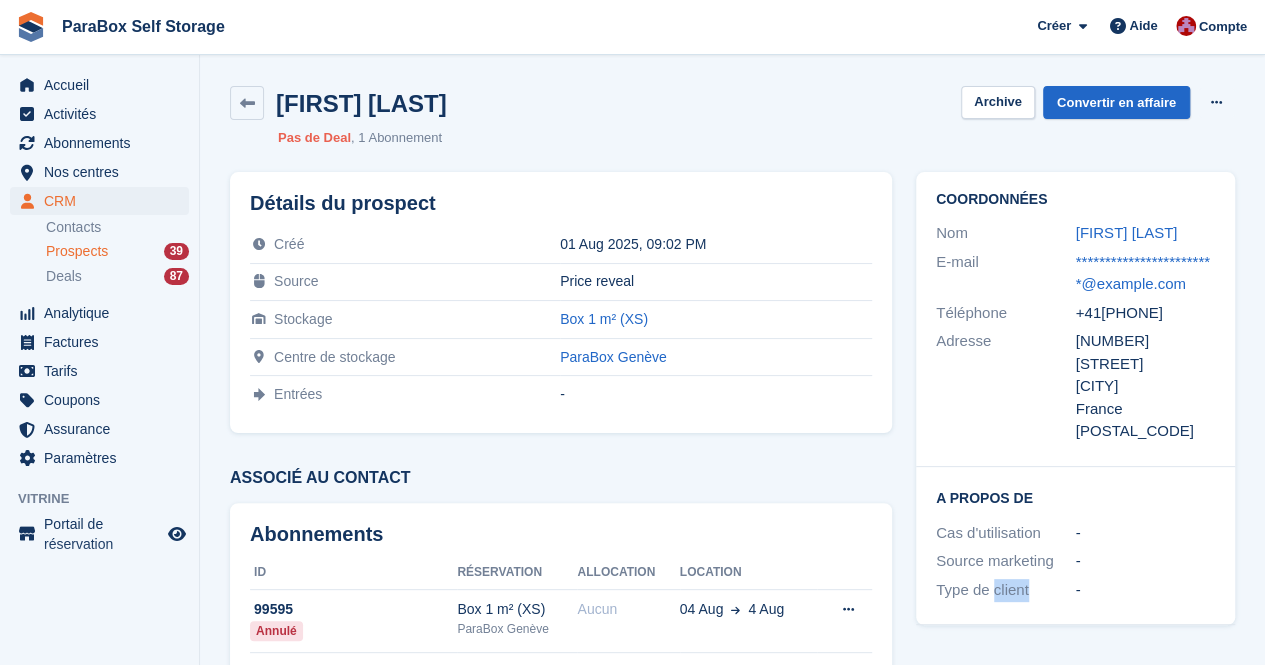 click on "Type de client" at bounding box center [1006, 590] 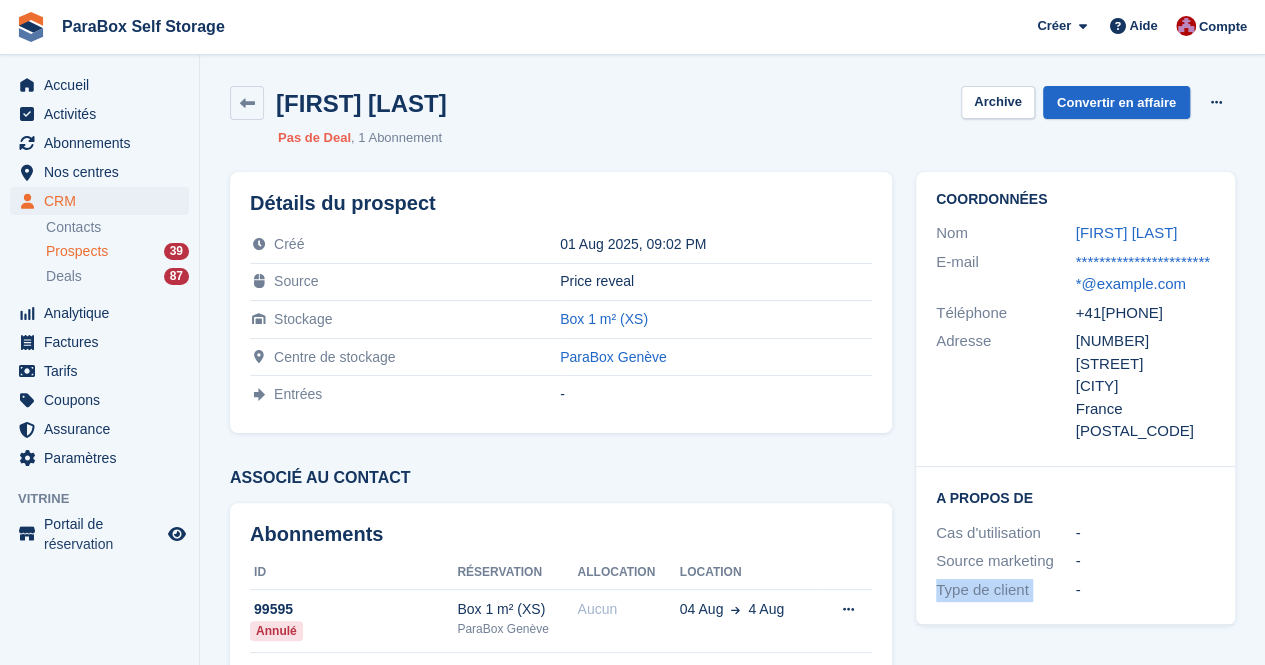 click on "Type de client" at bounding box center [1006, 590] 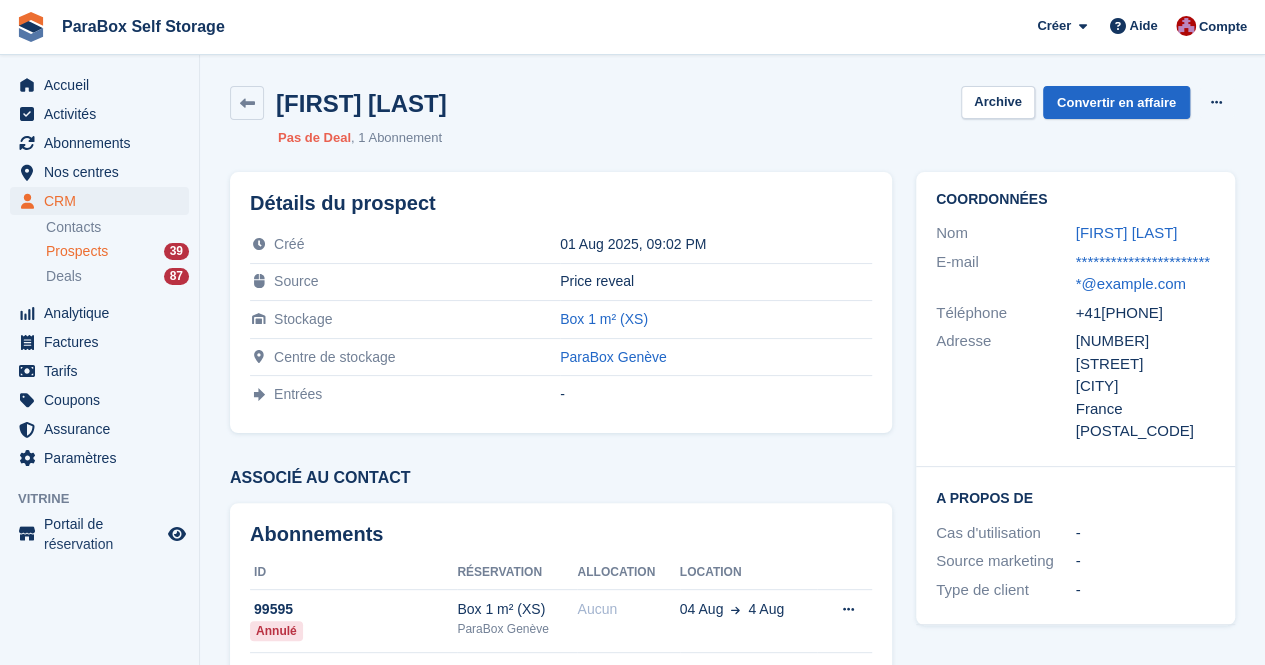 click on "-" at bounding box center (1146, 590) 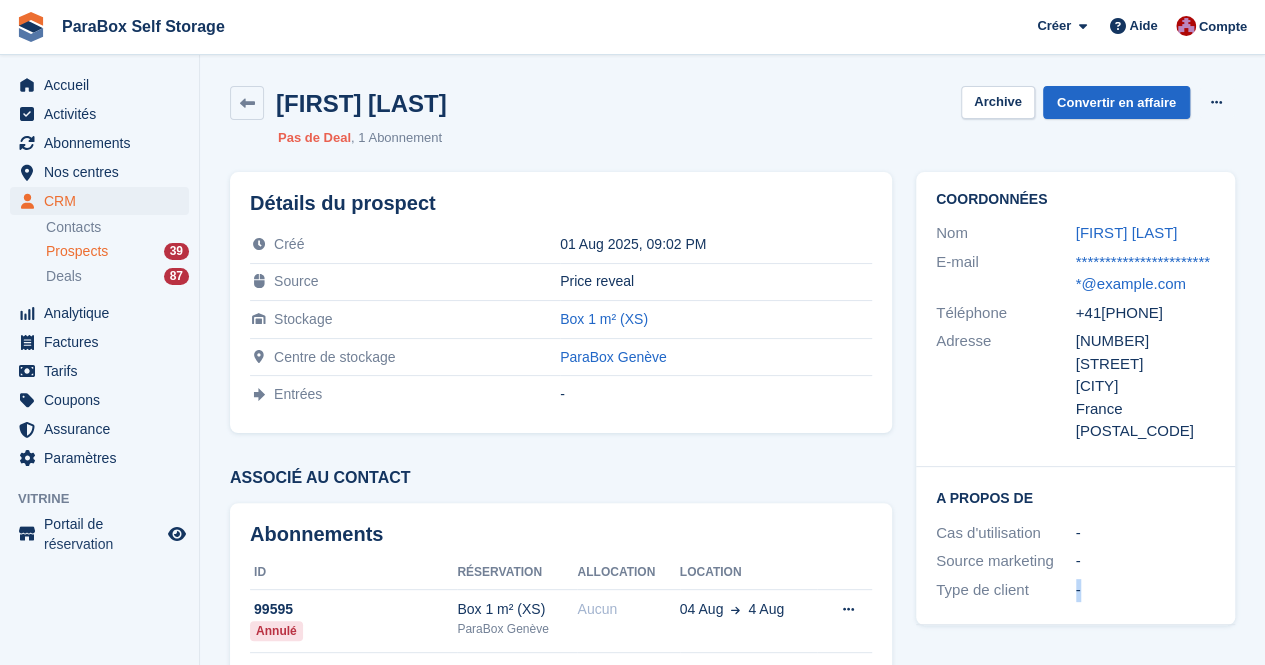 click on "-" at bounding box center (1146, 590) 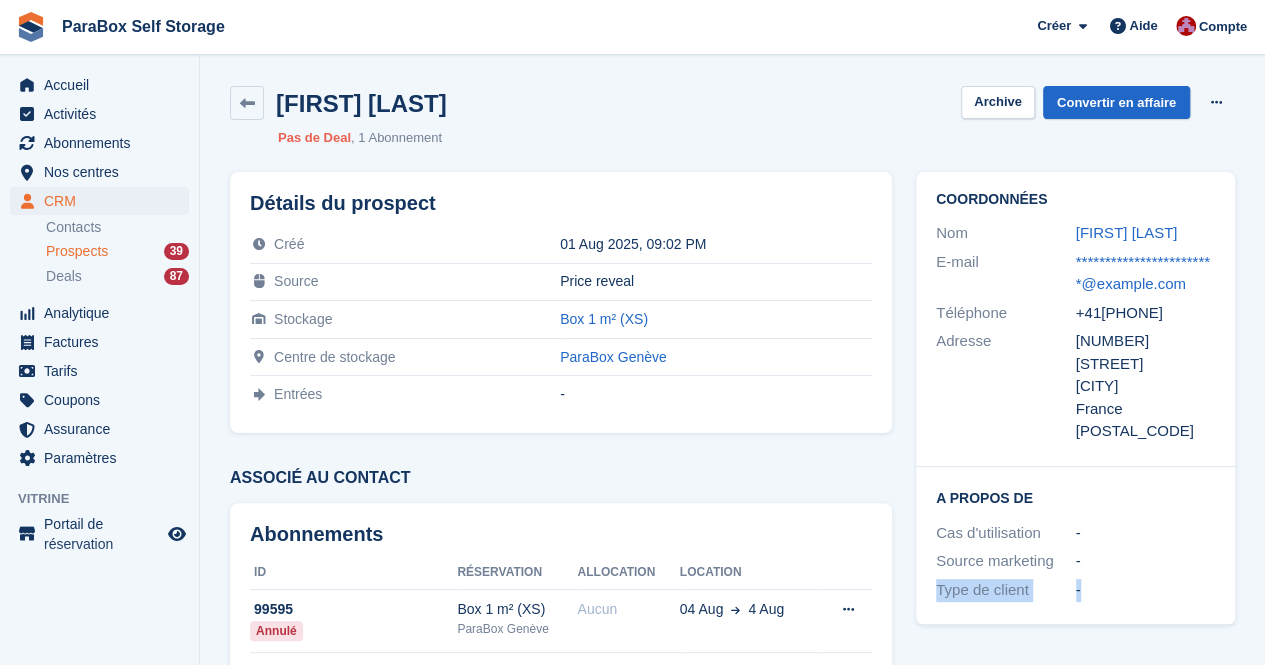 drag, startPoint x: 1092, startPoint y: 529, endPoint x: 1096, endPoint y: 572, distance: 43.185646 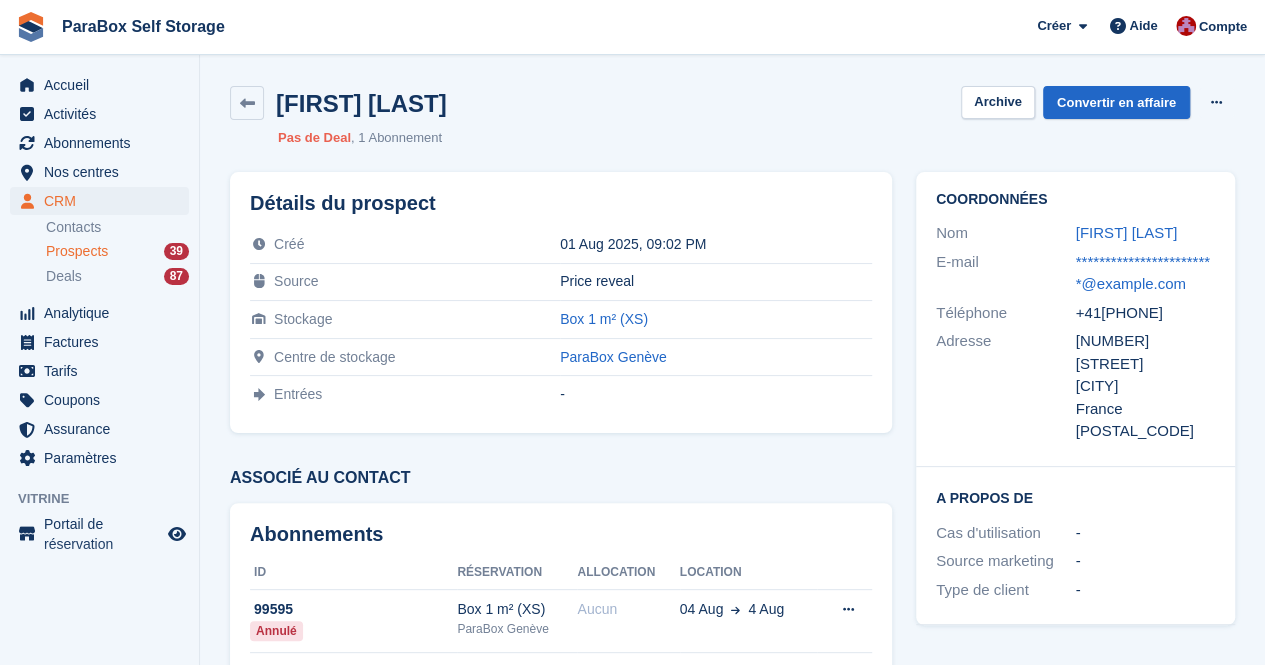 click on "-" at bounding box center [1146, 561] 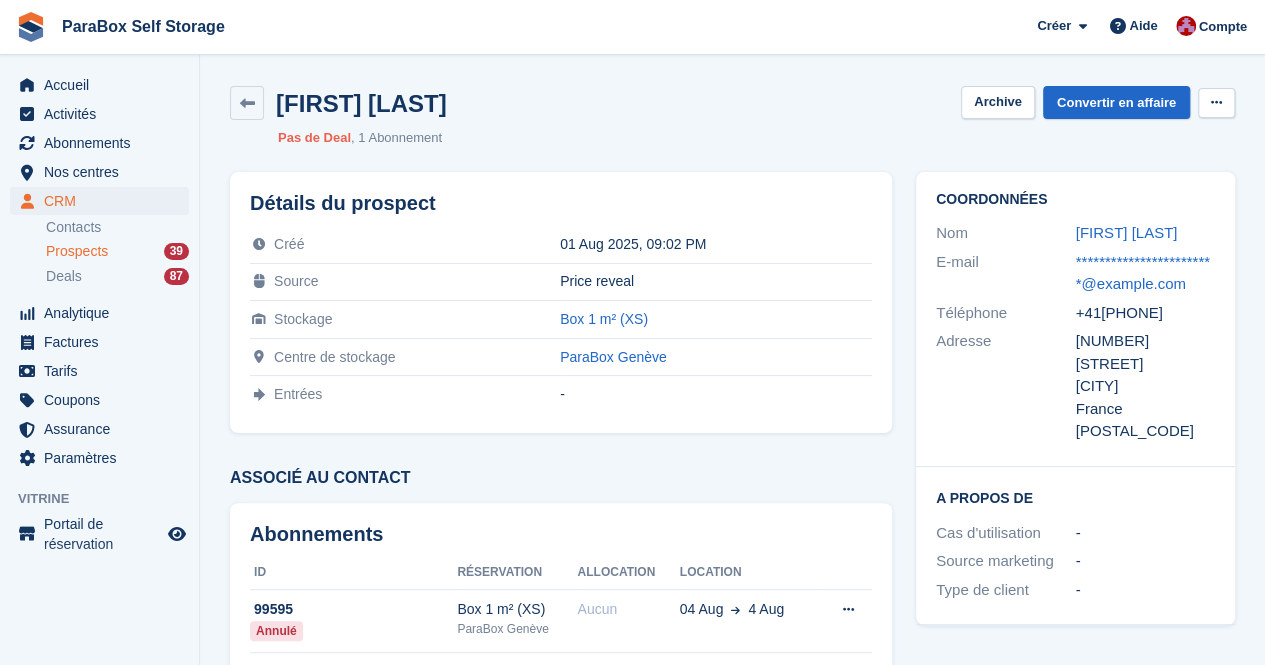 click at bounding box center [1216, 103] 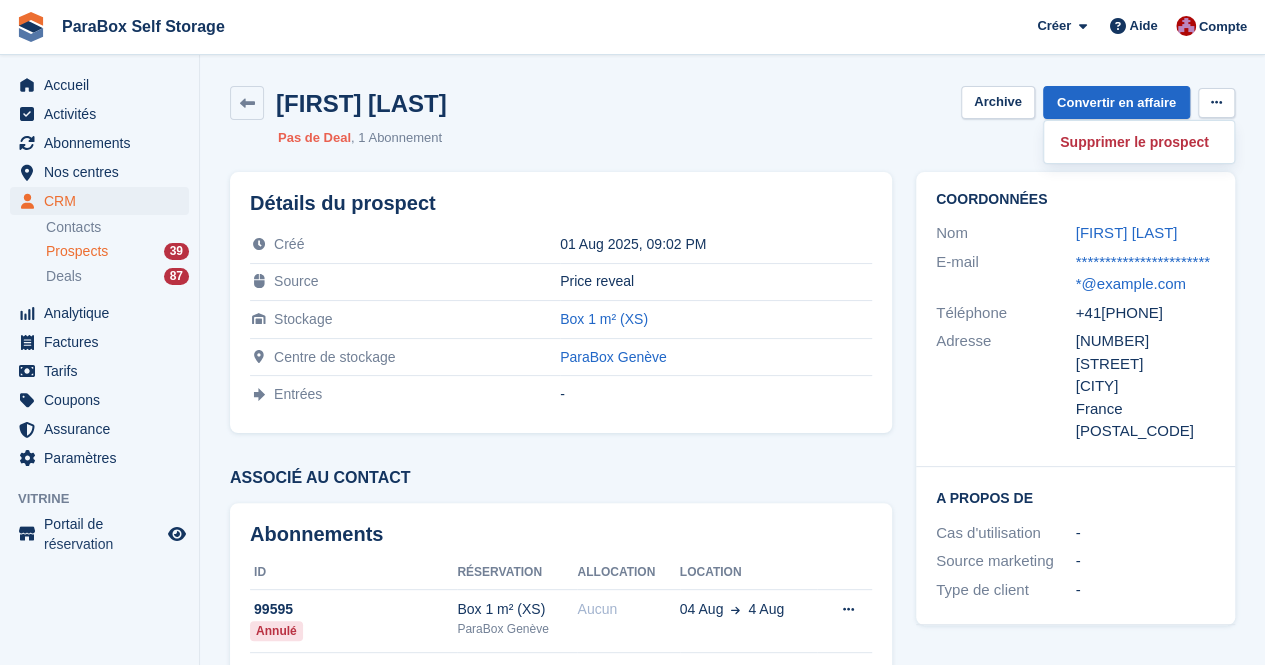 click at bounding box center [1216, 103] 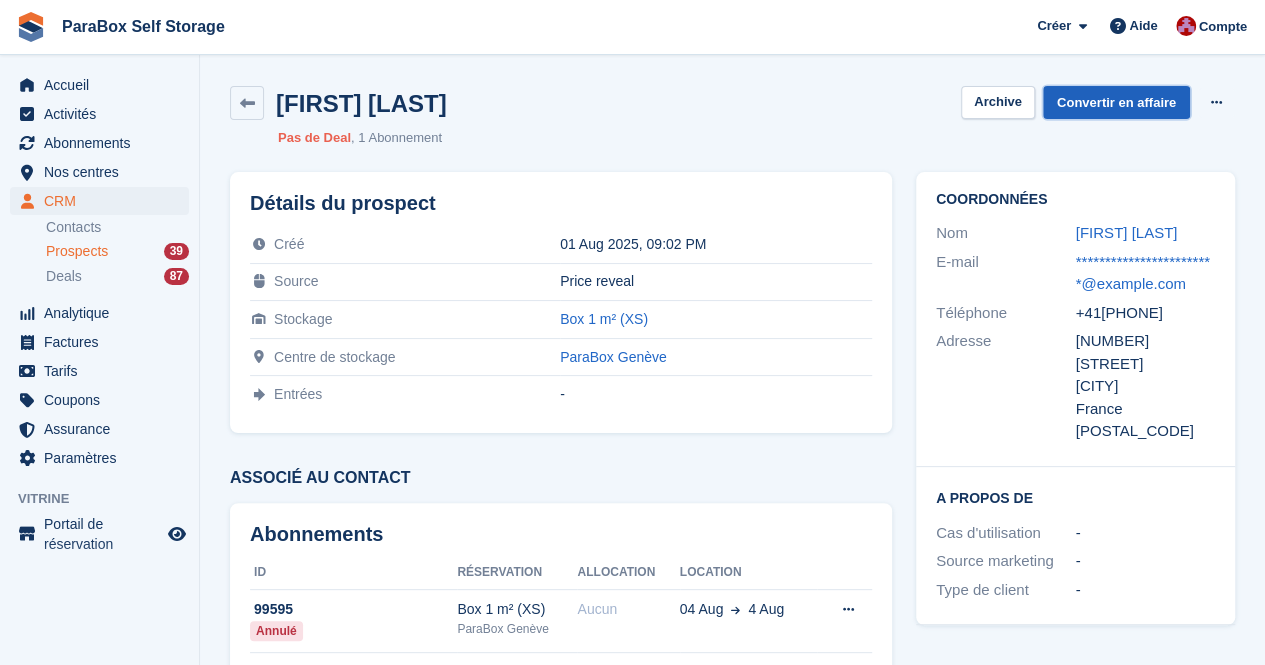 click on "Convertir en affaire" at bounding box center (1116, 102) 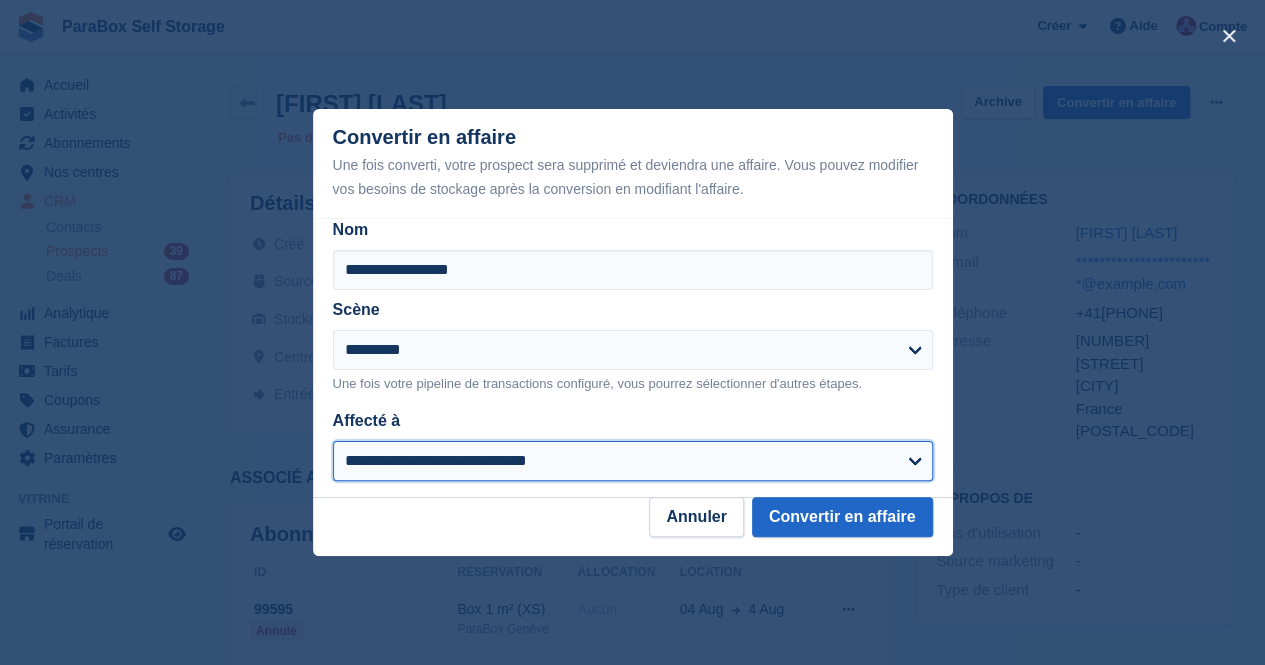 click on "**********" at bounding box center [633, 461] 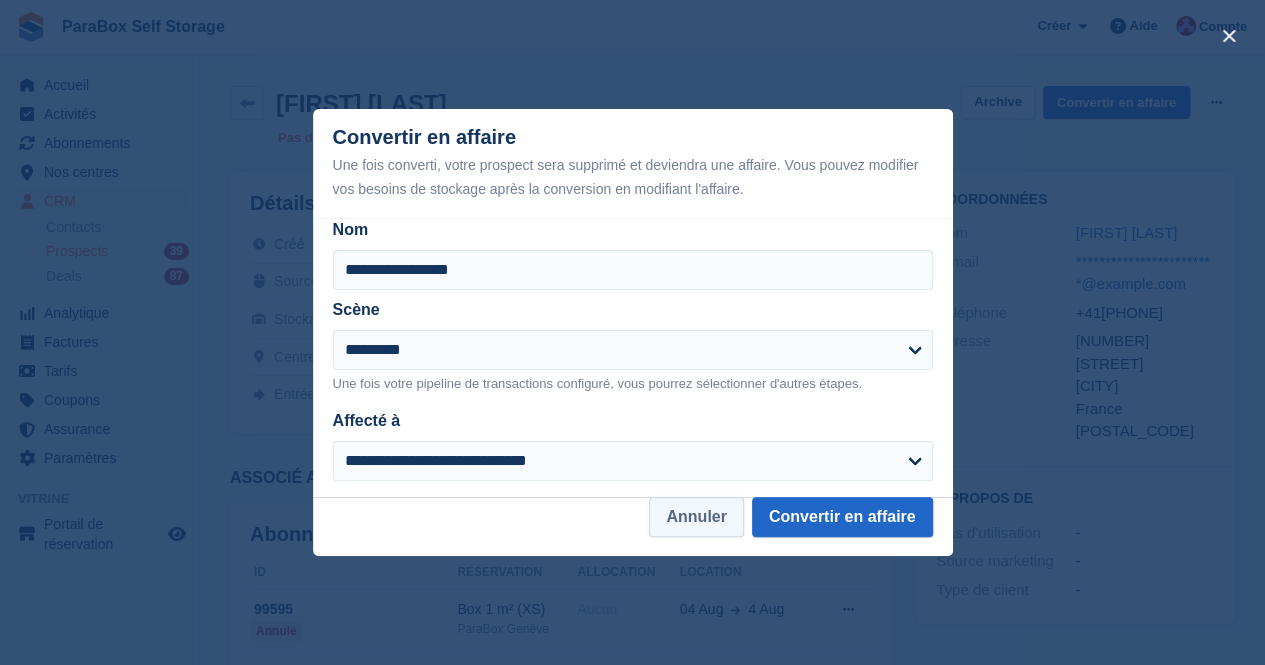 click on "Annuler" at bounding box center [696, 517] 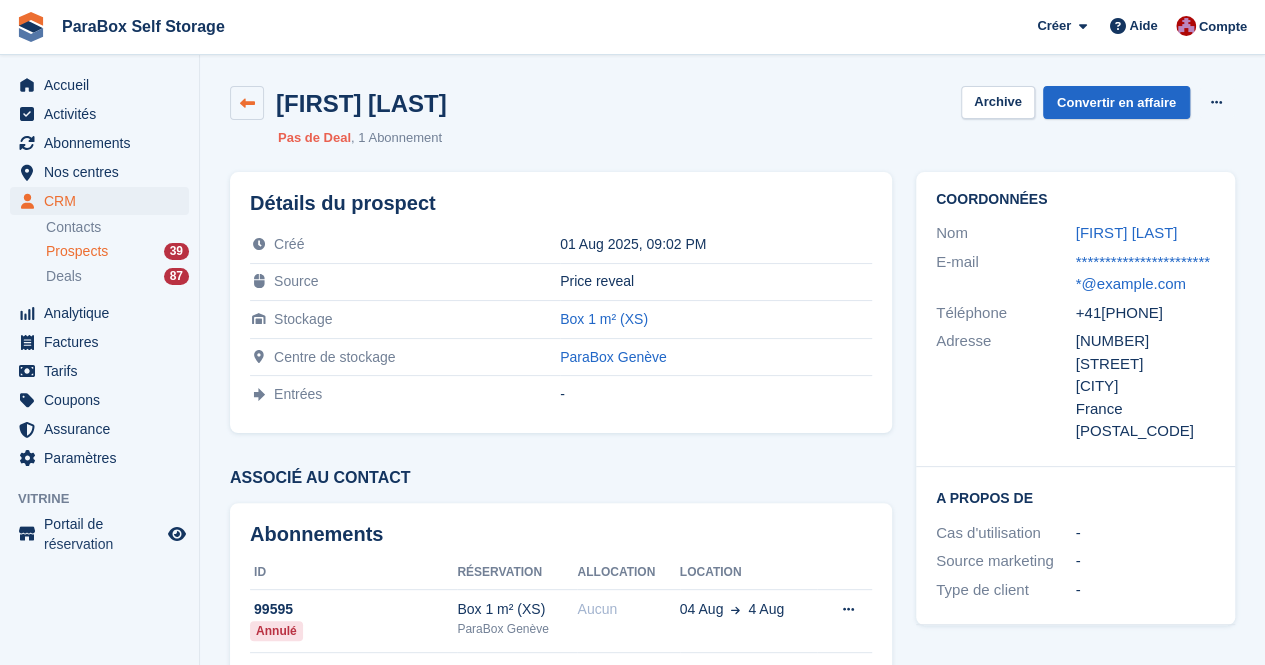 click at bounding box center (247, 103) 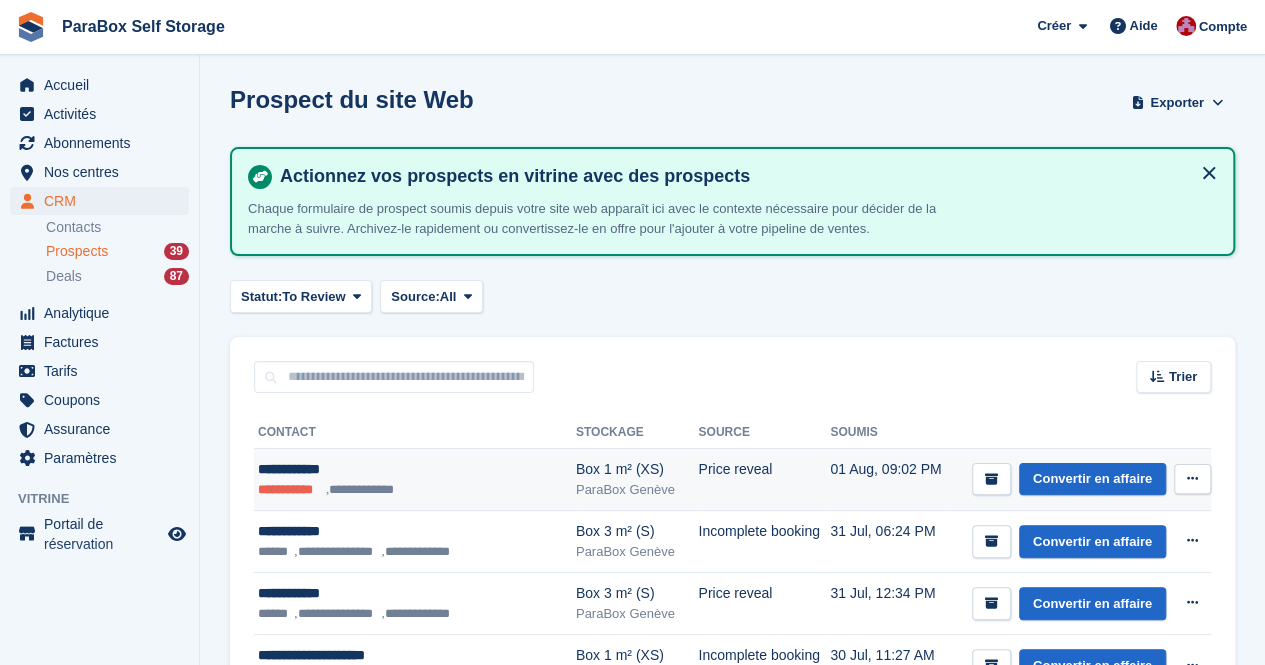 click at bounding box center [1192, 478] 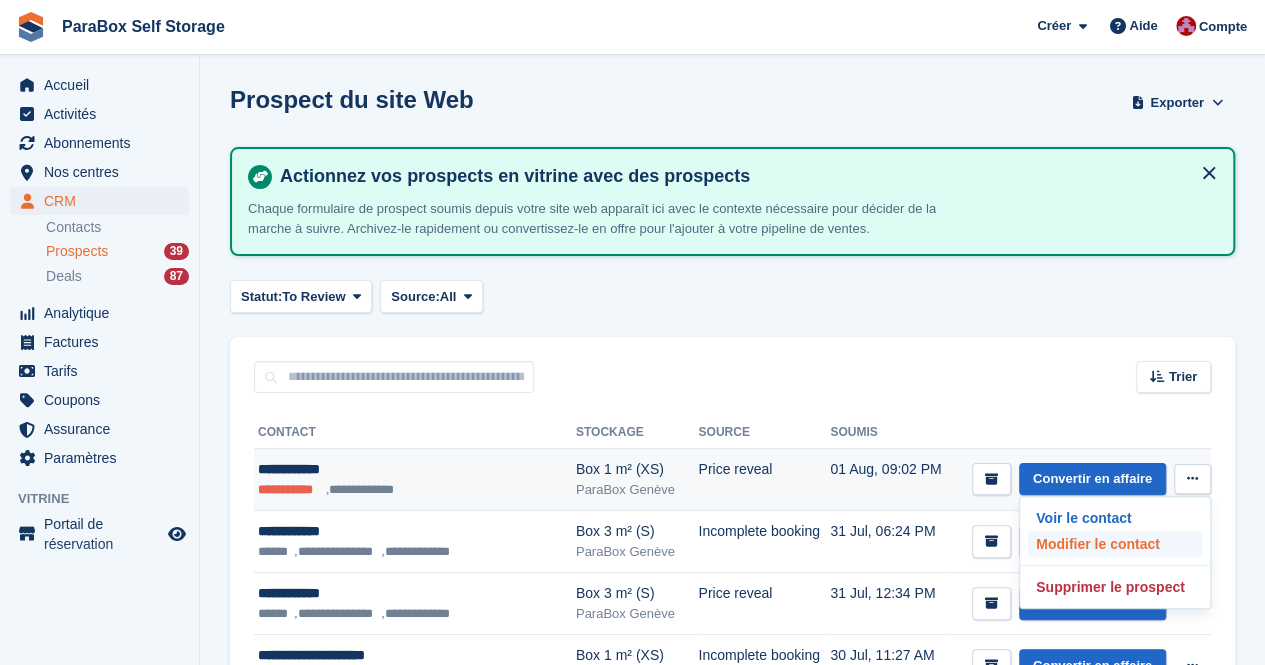 click on "Modifier le contact" at bounding box center [1115, 544] 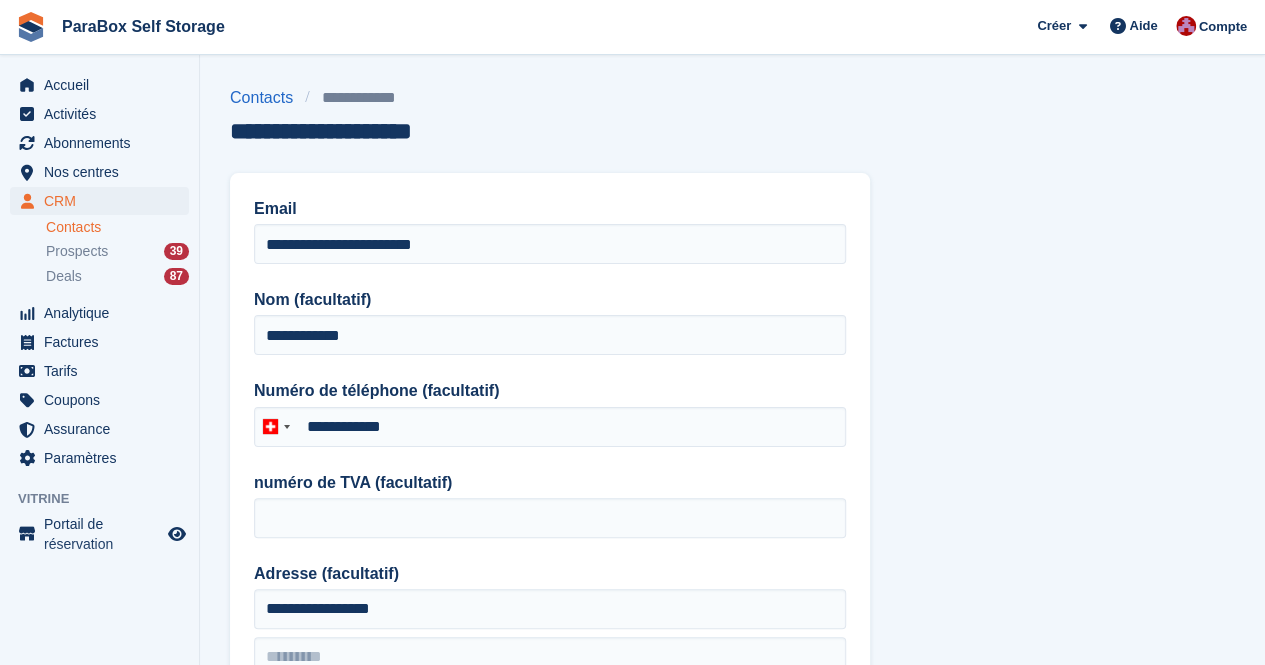 type on "**********" 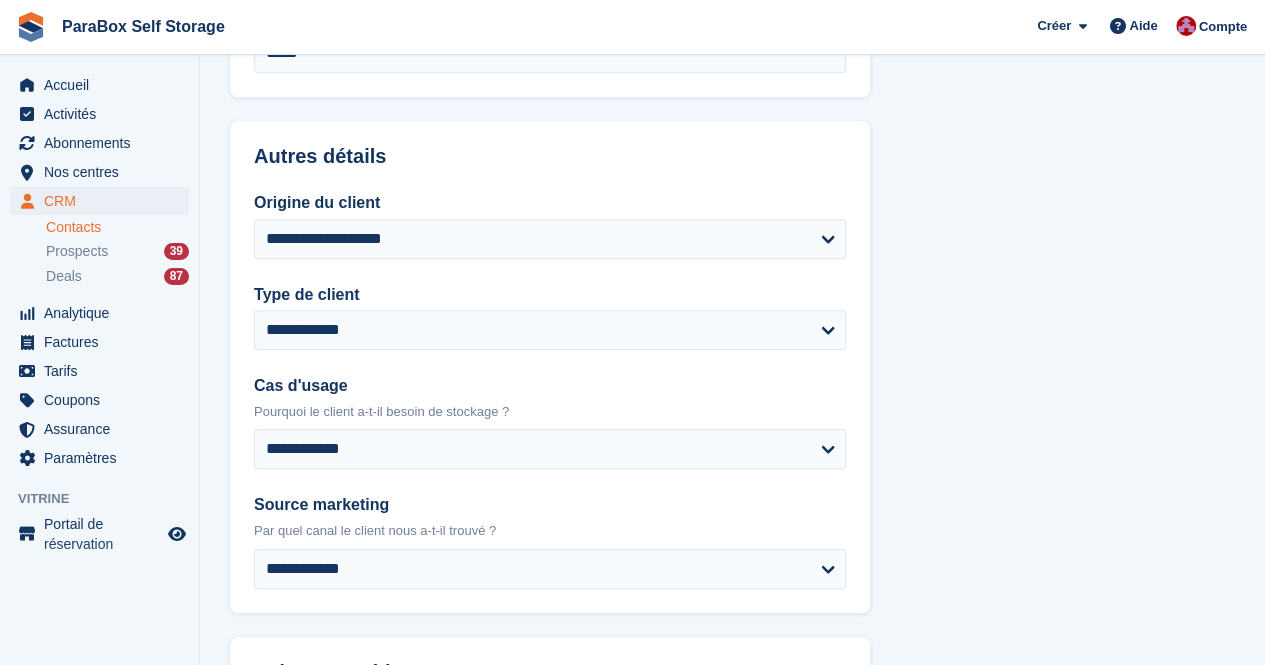 scroll, scrollTop: 800, scrollLeft: 0, axis: vertical 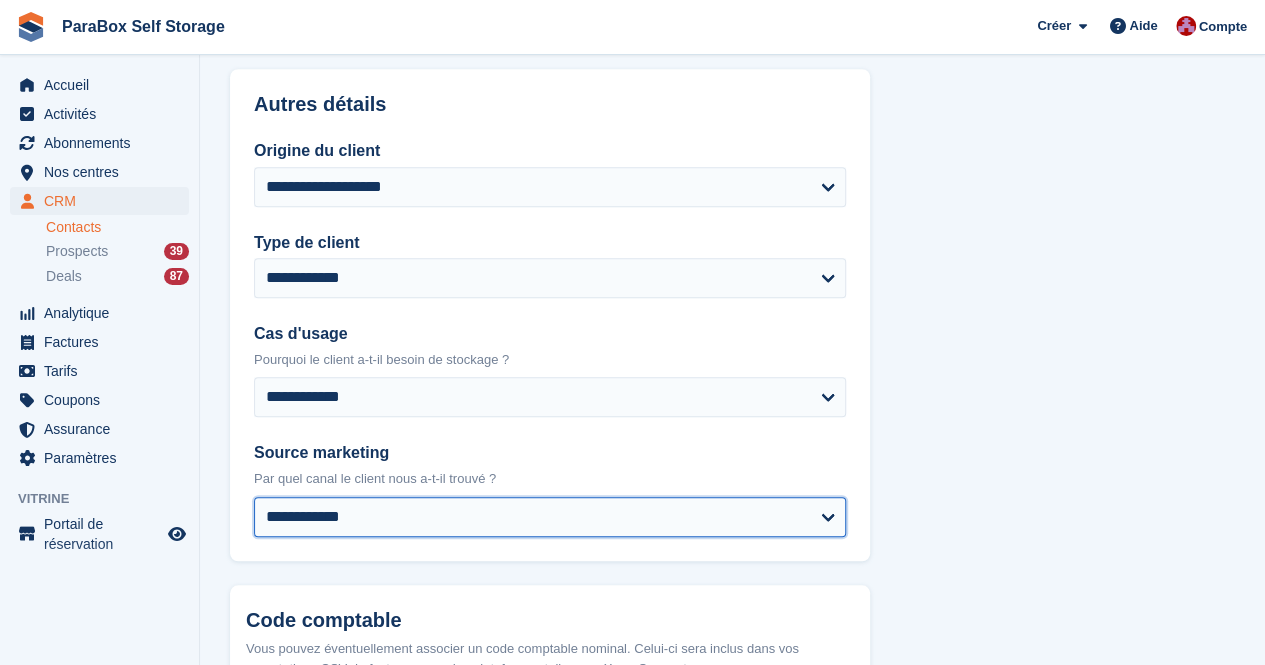 click on "**********" at bounding box center (550, 517) 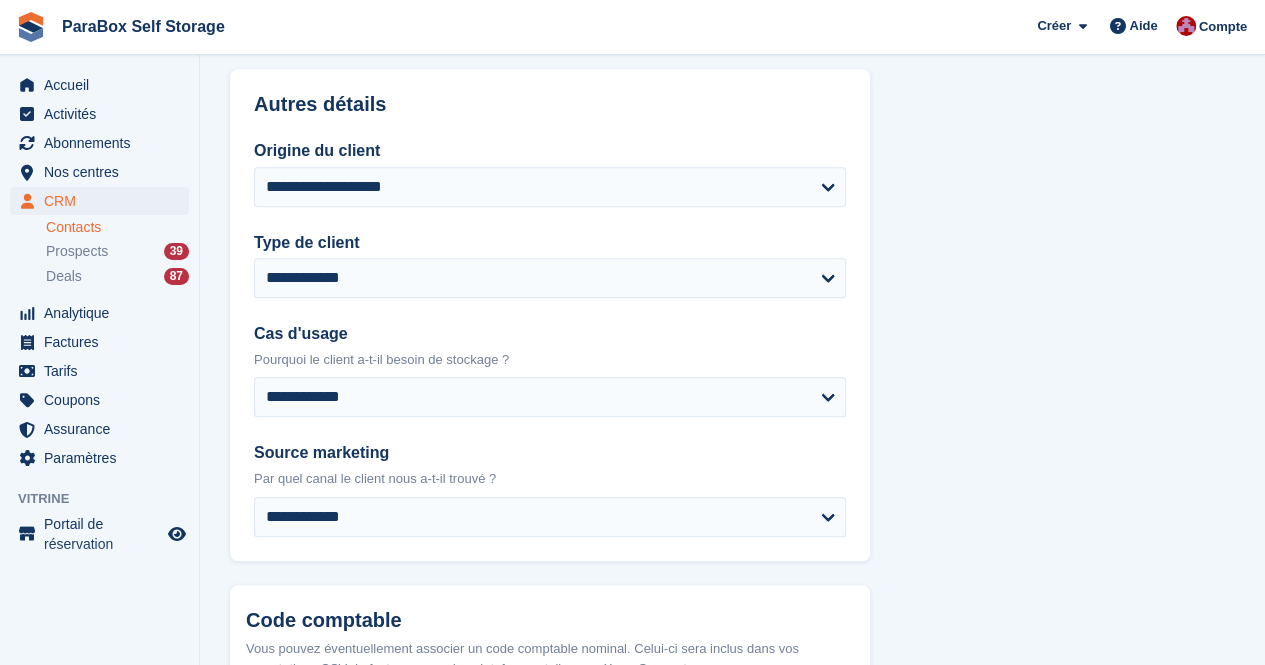 click on "**********" at bounding box center [550, 337] 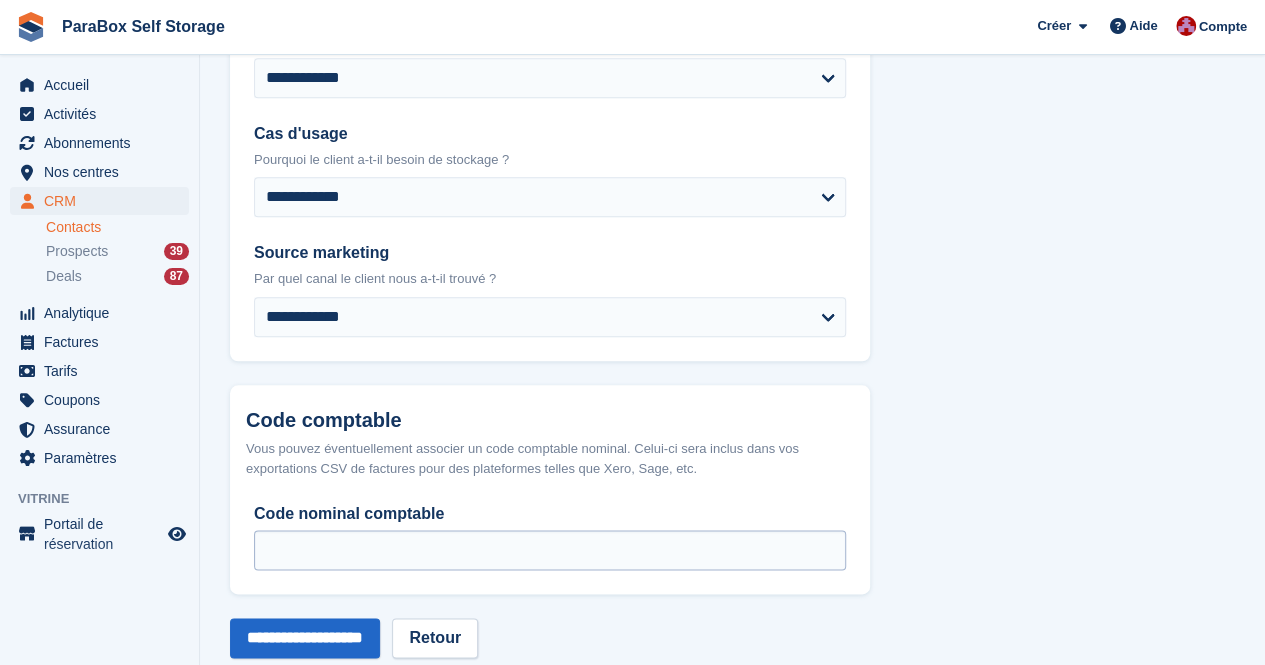 scroll, scrollTop: 1038, scrollLeft: 0, axis: vertical 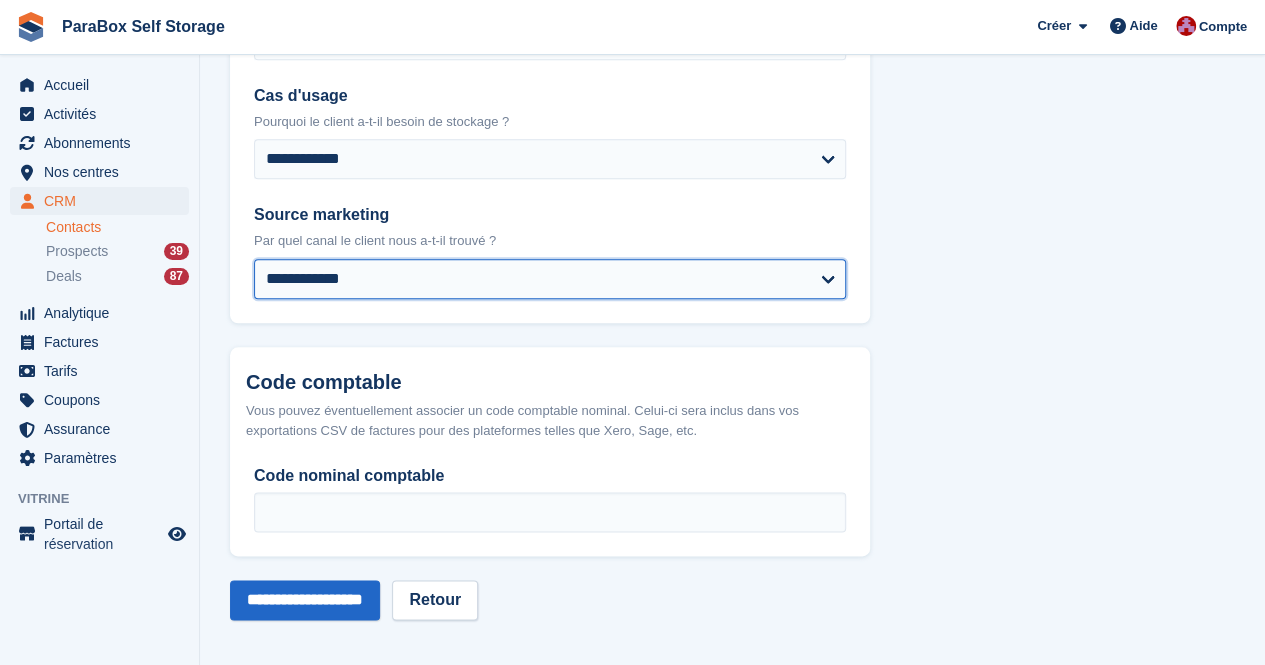 click on "**********" at bounding box center (550, 279) 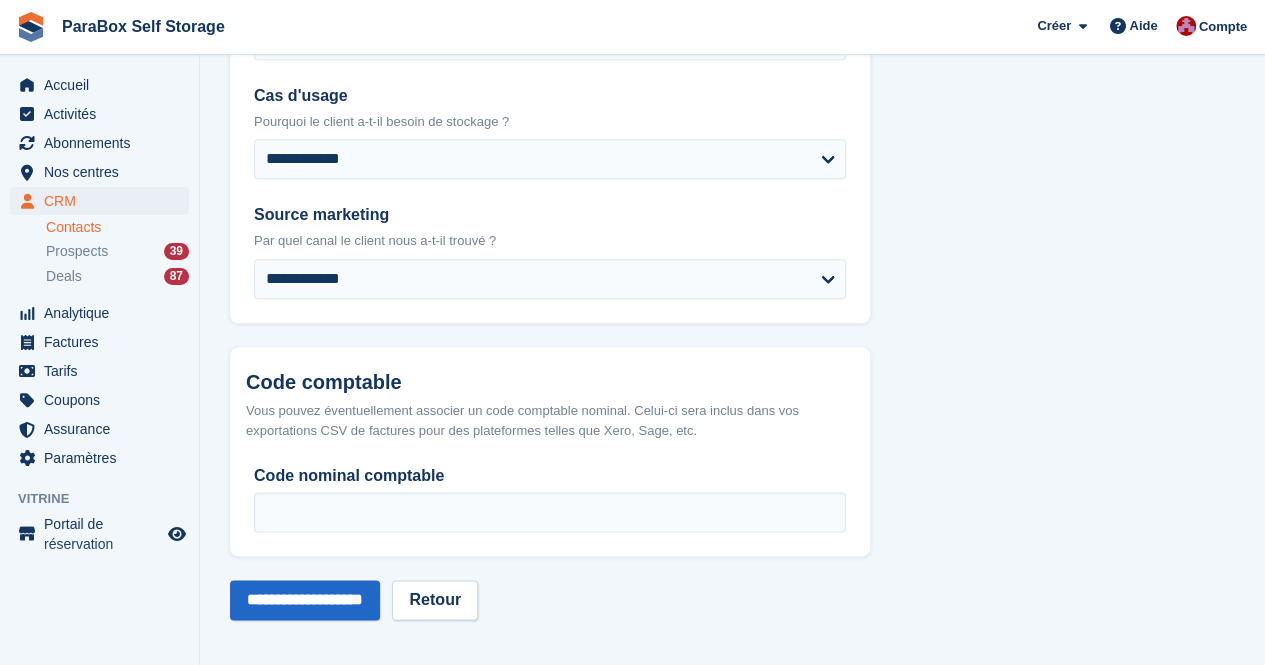 click on "**********" at bounding box center [732, -186] 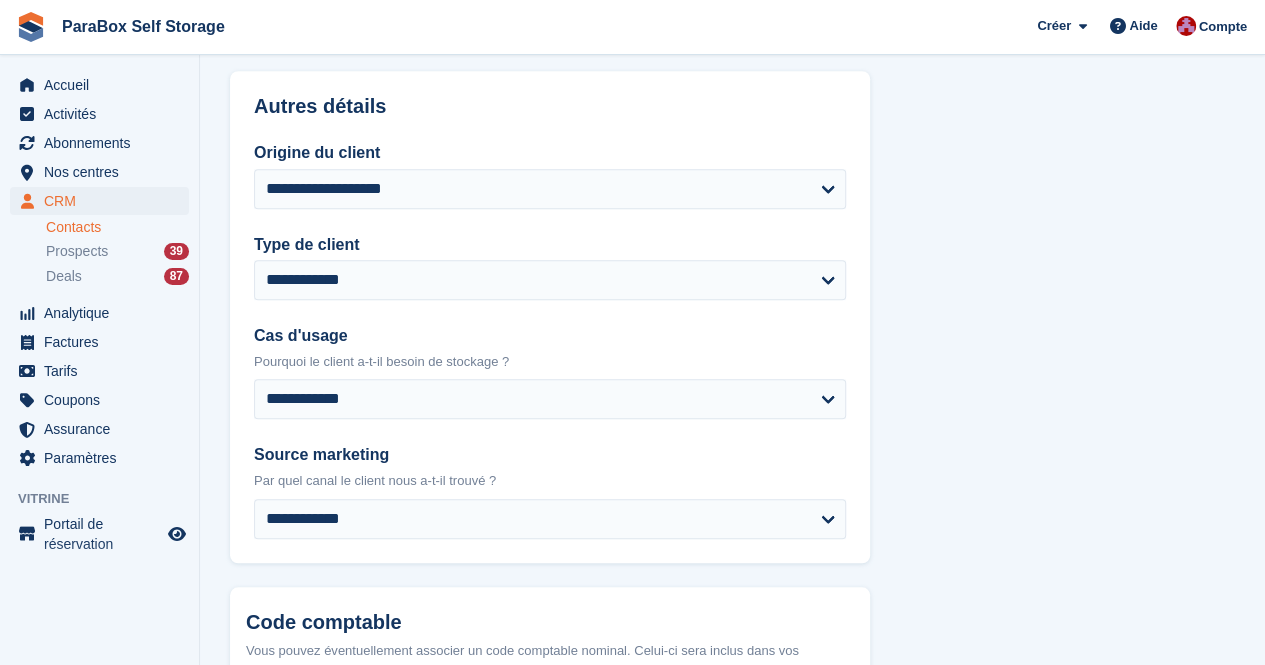 scroll, scrollTop: 800, scrollLeft: 0, axis: vertical 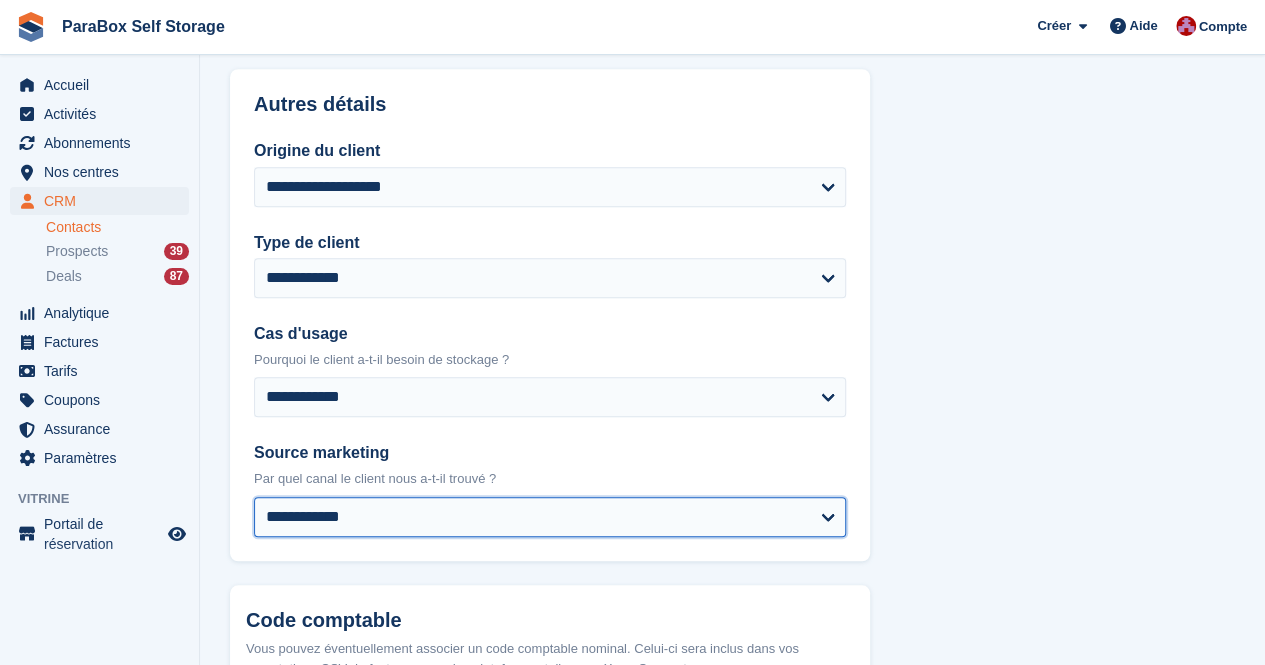 click on "**********" at bounding box center [550, 517] 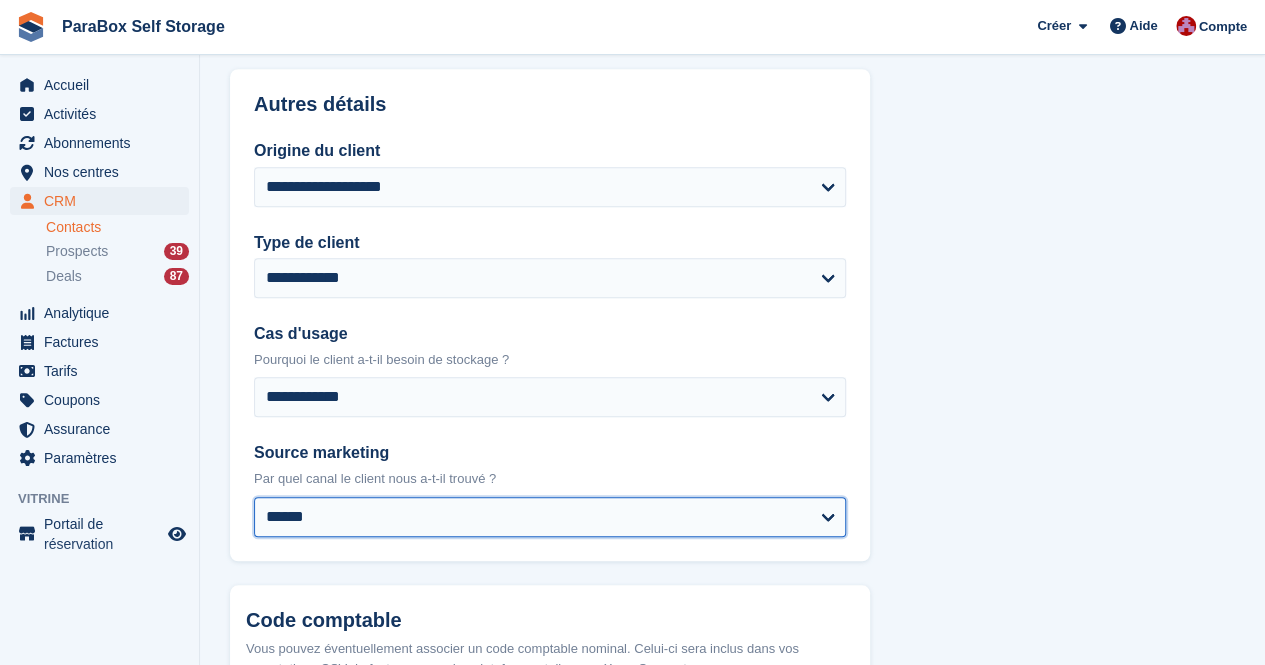click on "**********" at bounding box center [550, 517] 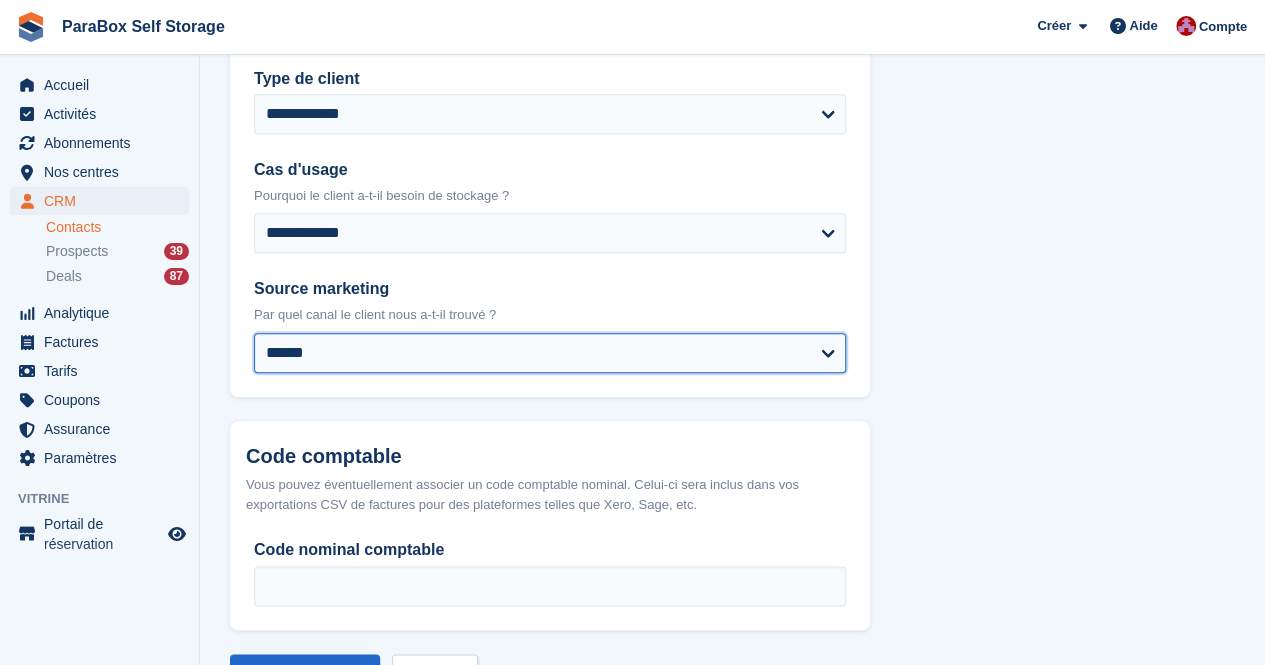 scroll, scrollTop: 1000, scrollLeft: 0, axis: vertical 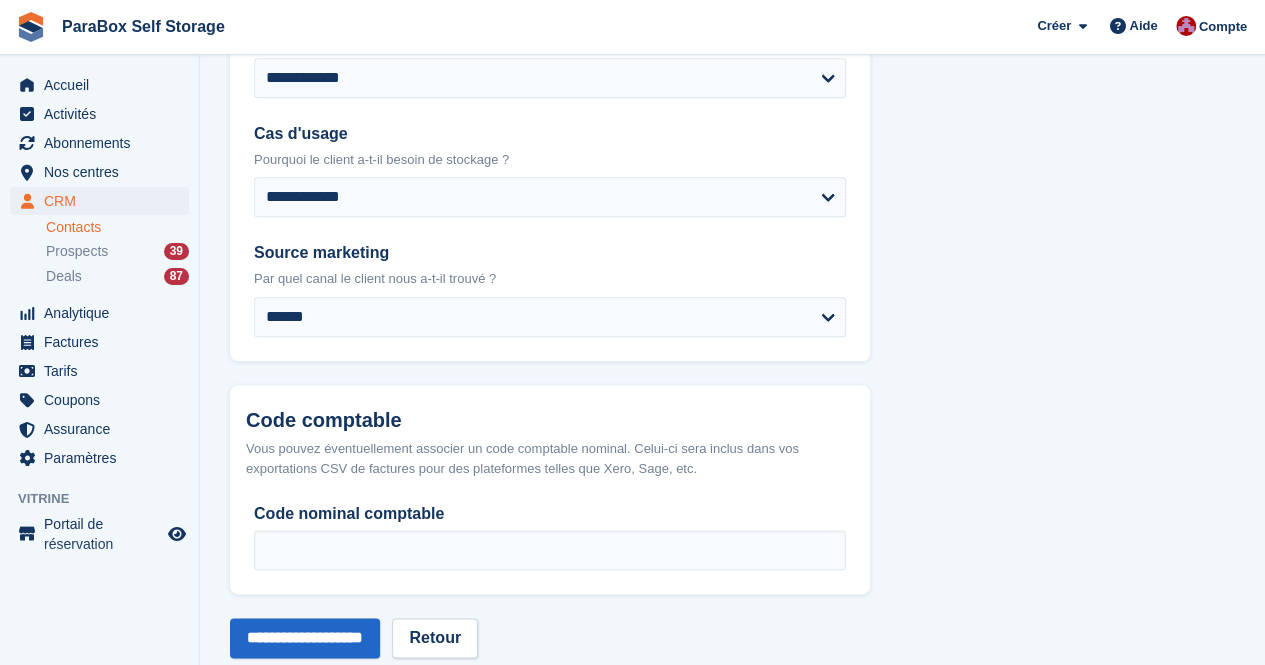 click on "Code comptable
Vous pouvez éventuellement associer un code comptable nominal. Celui-ci sera inclus dans vos exportations CSV de factures pour des plateformes telles que Xero, Sage, etc." at bounding box center [550, 432] 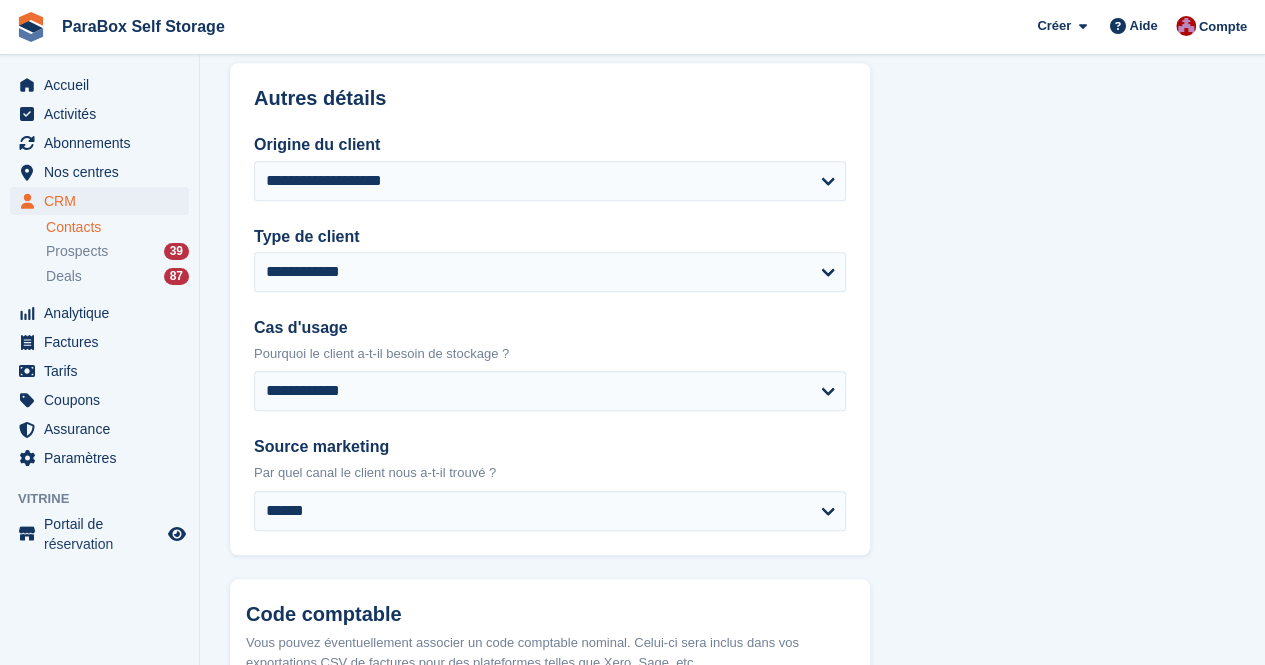 scroll, scrollTop: 800, scrollLeft: 0, axis: vertical 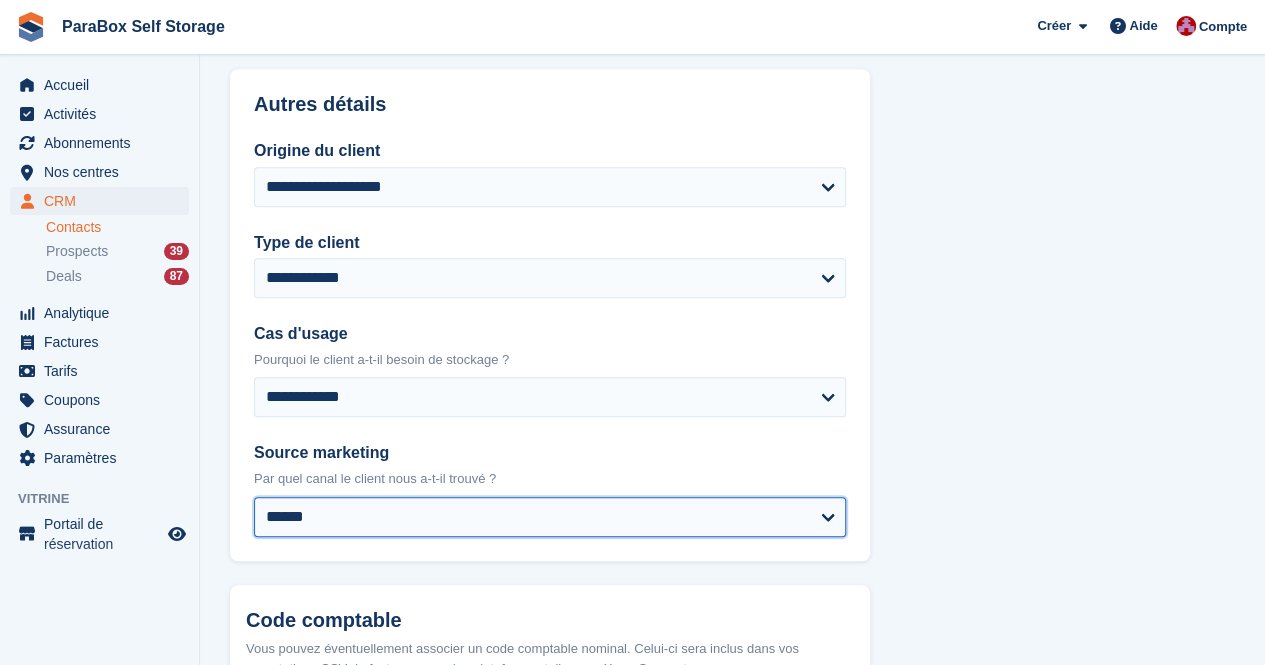 click on "**********" at bounding box center [550, 517] 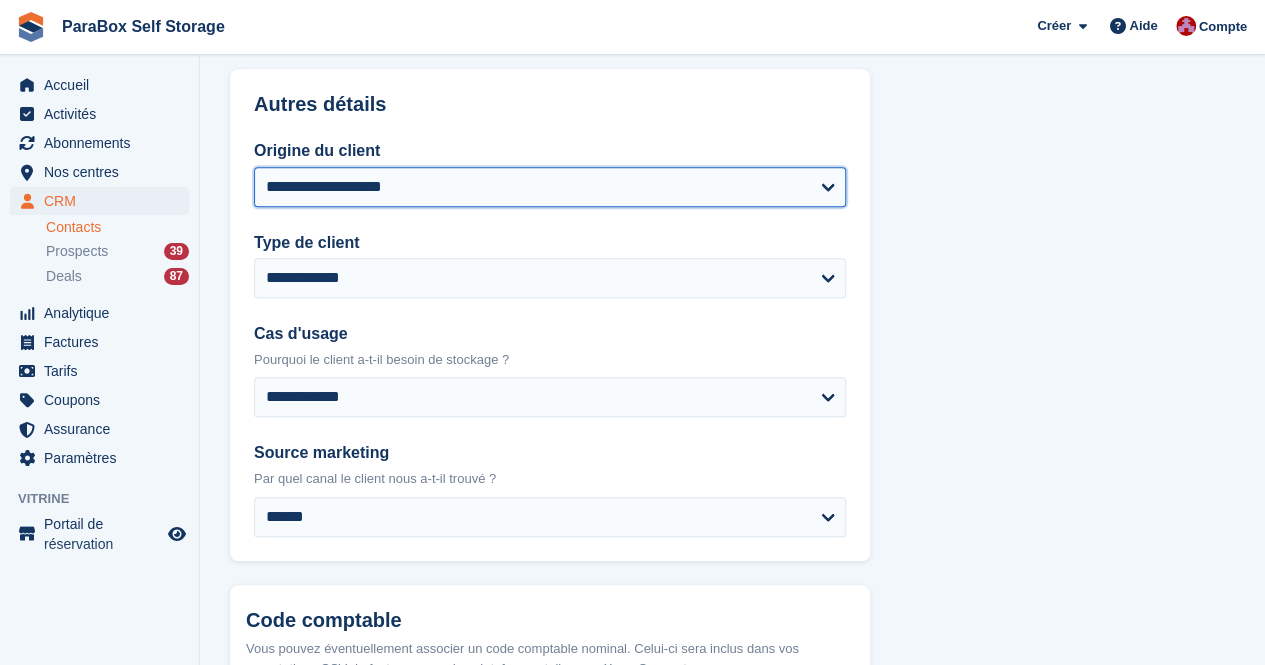 click on "**********" at bounding box center [550, 187] 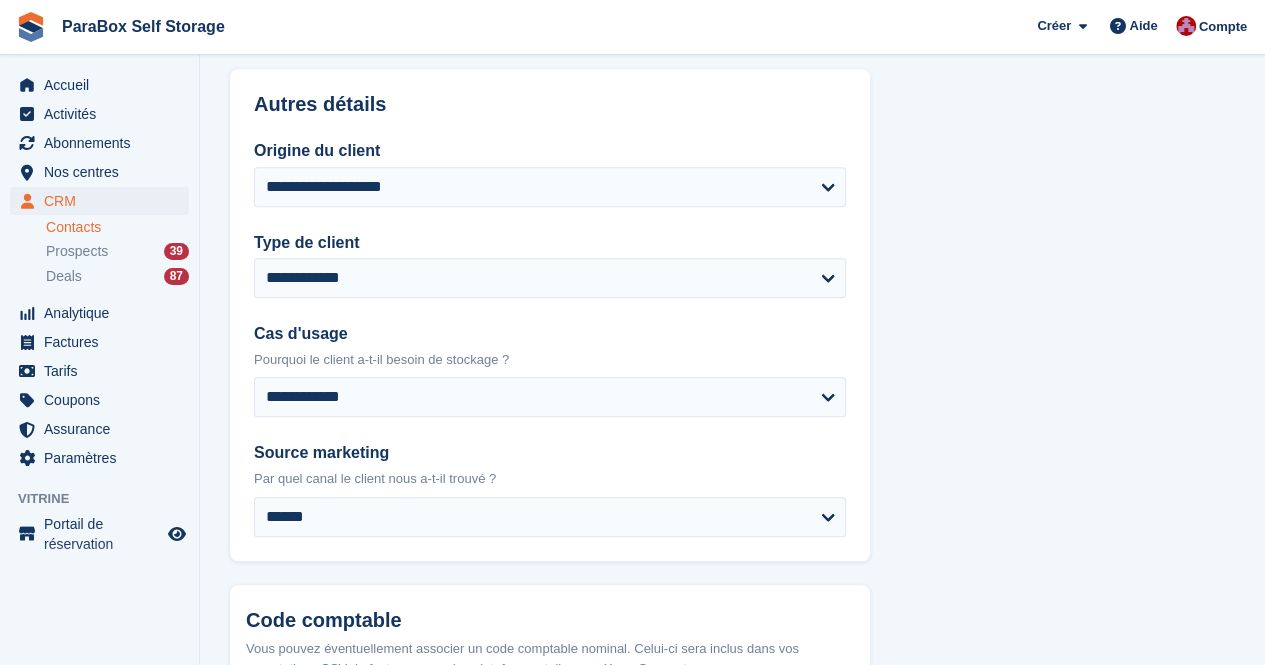 click on "**********" at bounding box center [732, 52] 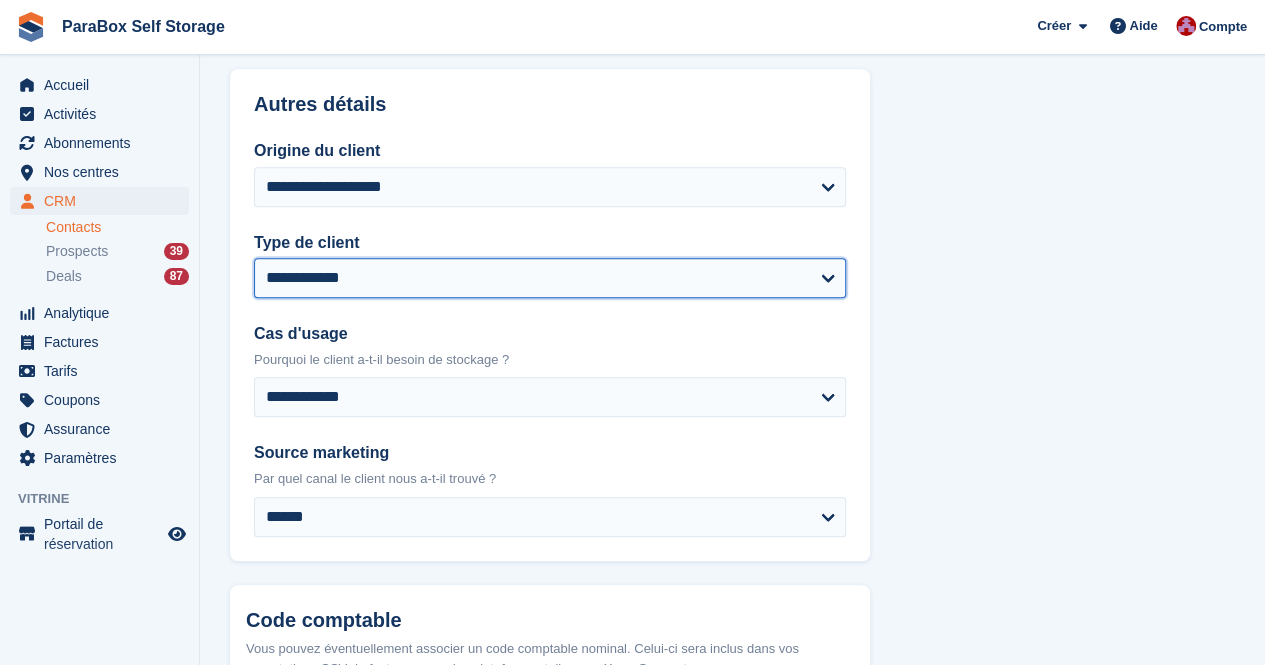 click on "**********" at bounding box center (550, 278) 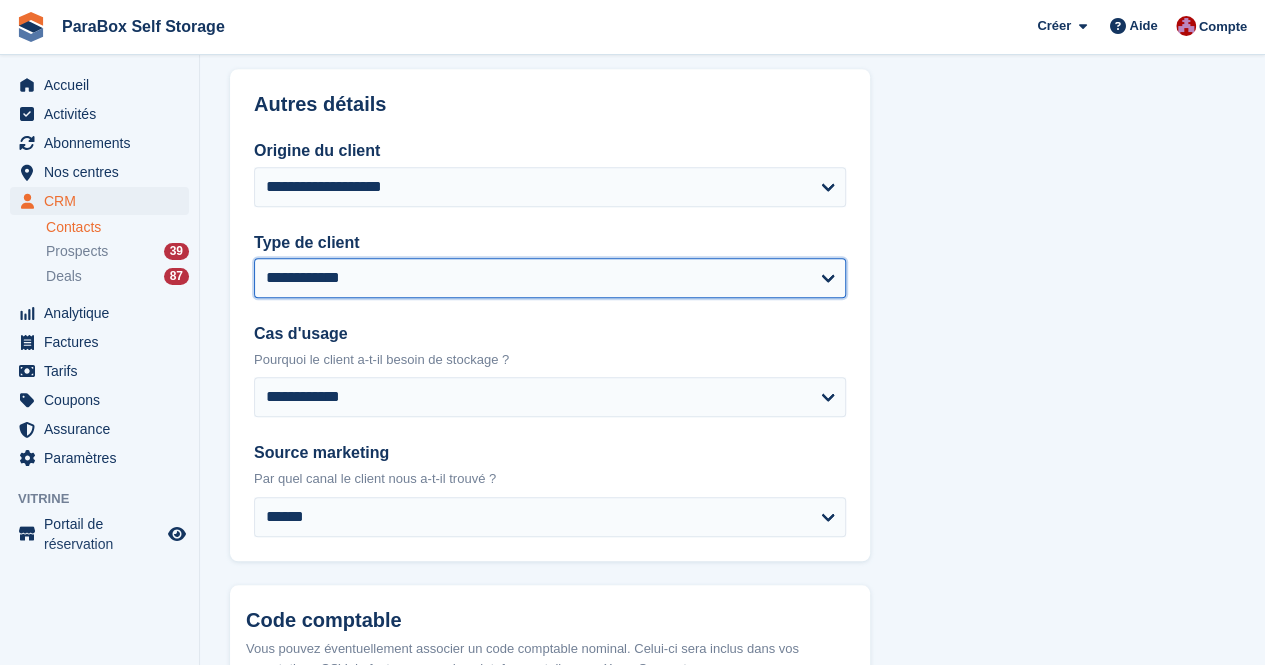 click on "**********" at bounding box center (550, 278) 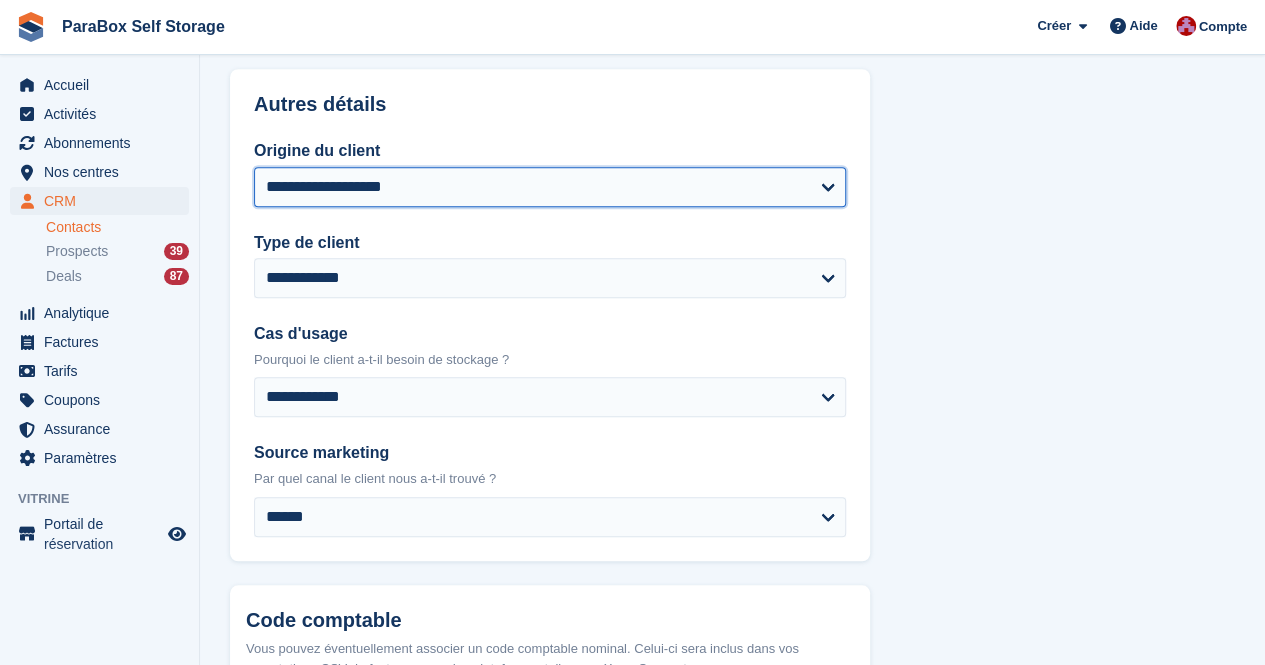 click on "**********" at bounding box center [550, 187] 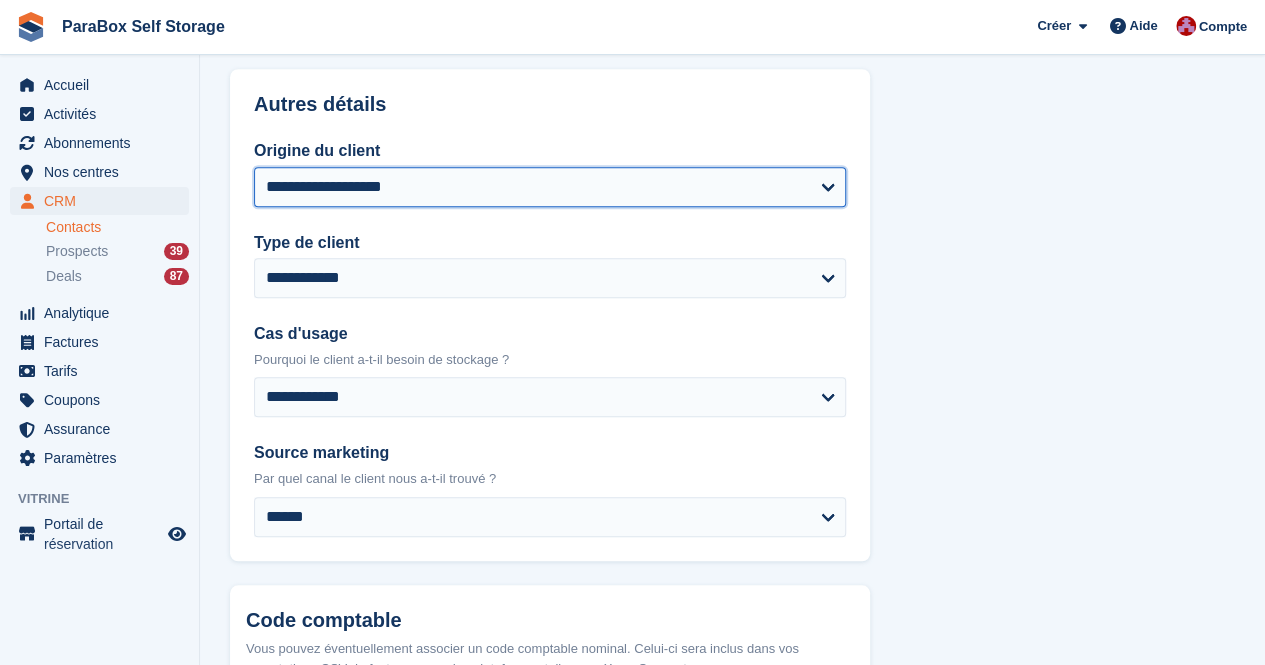 drag, startPoint x: 377, startPoint y: 177, endPoint x: 368, endPoint y: 164, distance: 15.811388 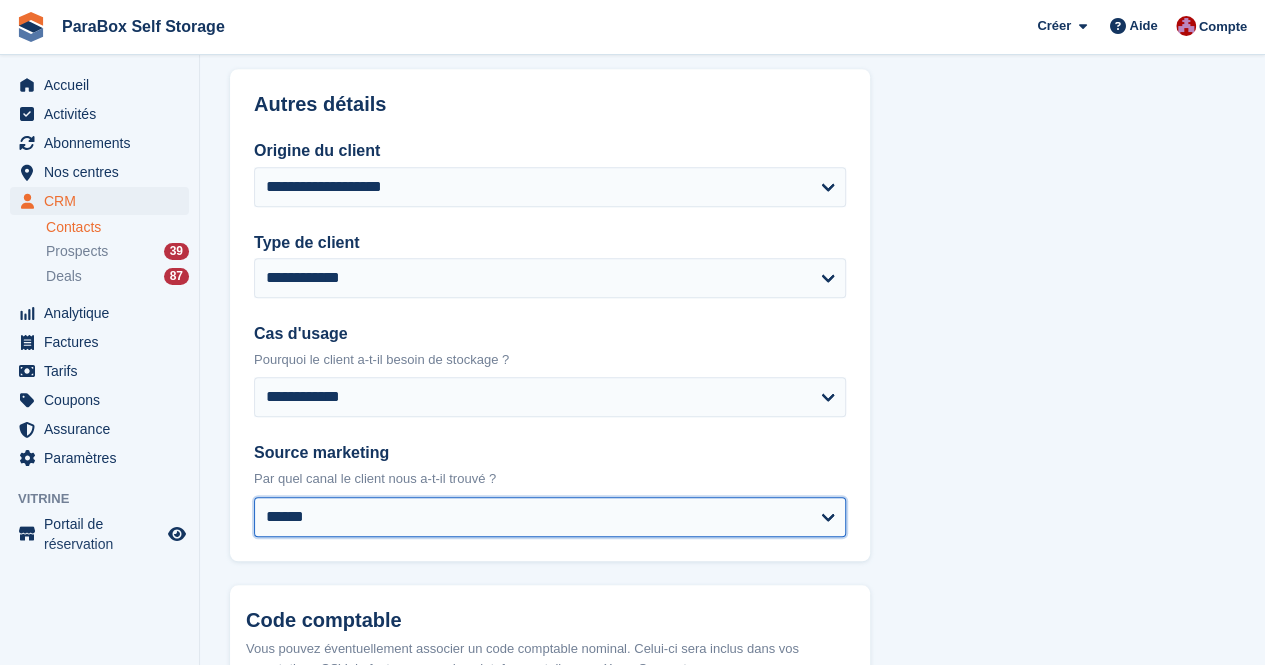 click on "**********" at bounding box center [550, 517] 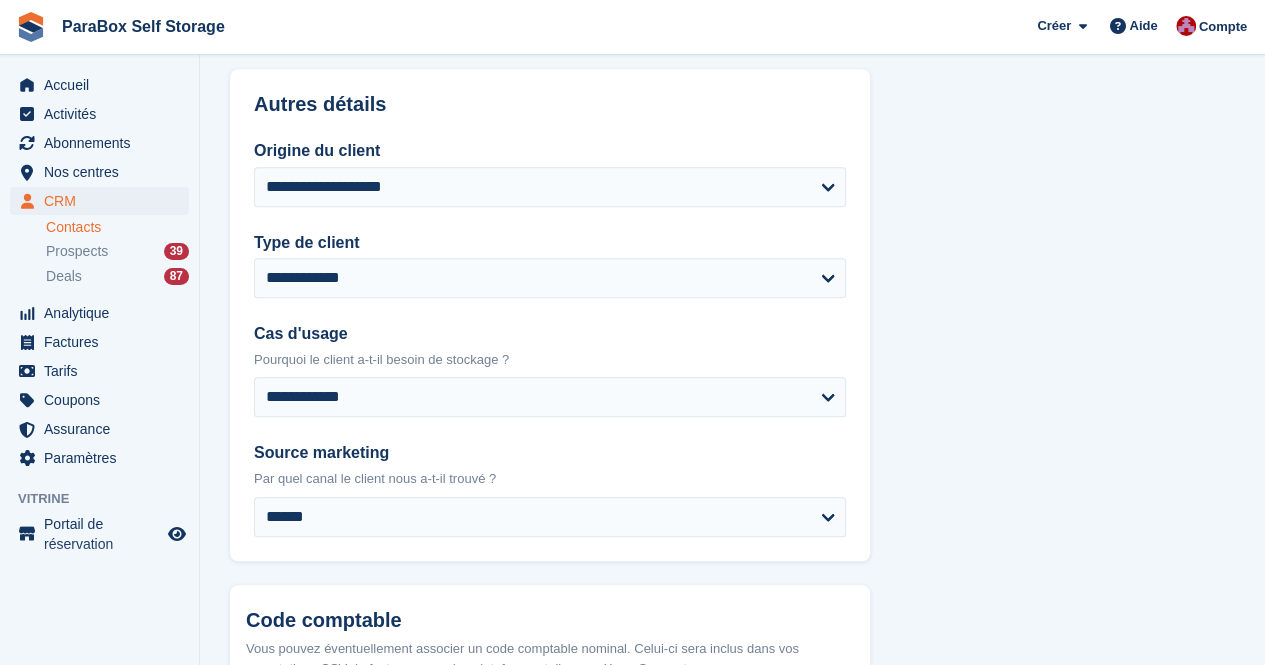click on "**********" at bounding box center (732, 52) 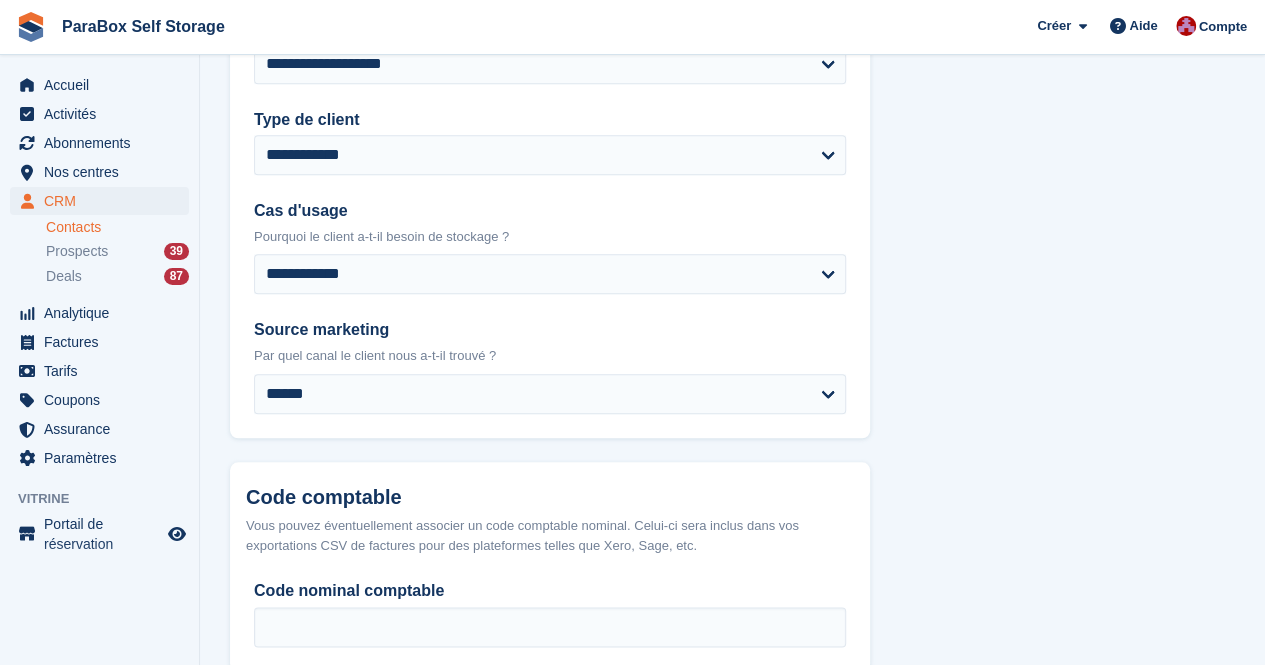scroll, scrollTop: 1038, scrollLeft: 0, axis: vertical 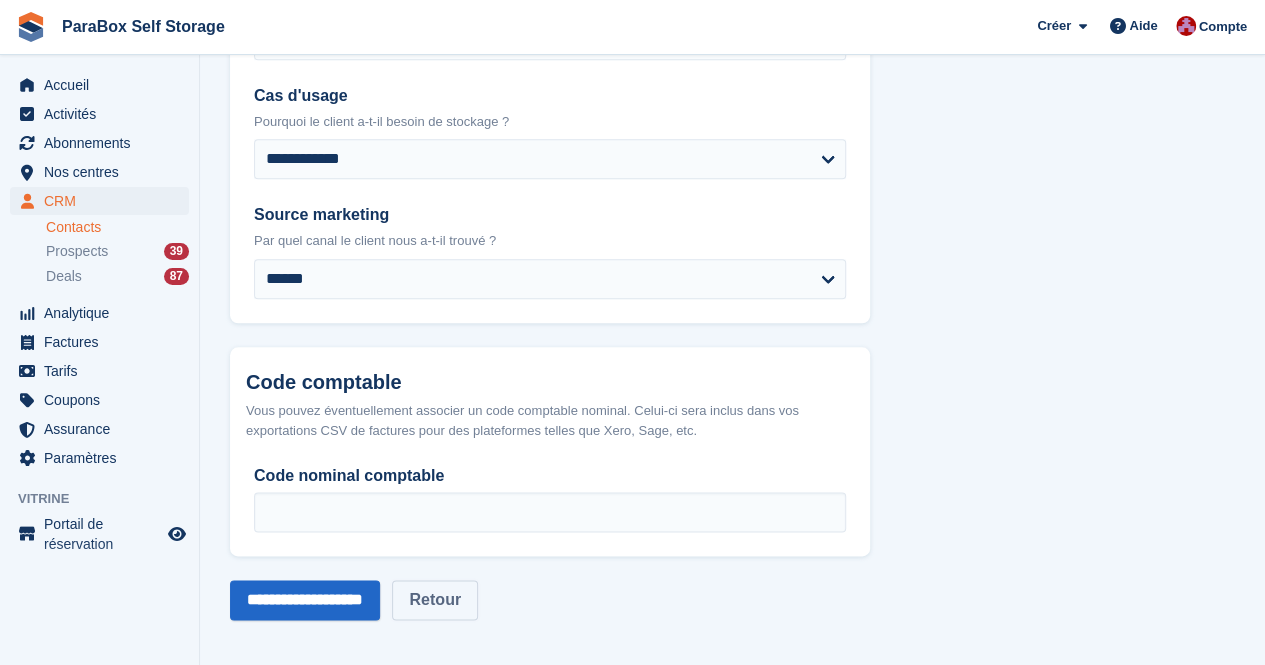 click on "Retour" at bounding box center [435, 600] 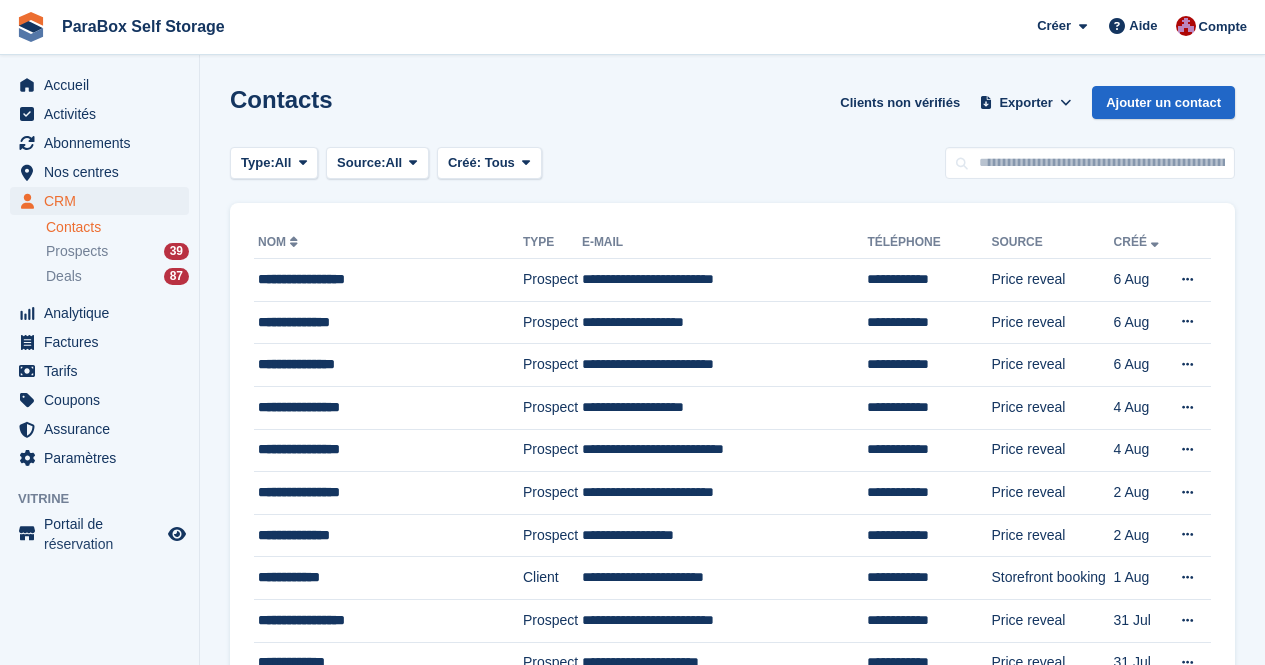 scroll, scrollTop: 0, scrollLeft: 0, axis: both 